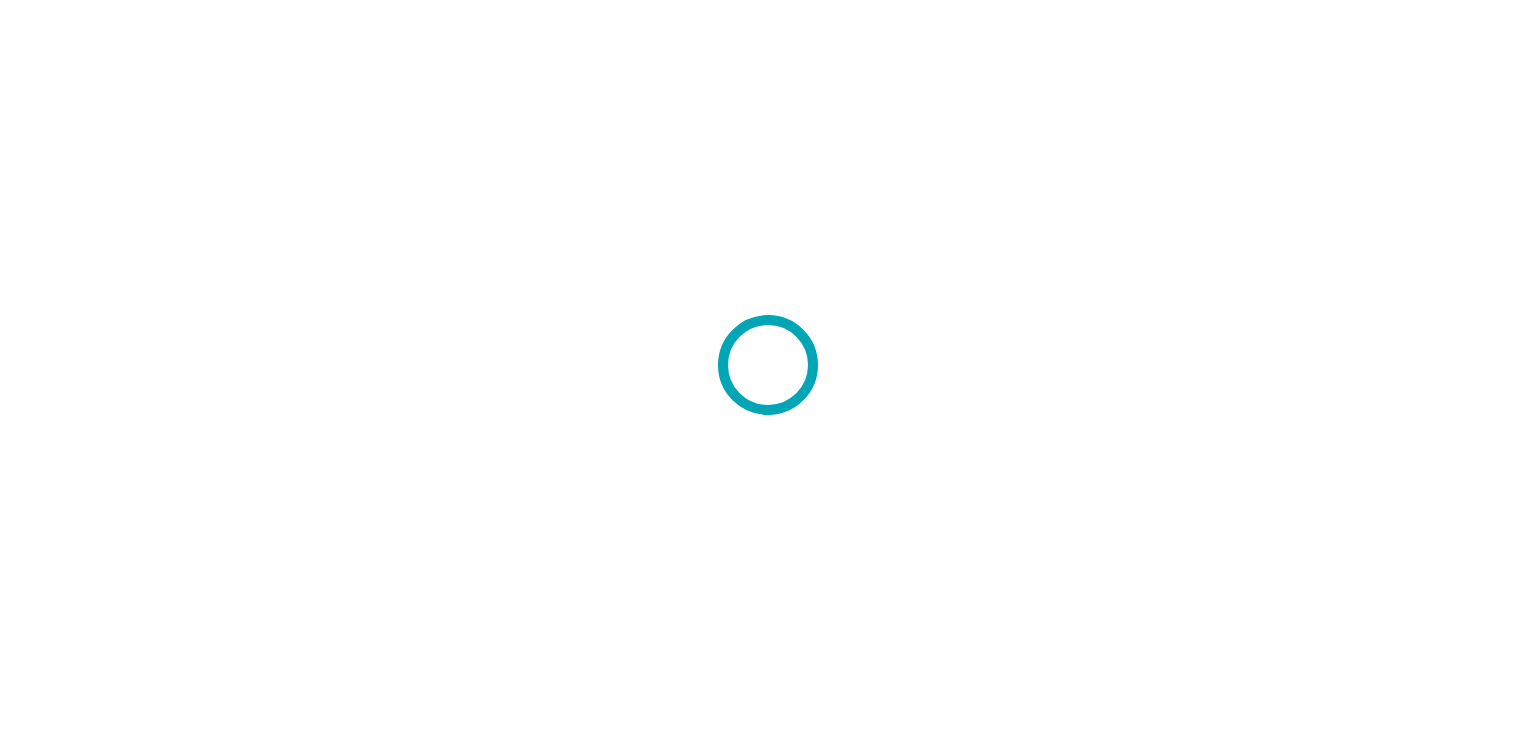 scroll, scrollTop: 0, scrollLeft: 0, axis: both 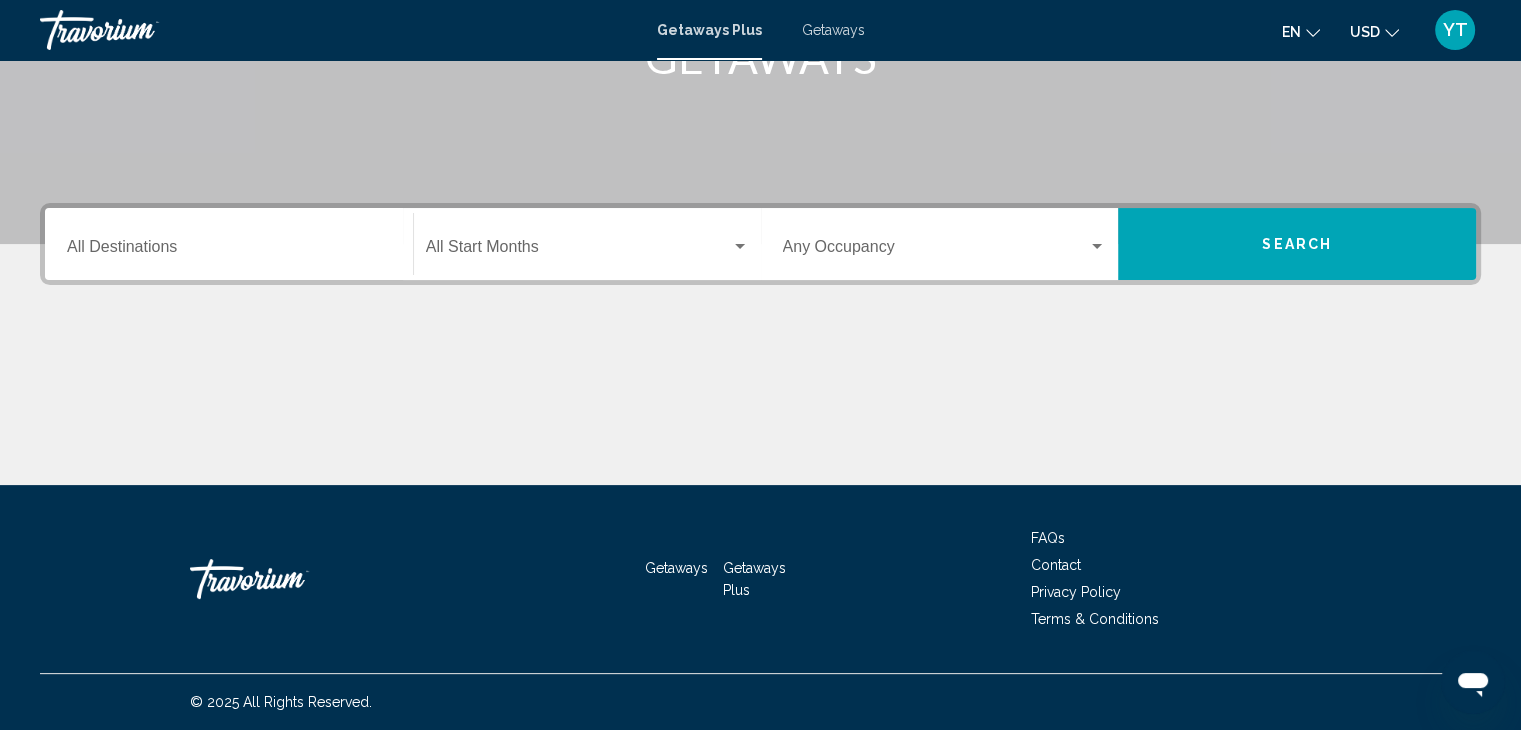 click on "Destination All Destinations" at bounding box center (229, 251) 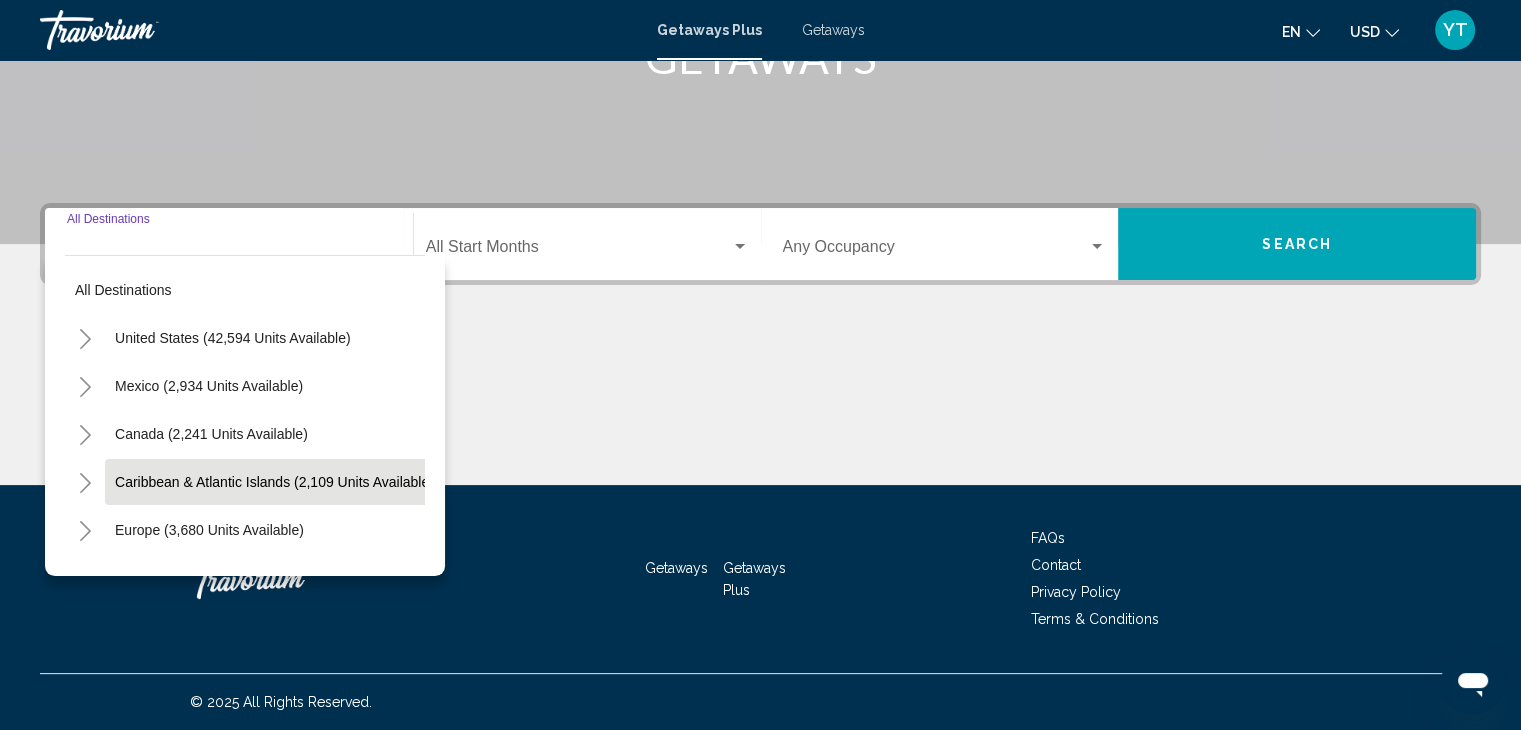 click on "Caribbean & Atlantic Islands (2,109 units available)" at bounding box center [209, 530] 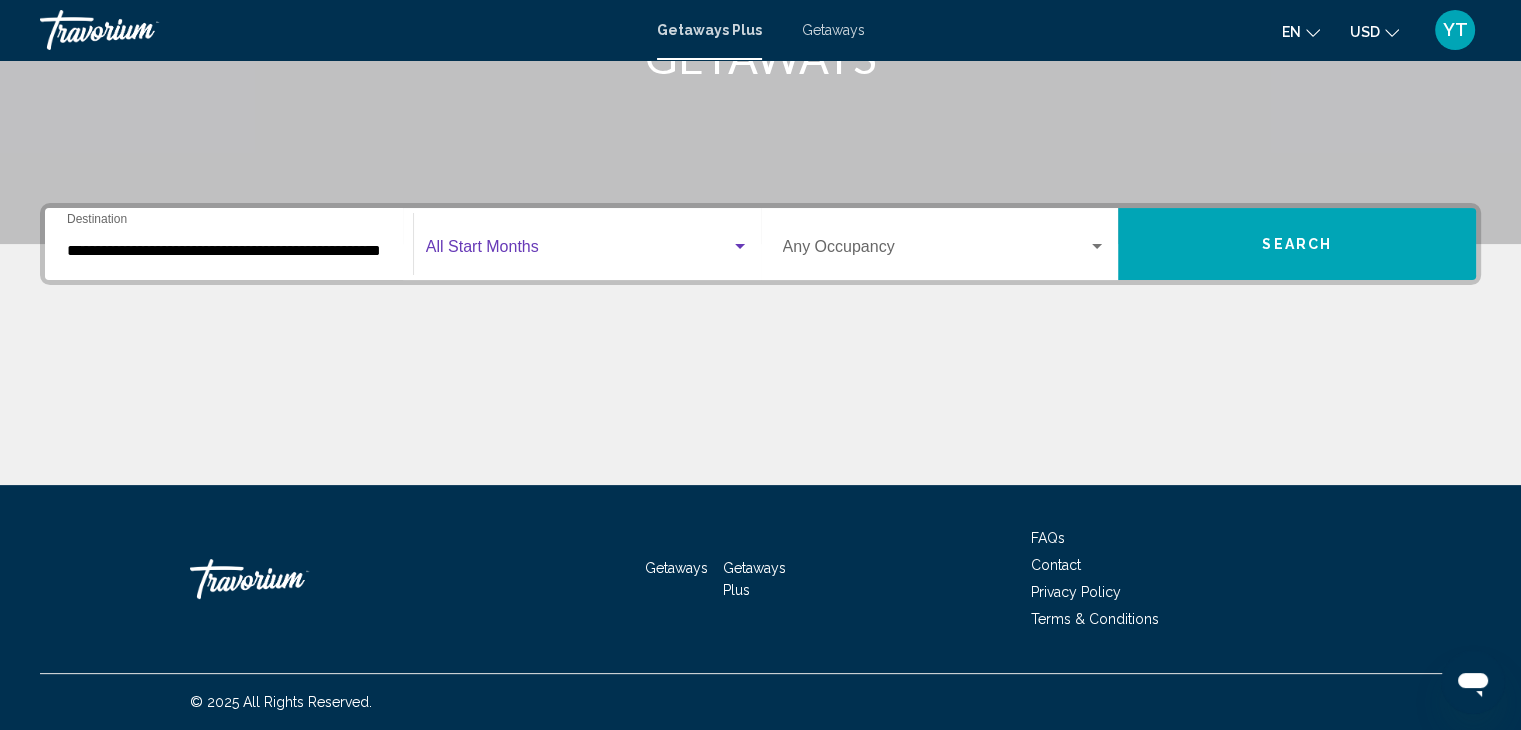 click at bounding box center [578, 251] 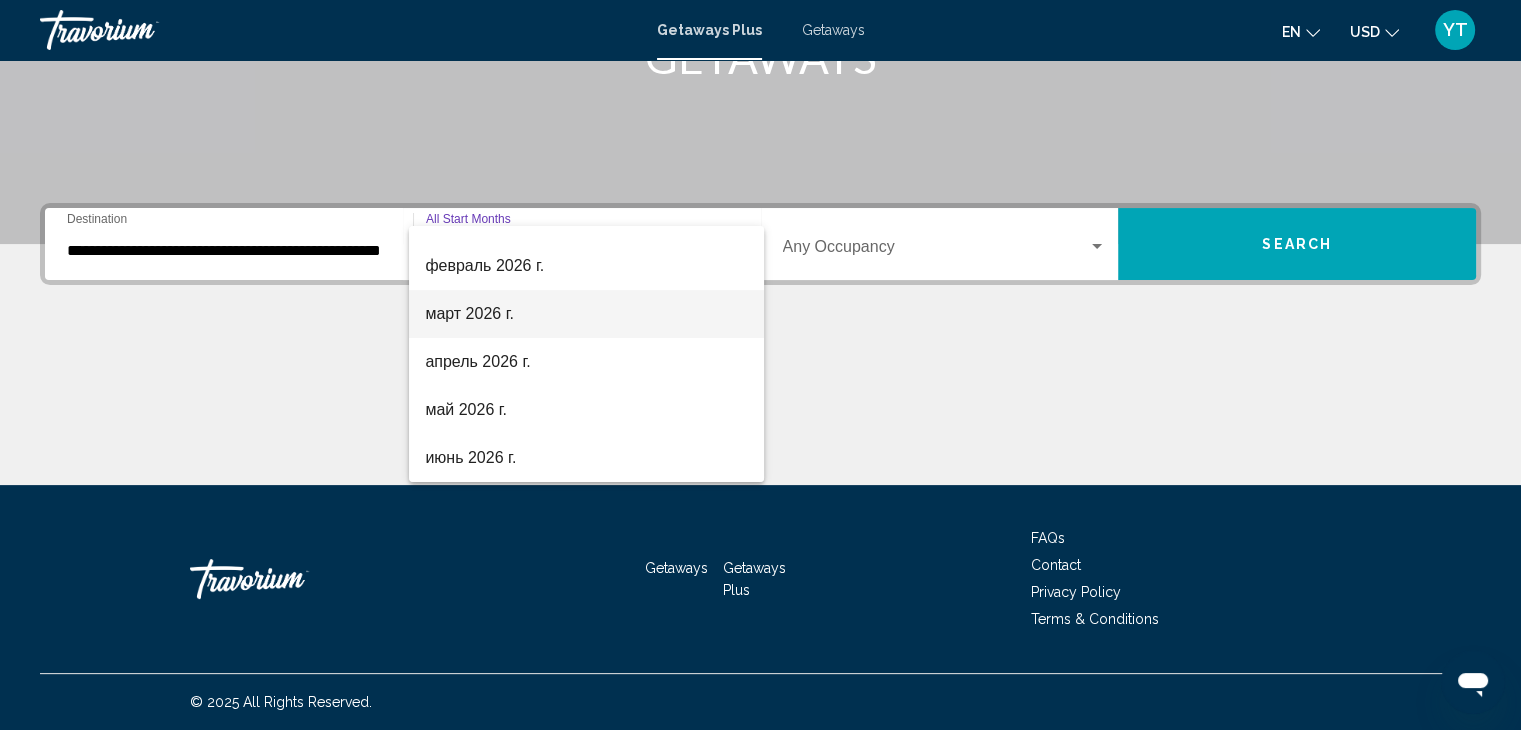 scroll, scrollTop: 400, scrollLeft: 0, axis: vertical 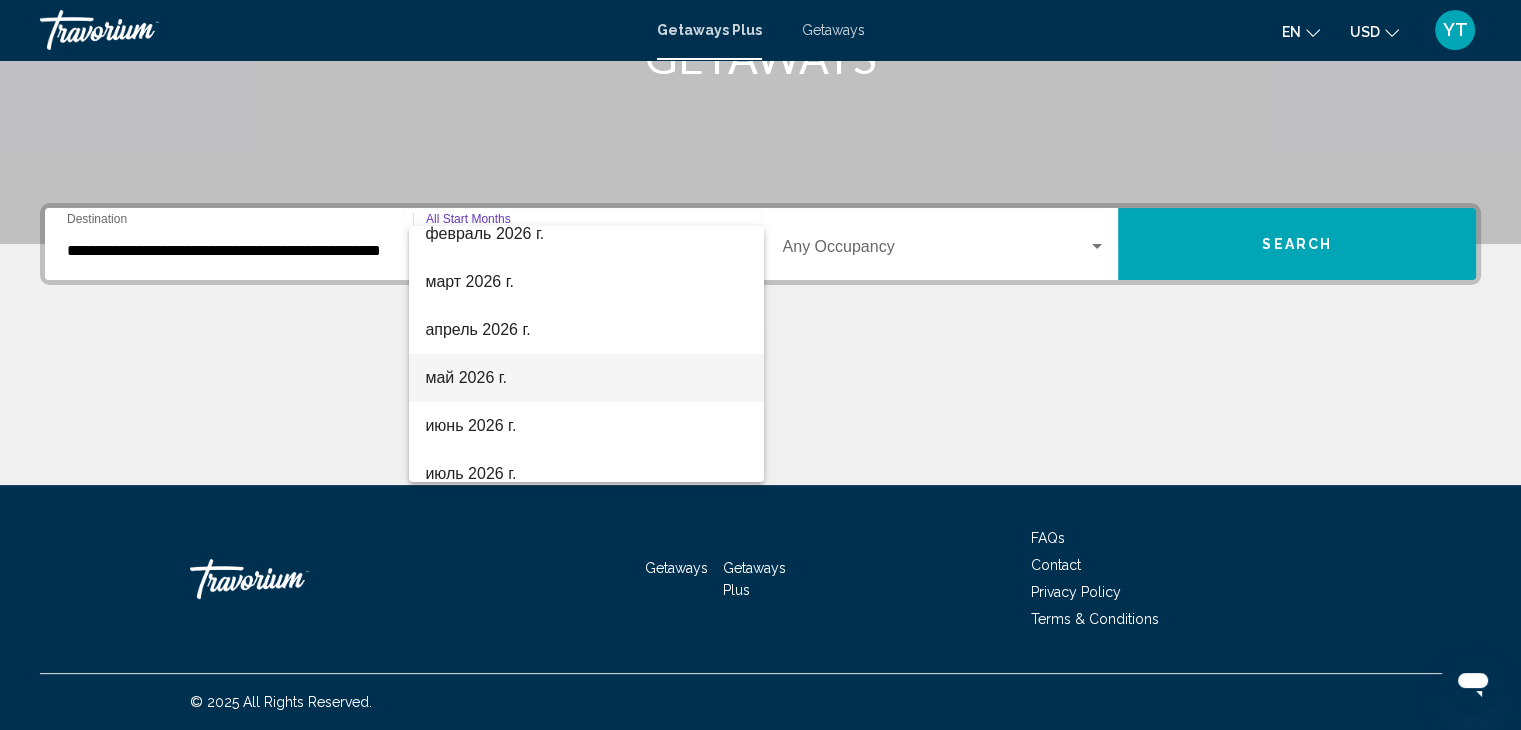 click on "май 2026 г." at bounding box center [586, 378] 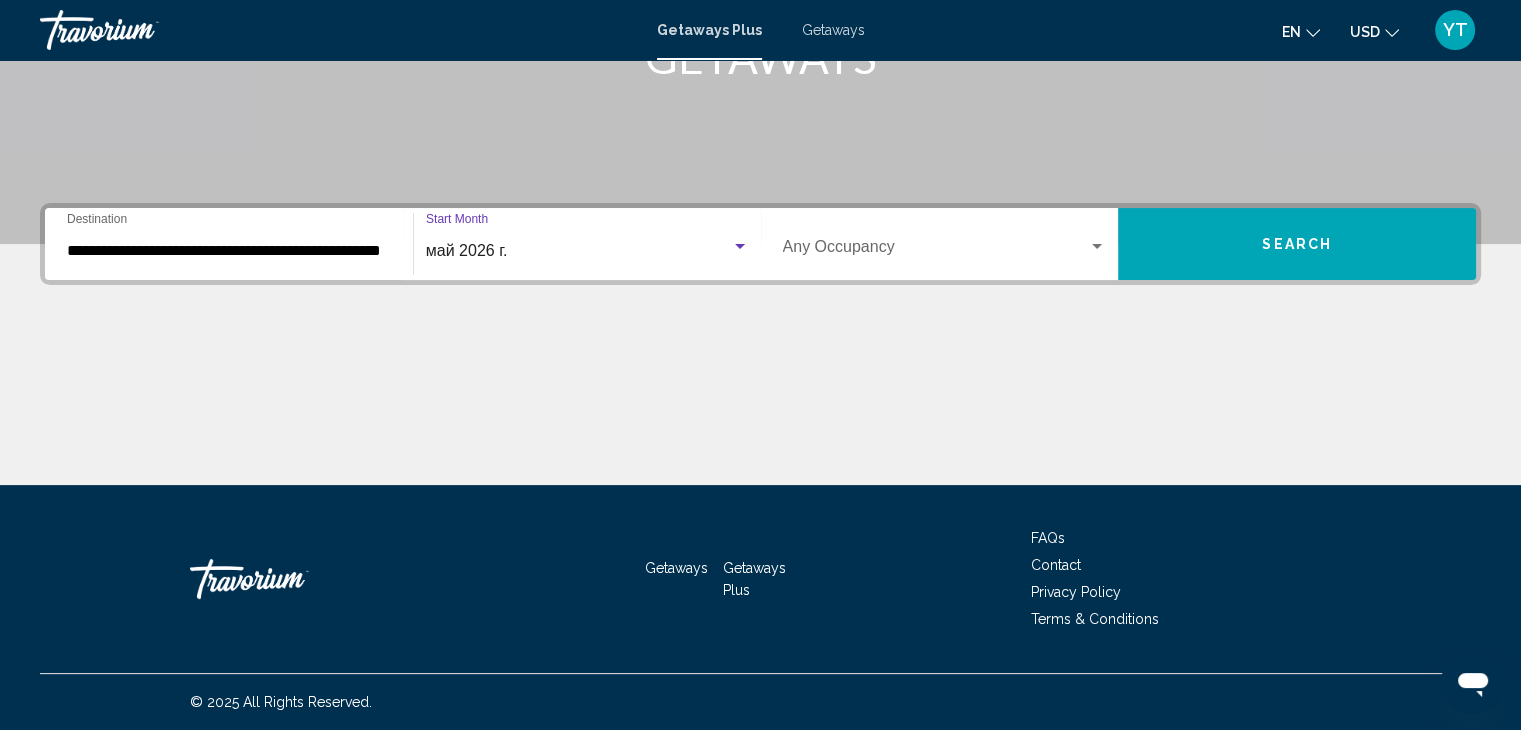 click on "Search" at bounding box center [1297, 244] 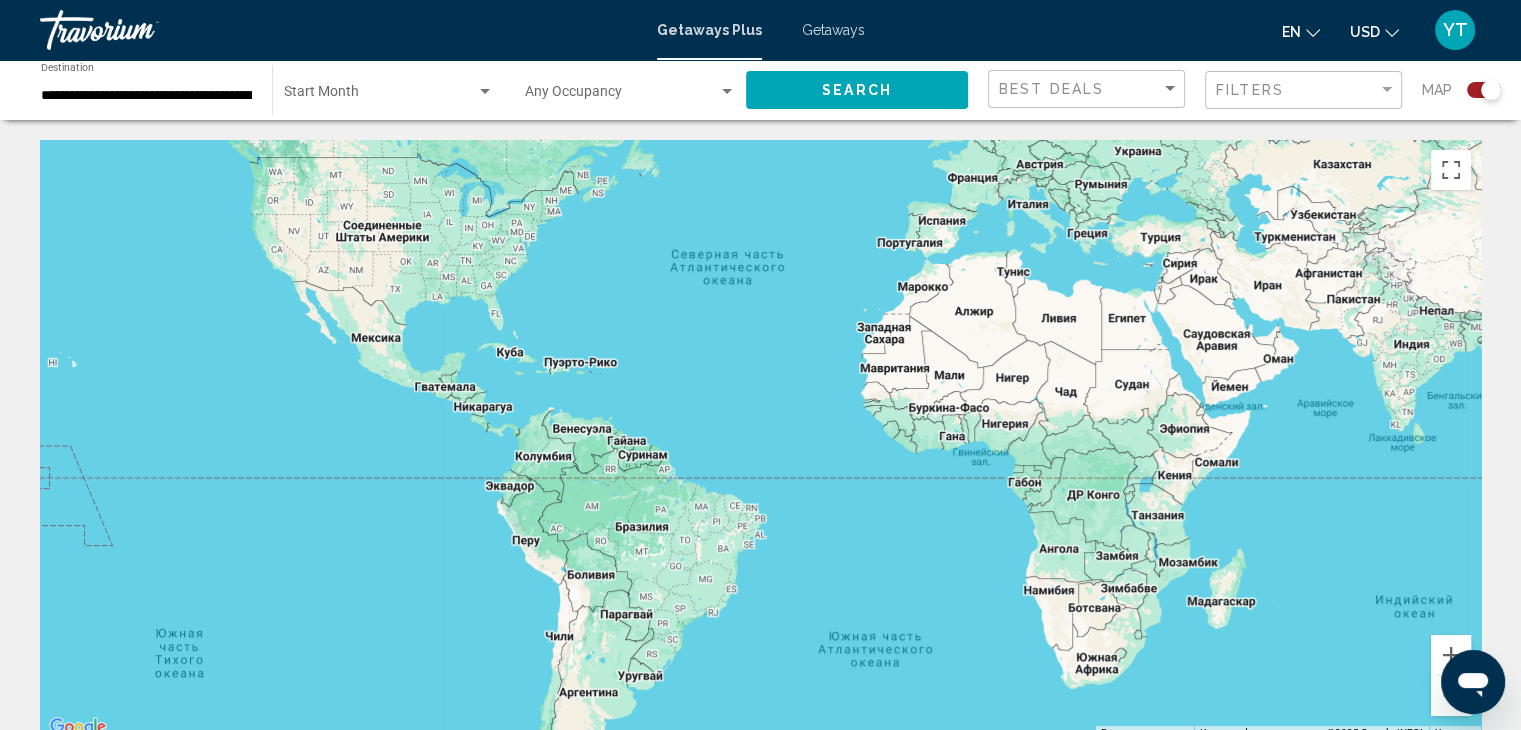 drag, startPoint x: 514, startPoint y: 372, endPoint x: 539, endPoint y: 227, distance: 147.13939 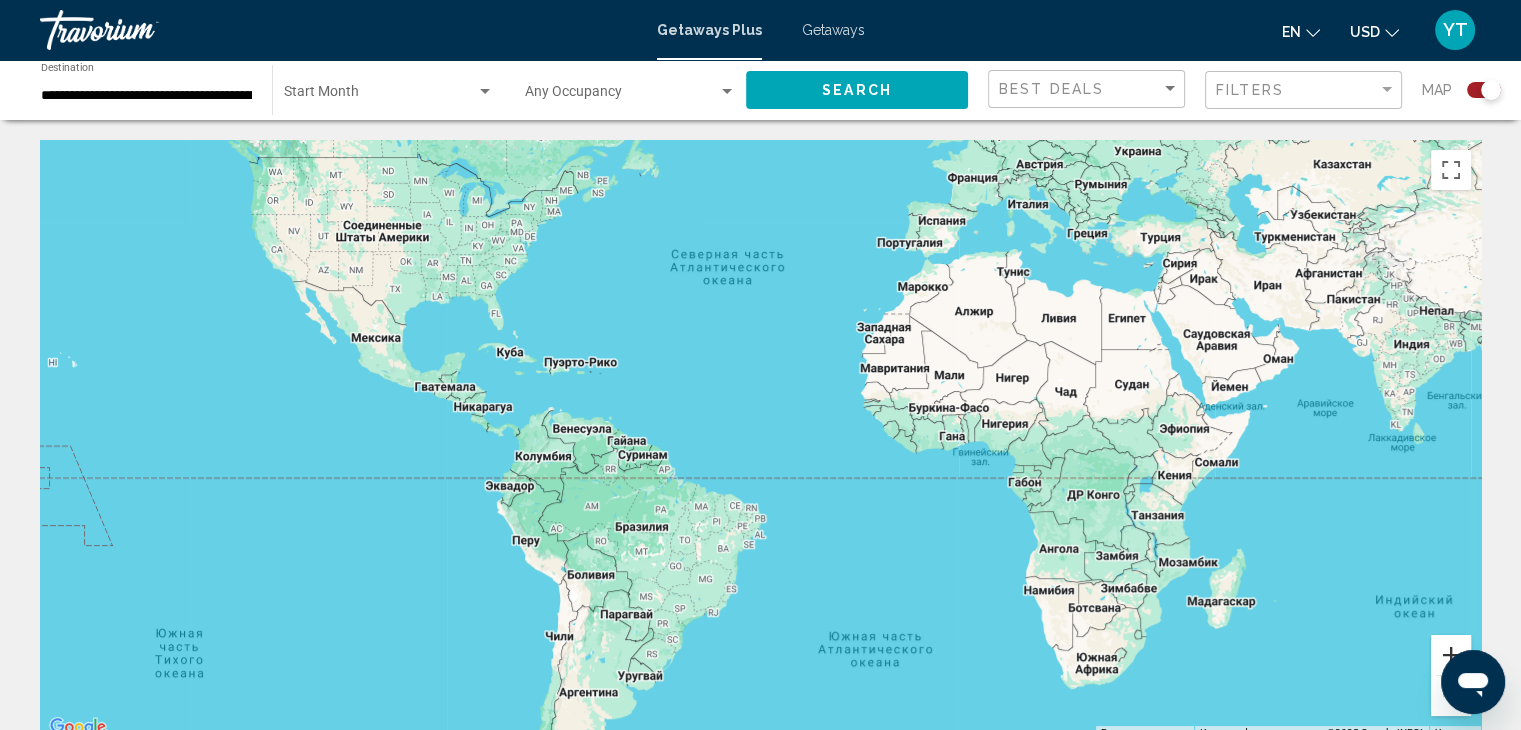 click at bounding box center (1451, 655) 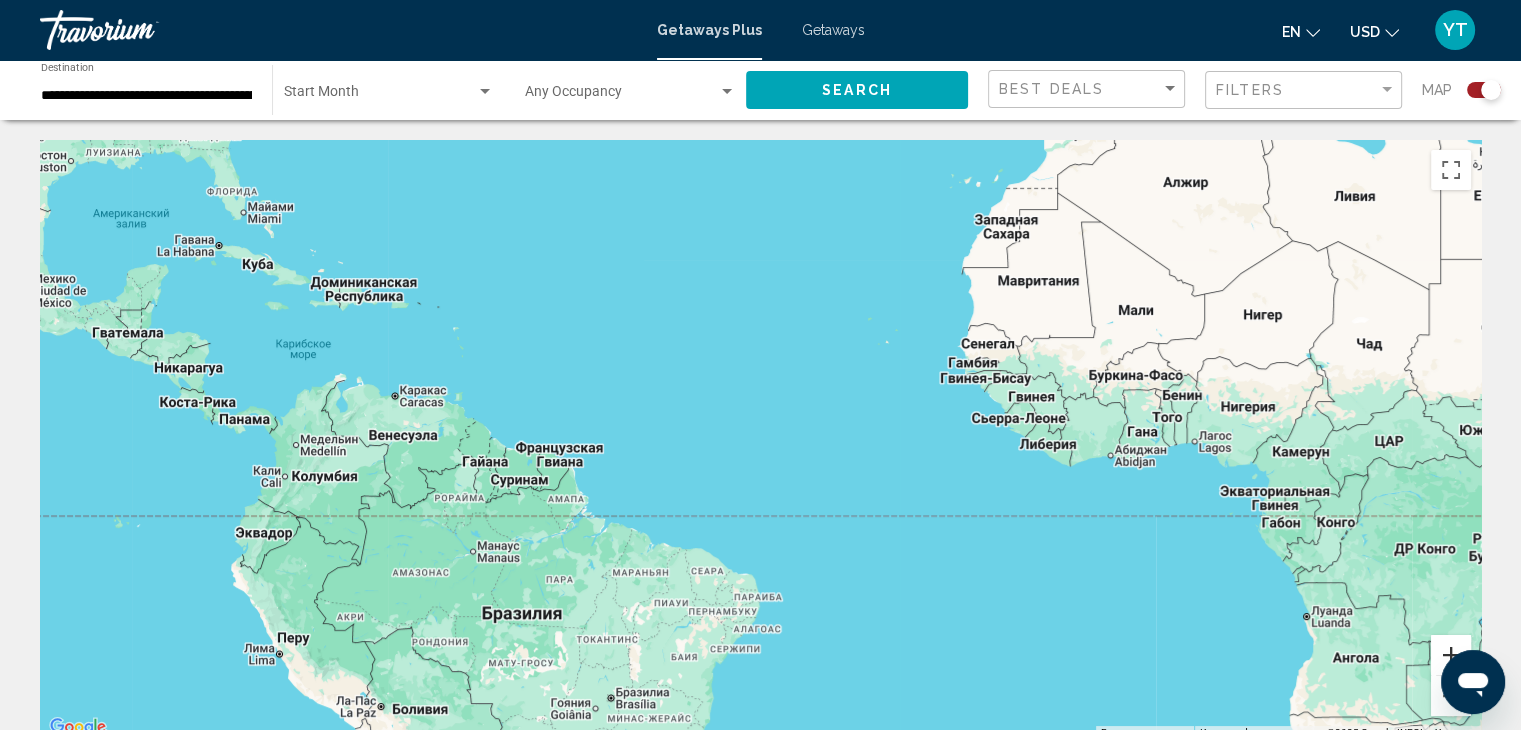 click at bounding box center [1451, 655] 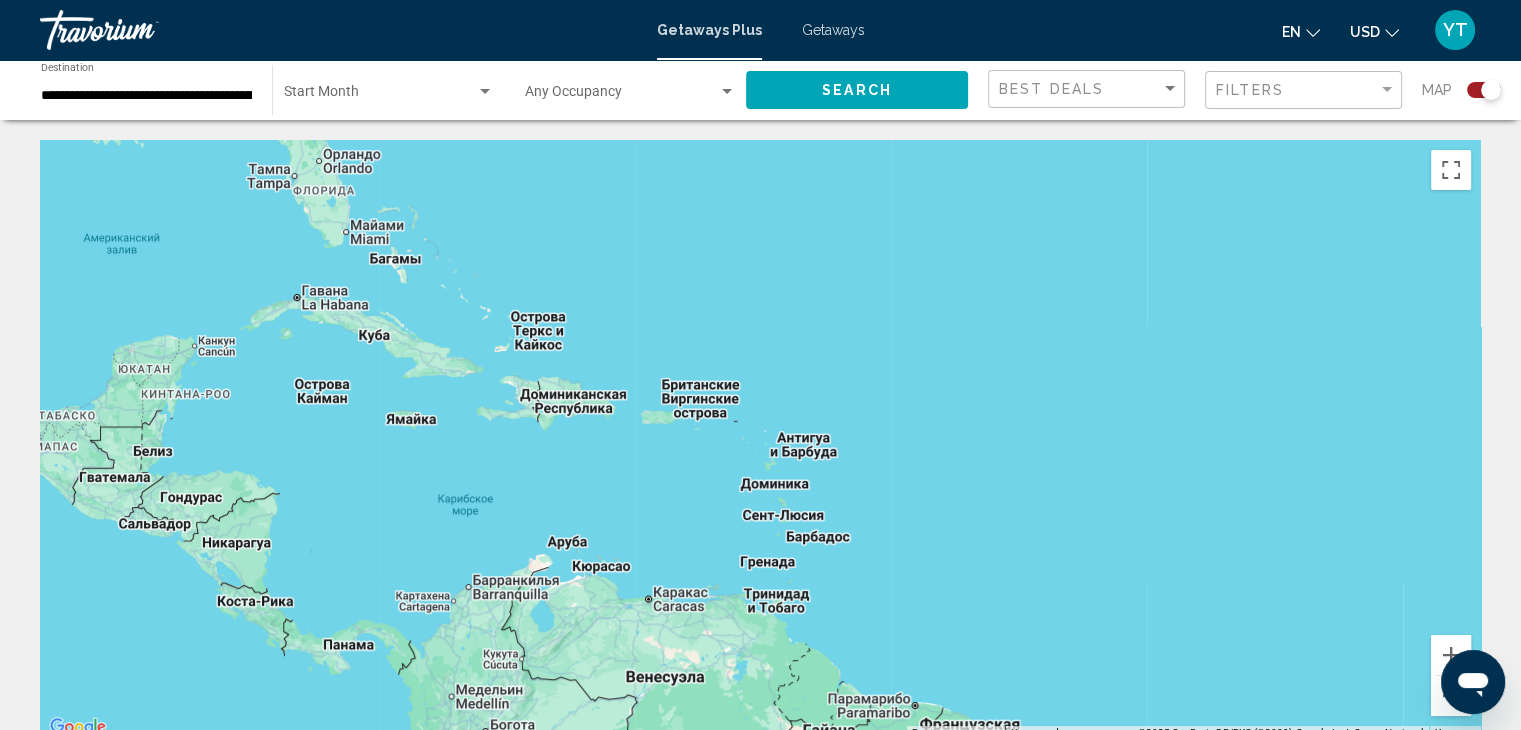 drag, startPoint x: 341, startPoint y: 265, endPoint x: 960, endPoint y: 512, distance: 666.4608 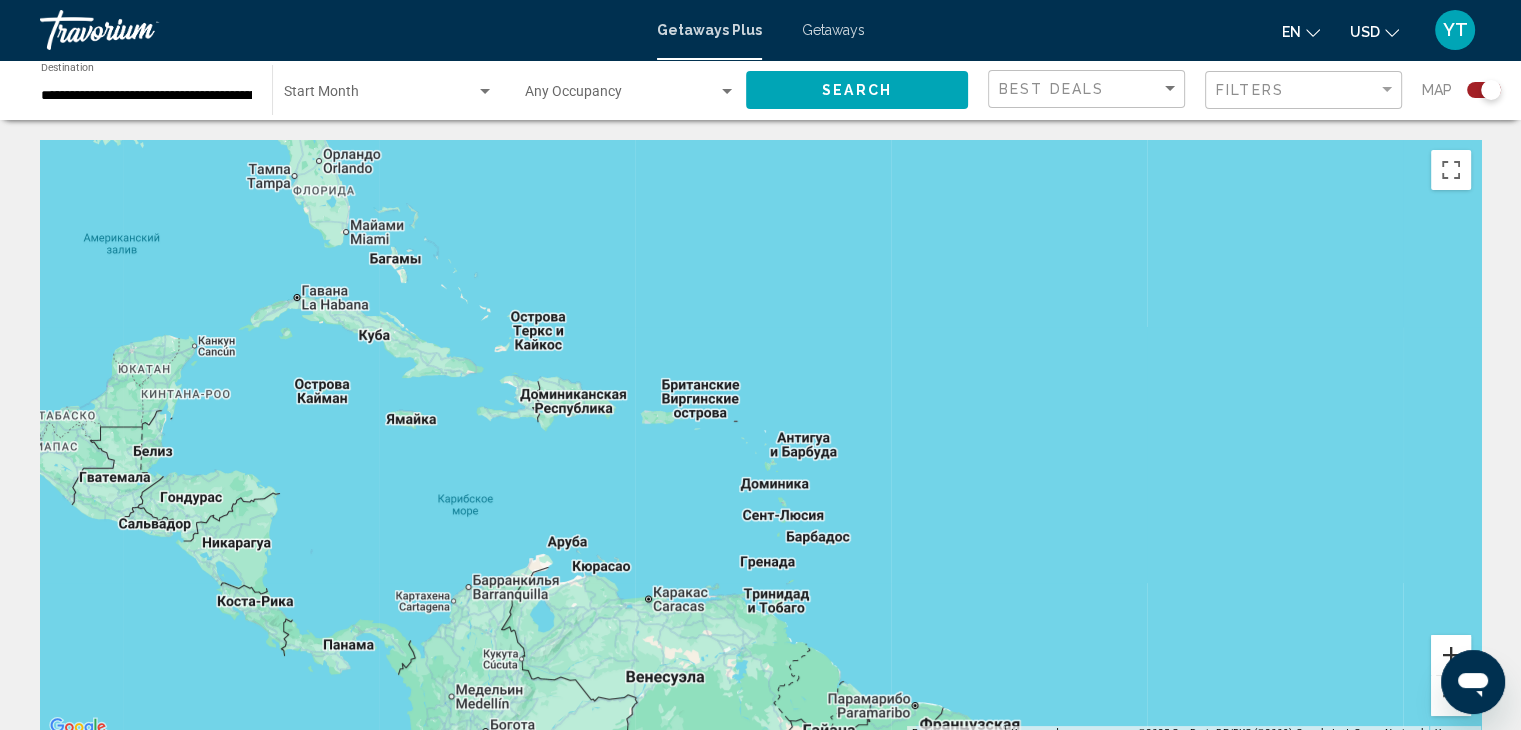 click at bounding box center [1451, 655] 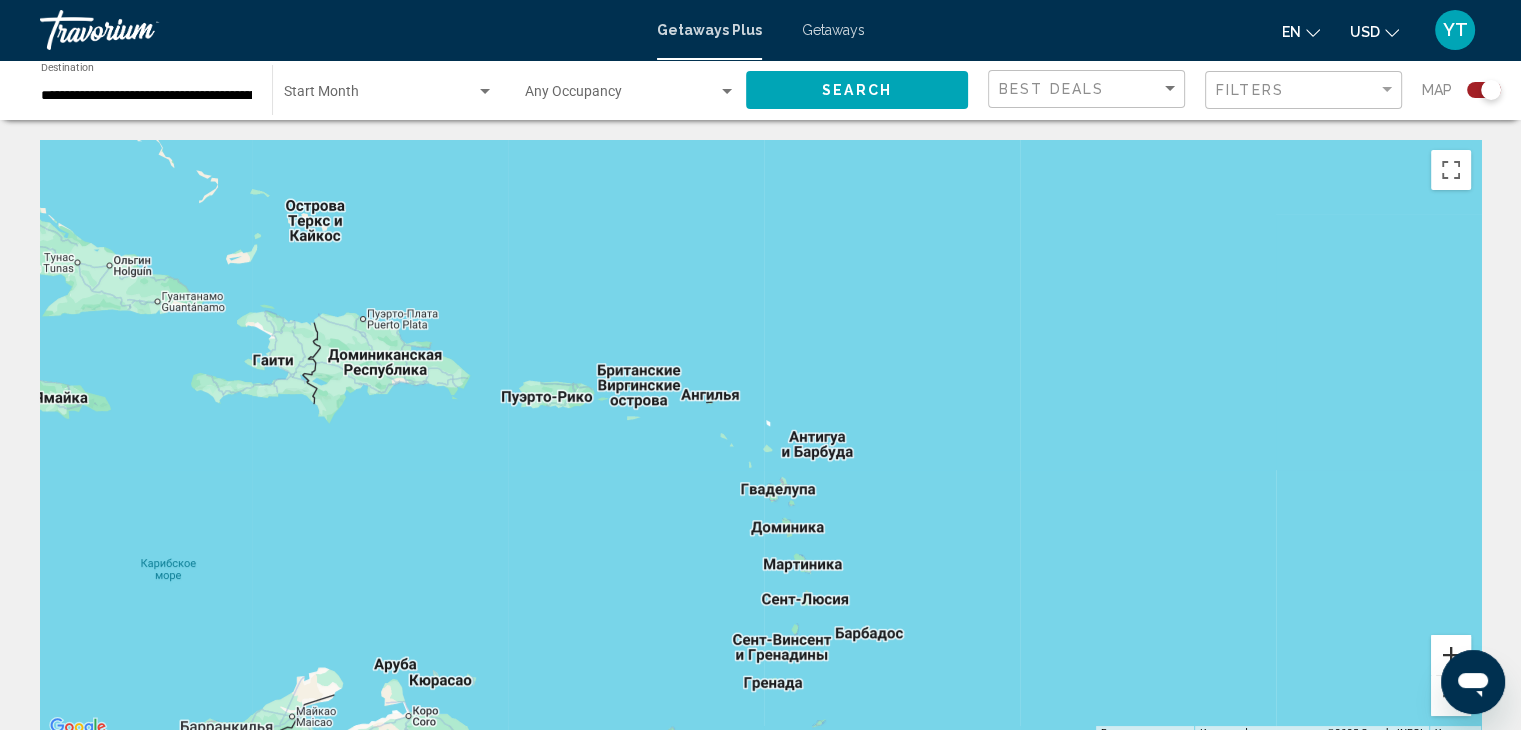 click at bounding box center (1451, 655) 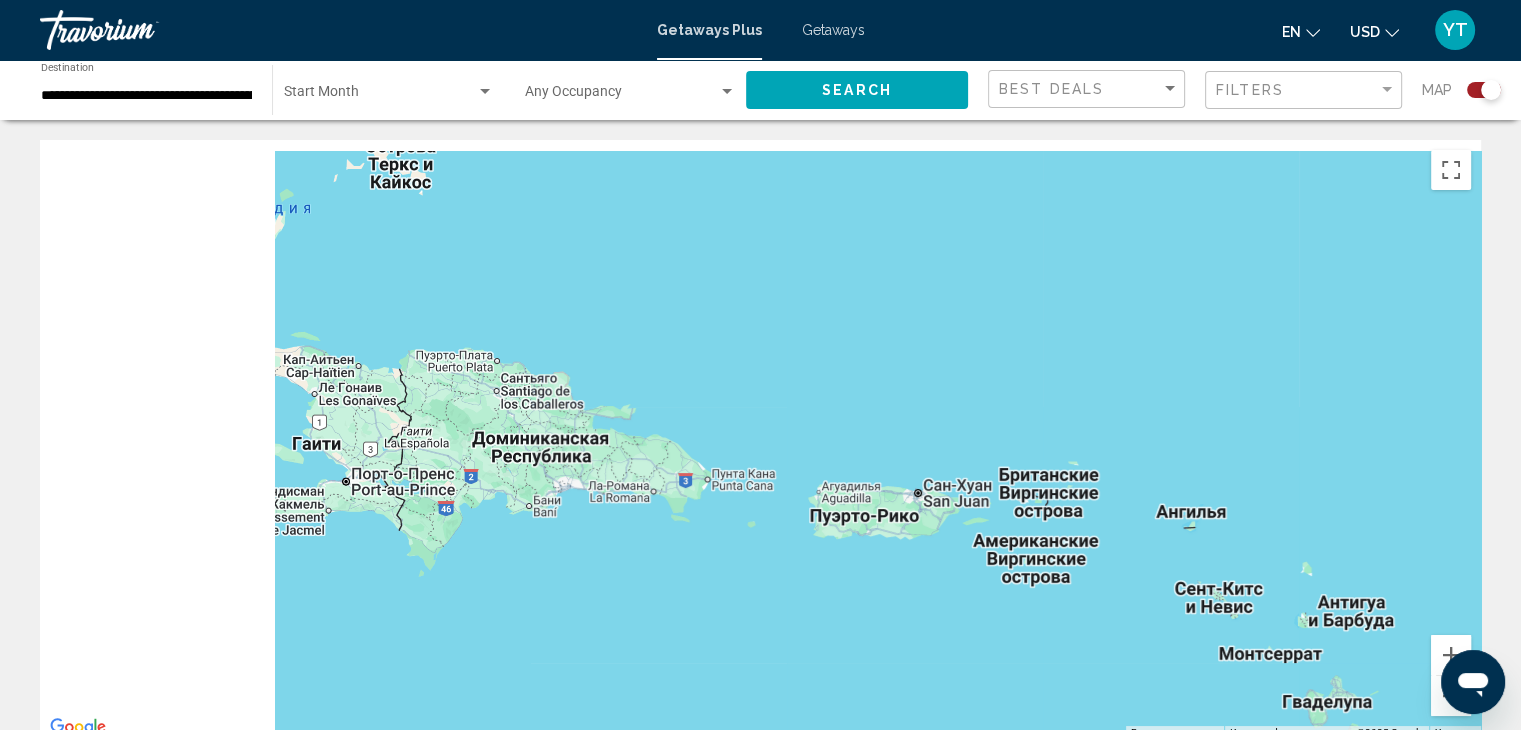 drag, startPoint x: 216, startPoint y: 400, endPoint x: 833, endPoint y: 577, distance: 641.8863 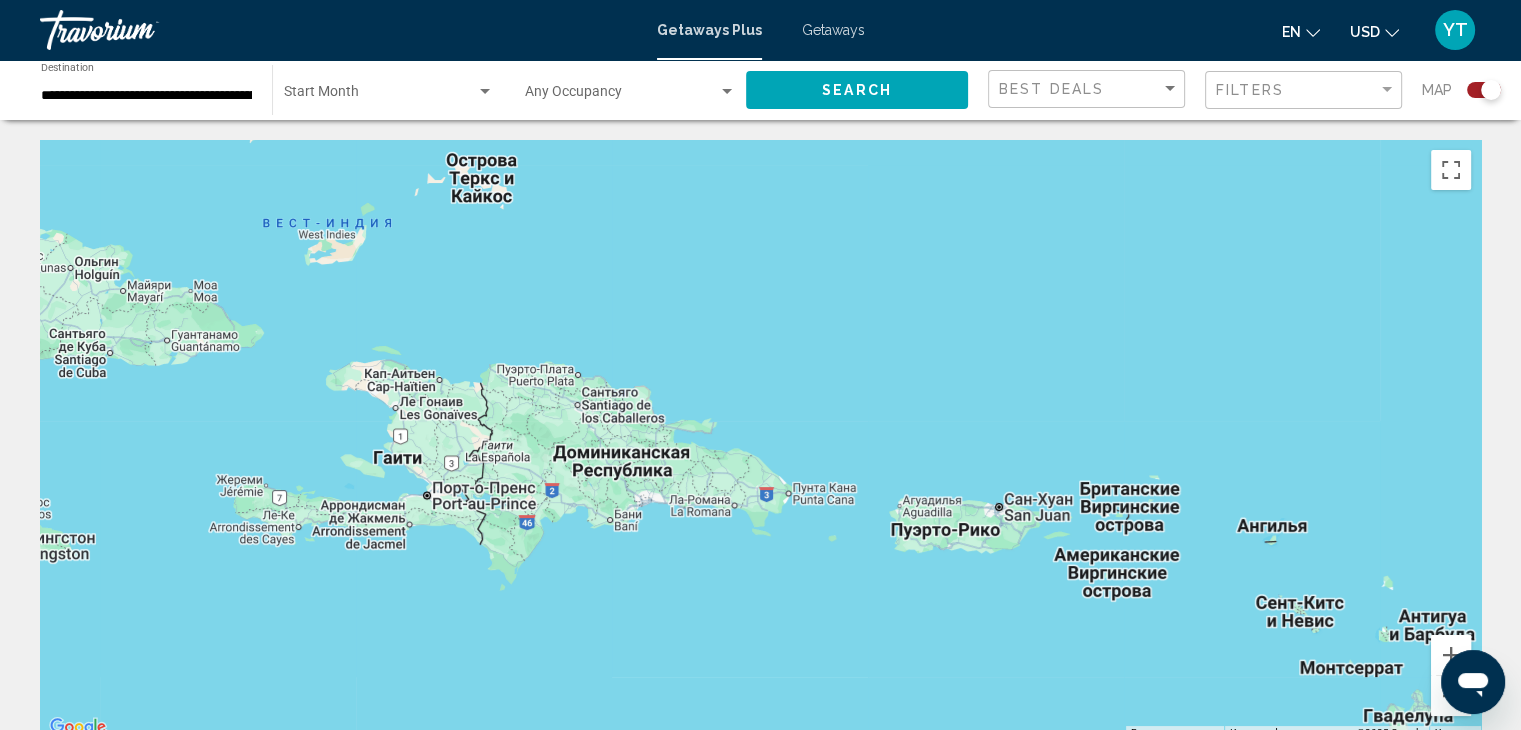 click at bounding box center [380, 96] 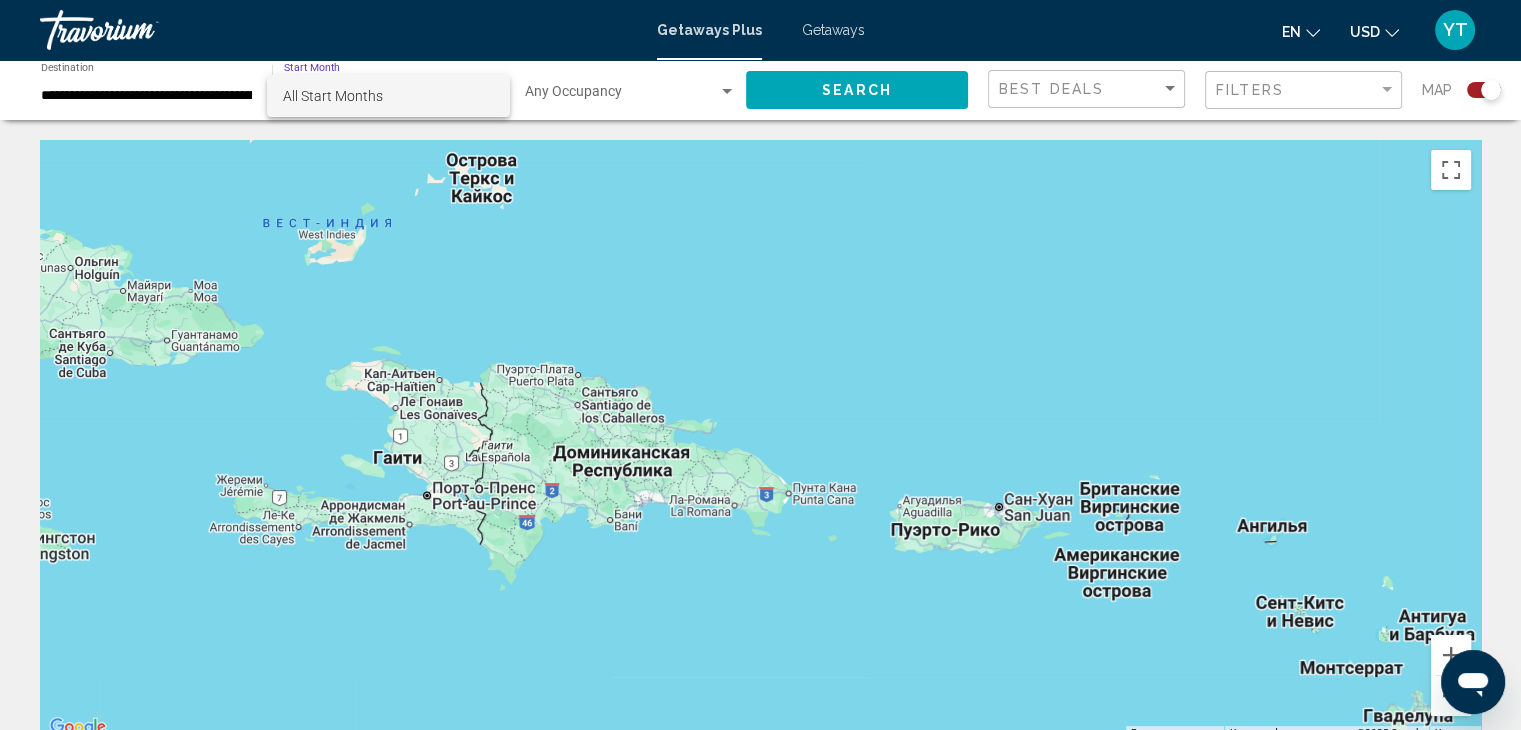 click at bounding box center [760, 365] 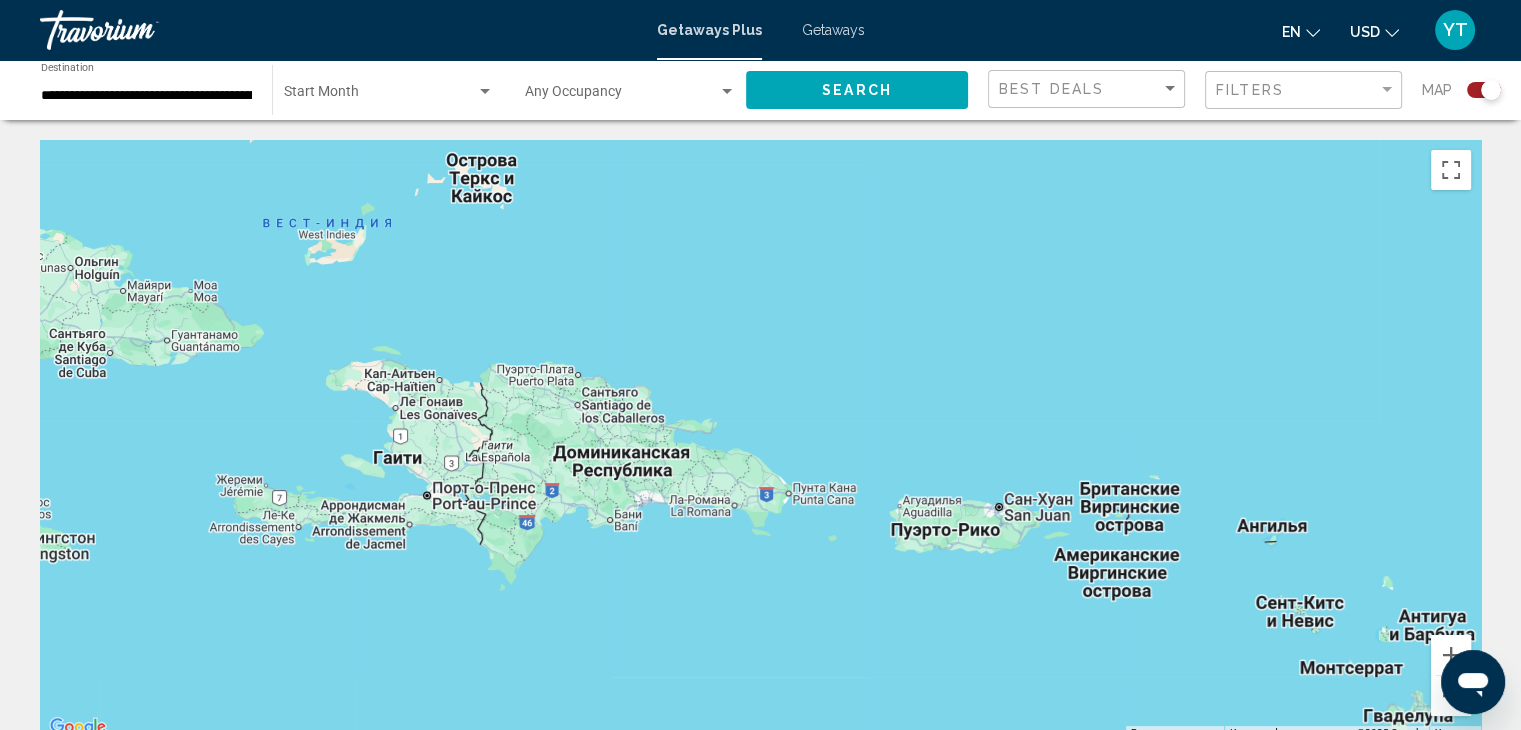click at bounding box center (485, 91) 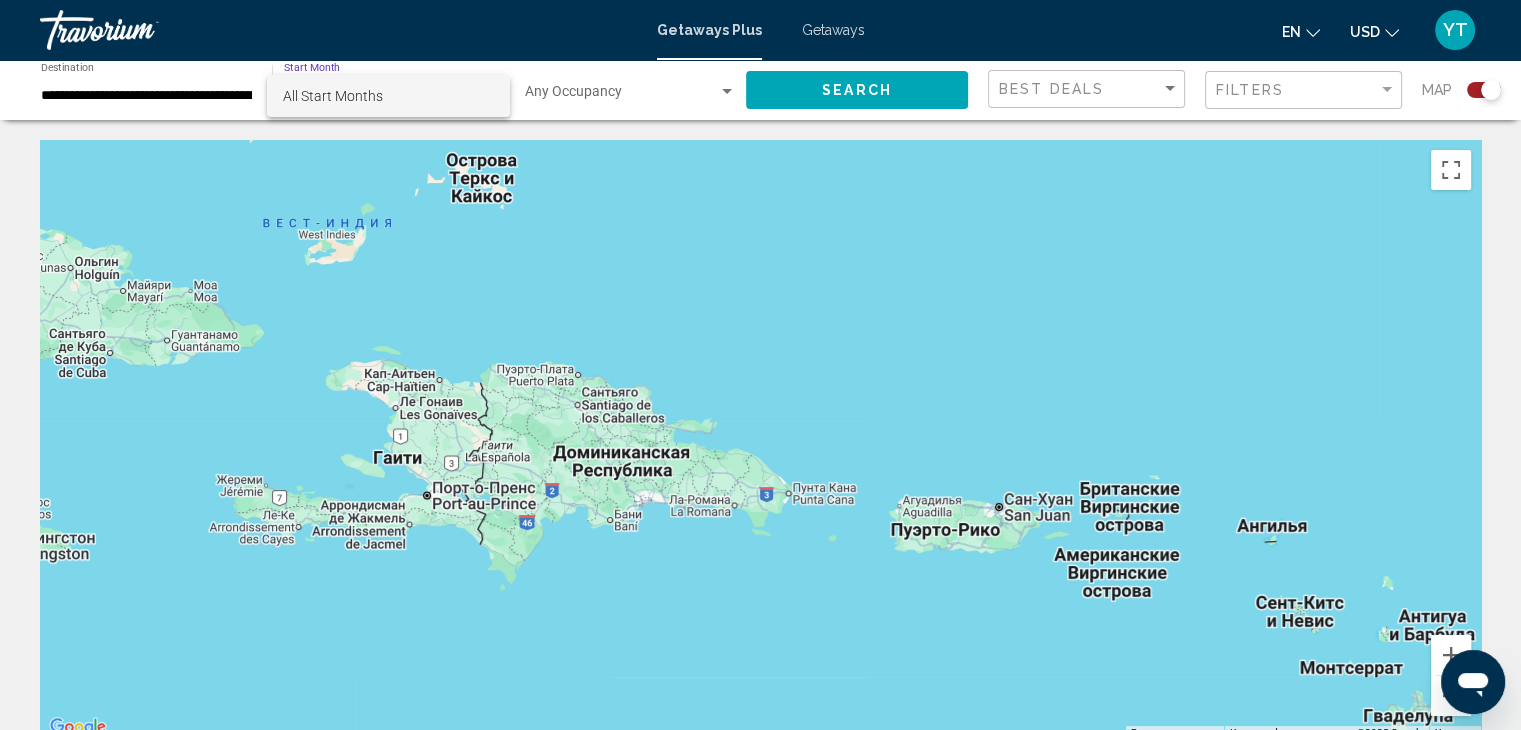 click on "All Start Months" at bounding box center (388, 96) 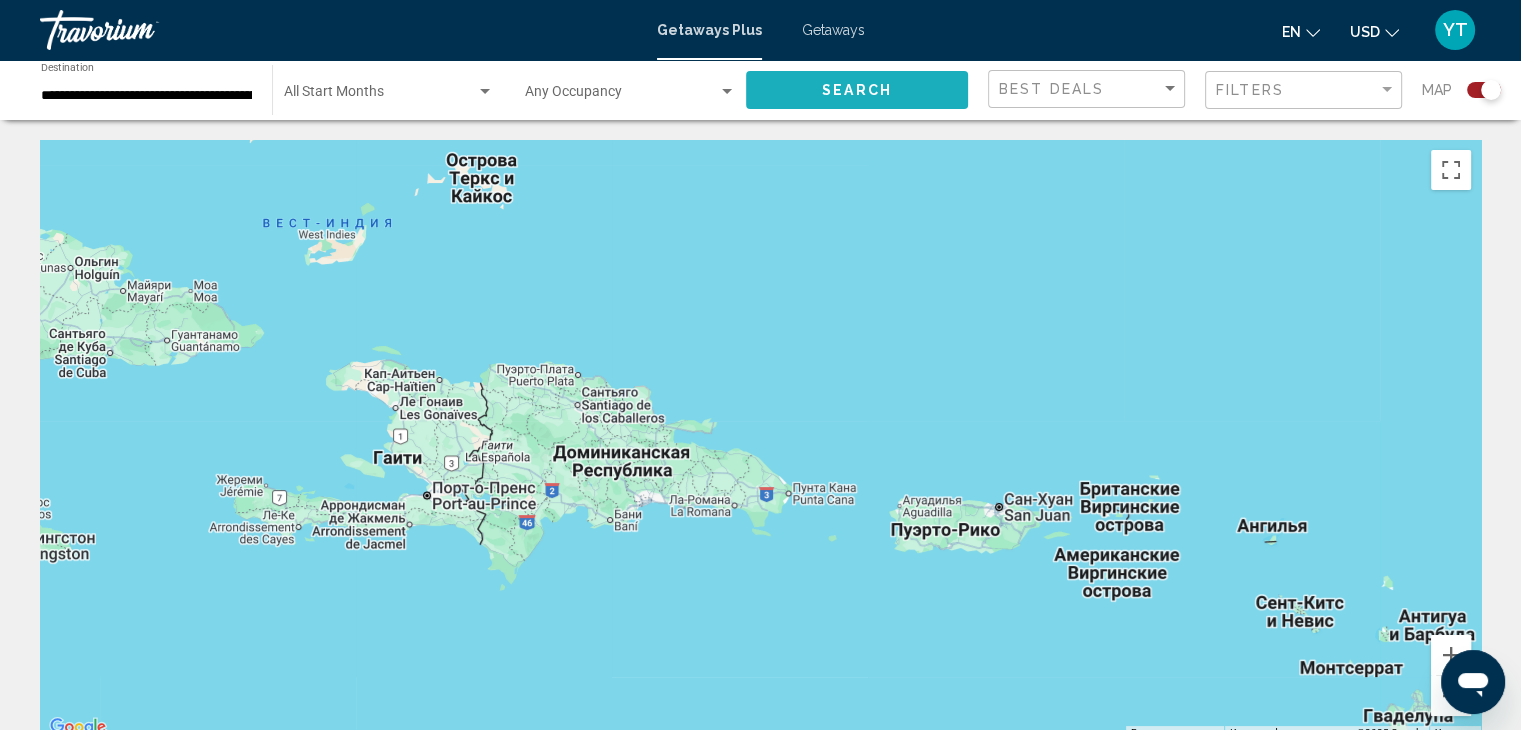 click on "Search" 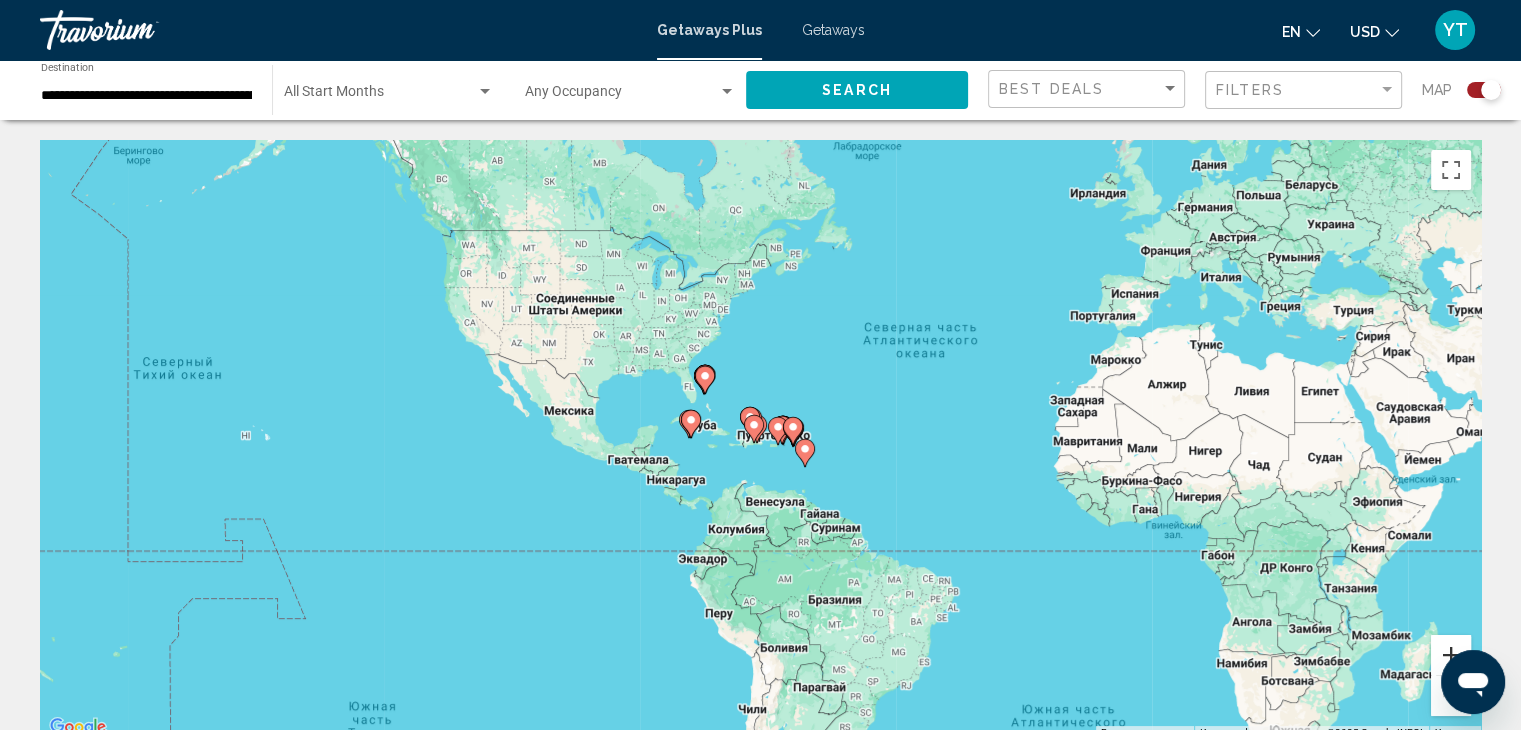 click at bounding box center [1451, 655] 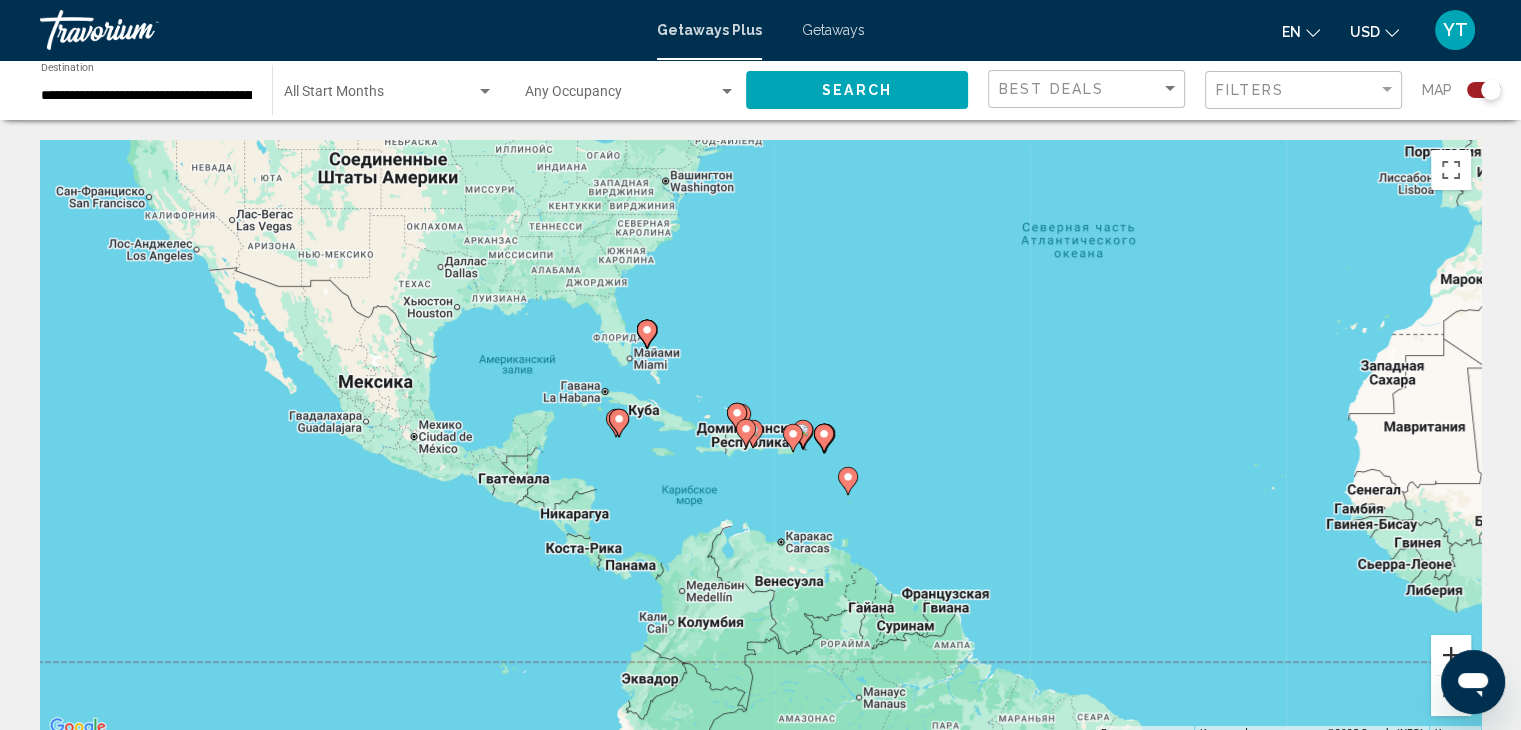 click at bounding box center [1451, 655] 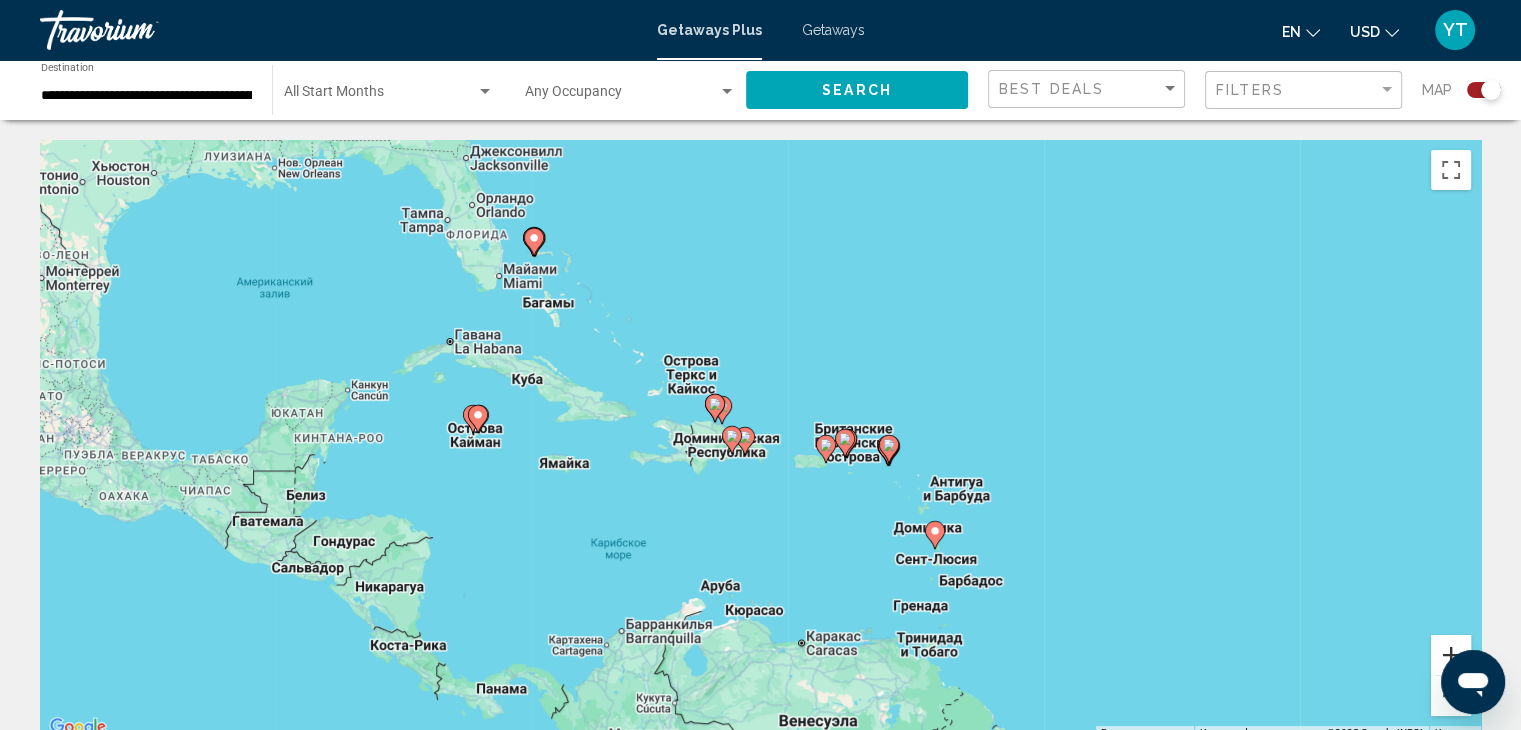 click at bounding box center (1451, 655) 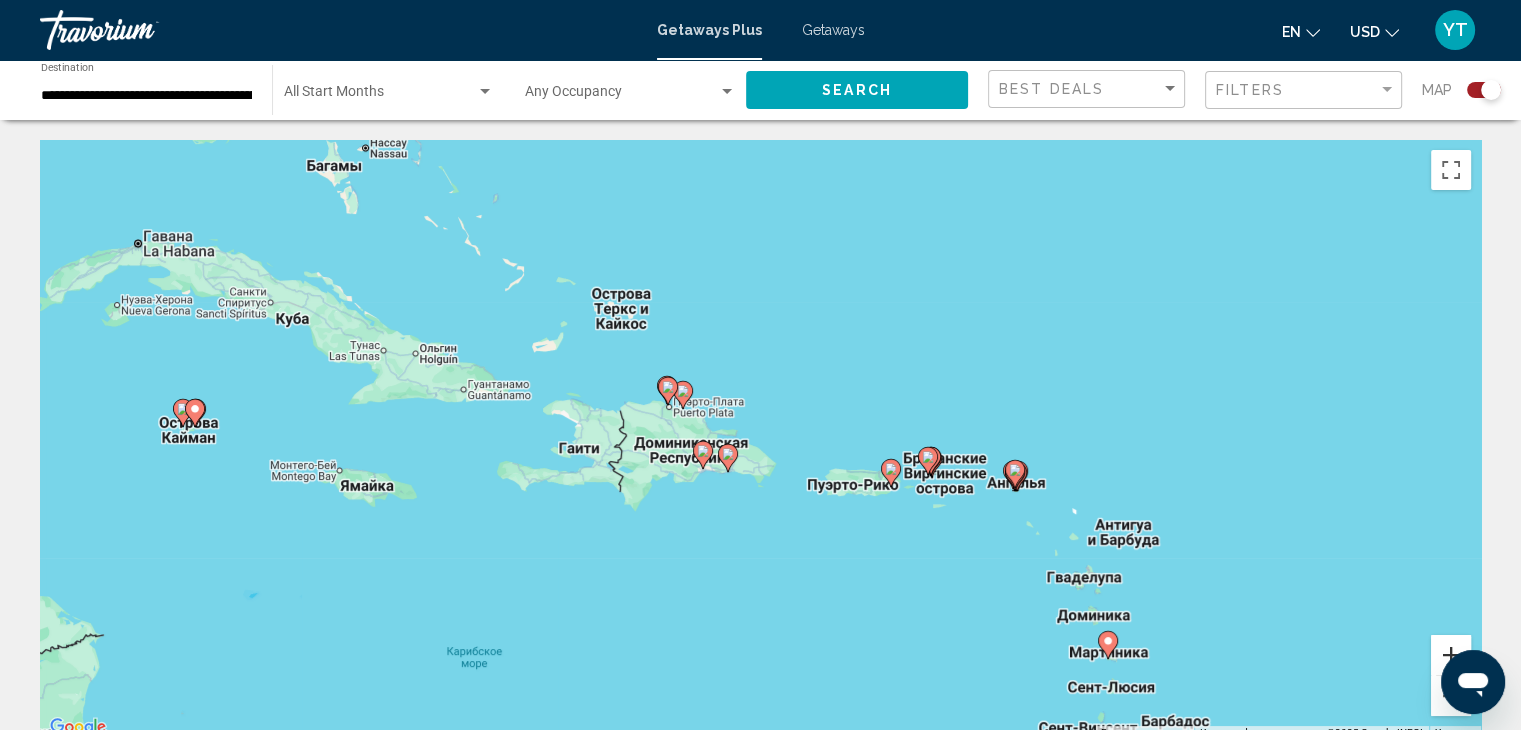 click at bounding box center [1451, 655] 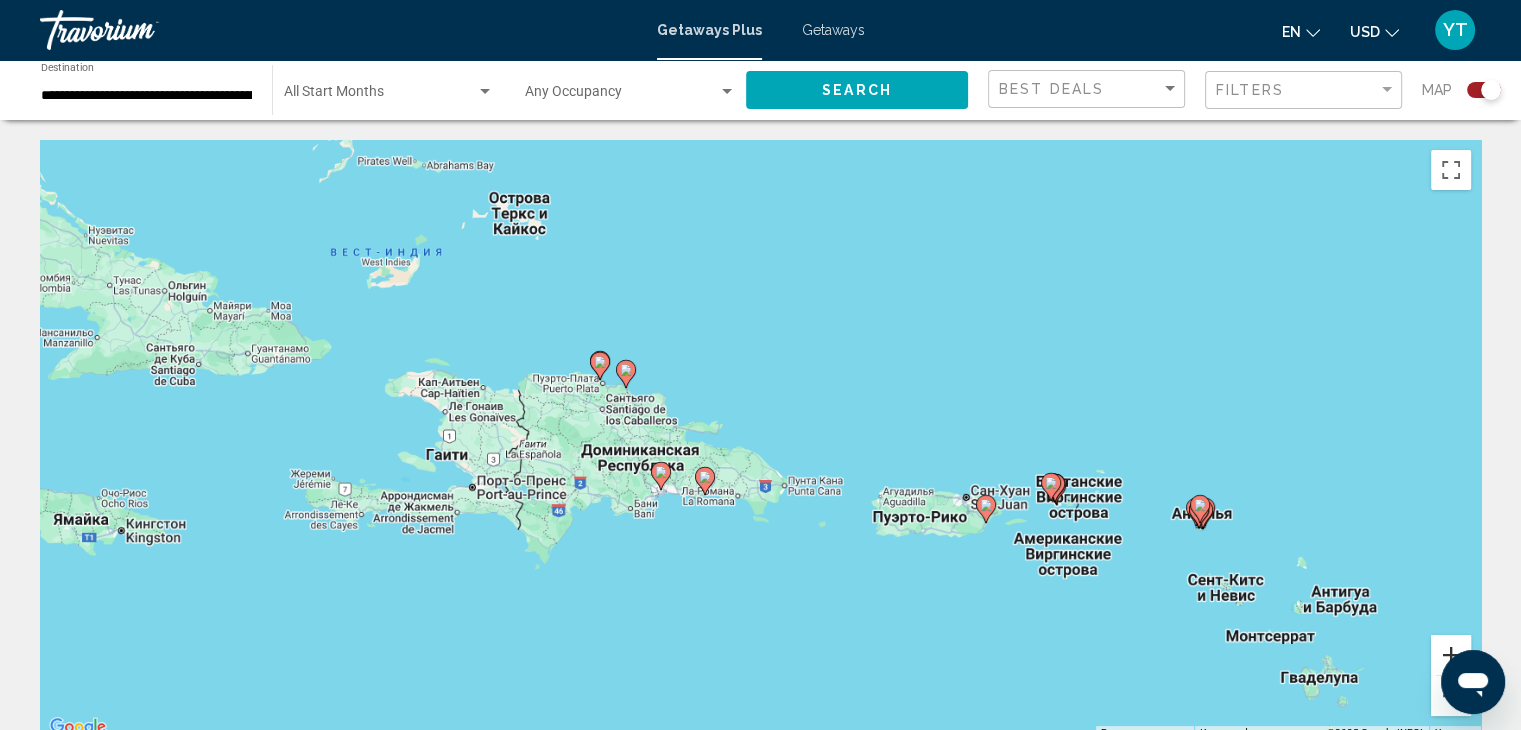click at bounding box center (1451, 655) 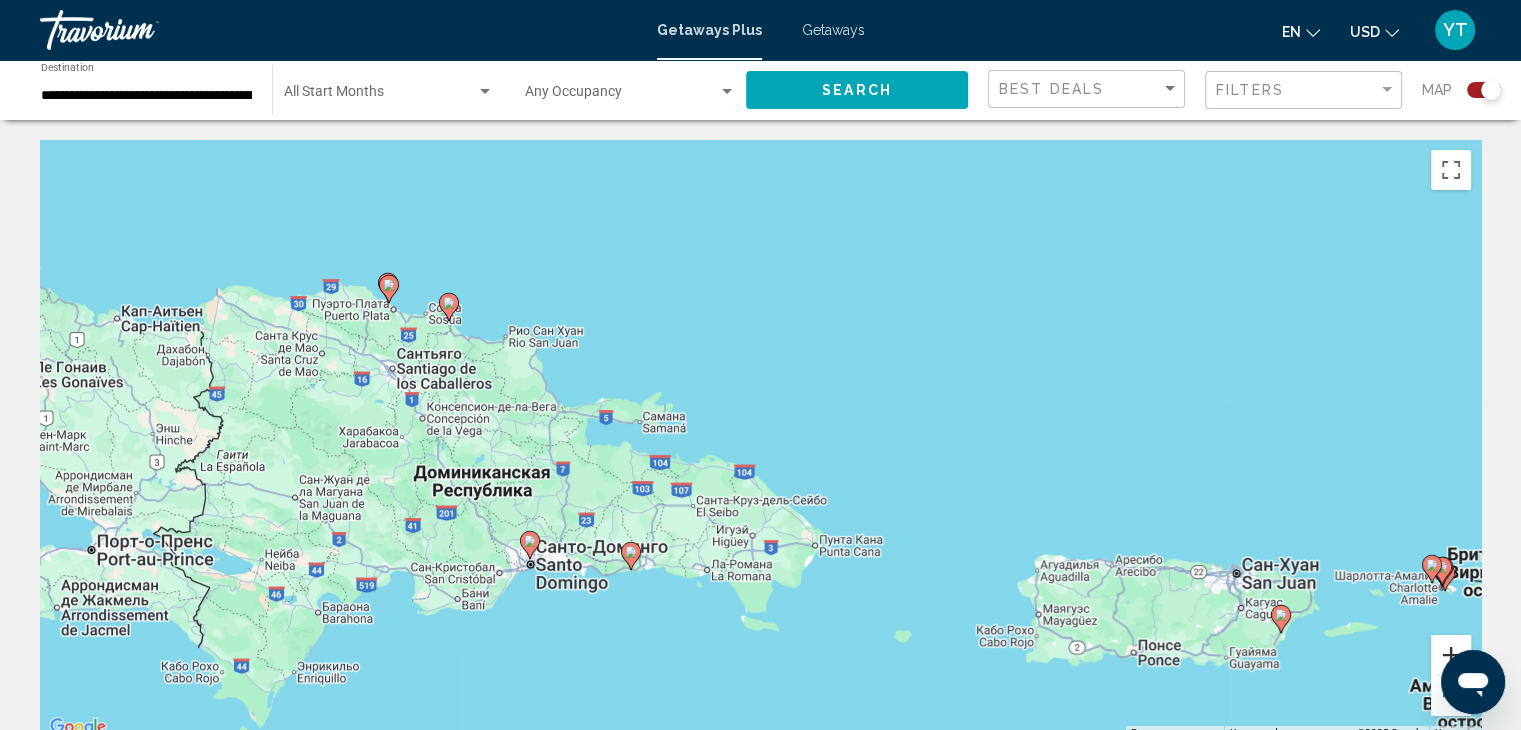 click at bounding box center (1451, 655) 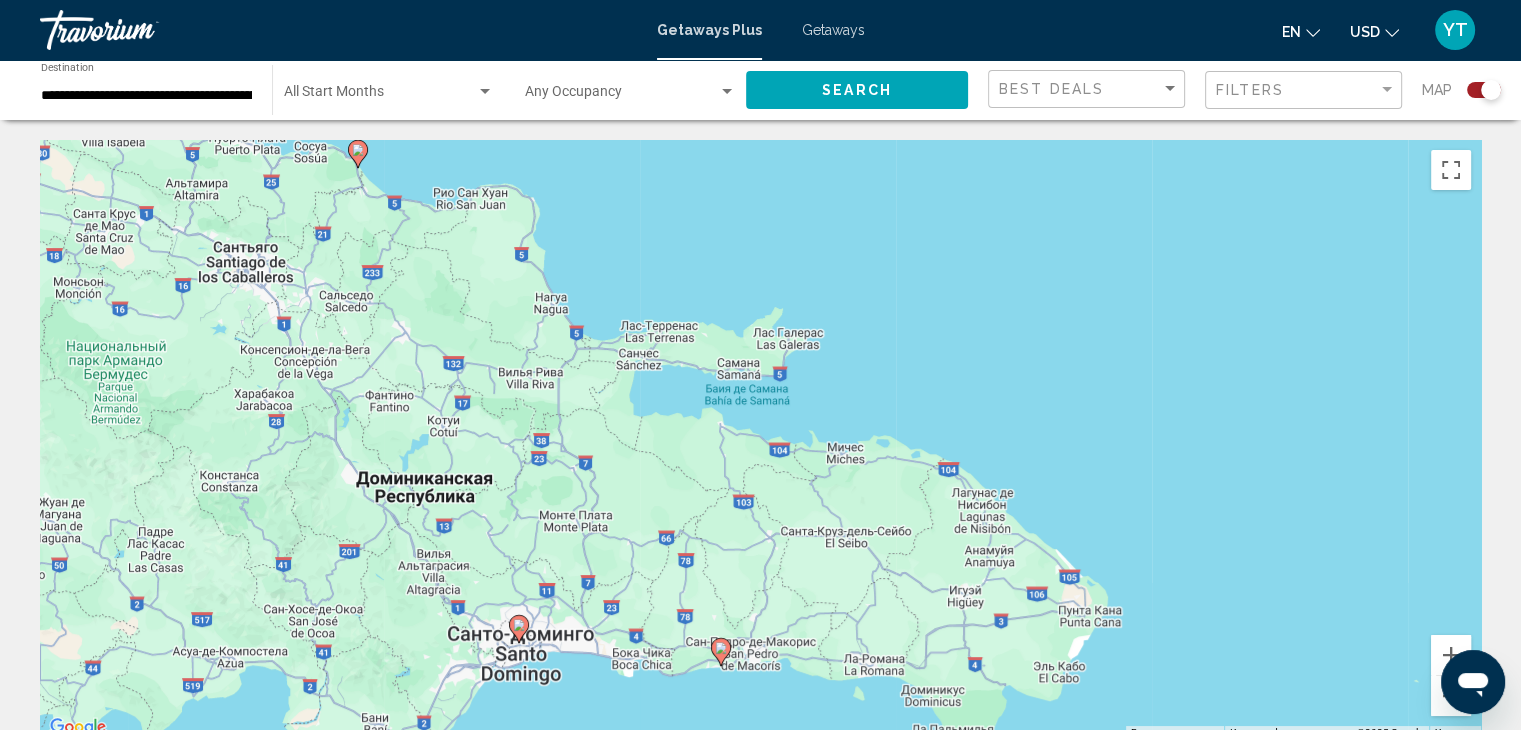 drag, startPoint x: 708, startPoint y: 433, endPoint x: 945, endPoint y: 367, distance: 246.0183 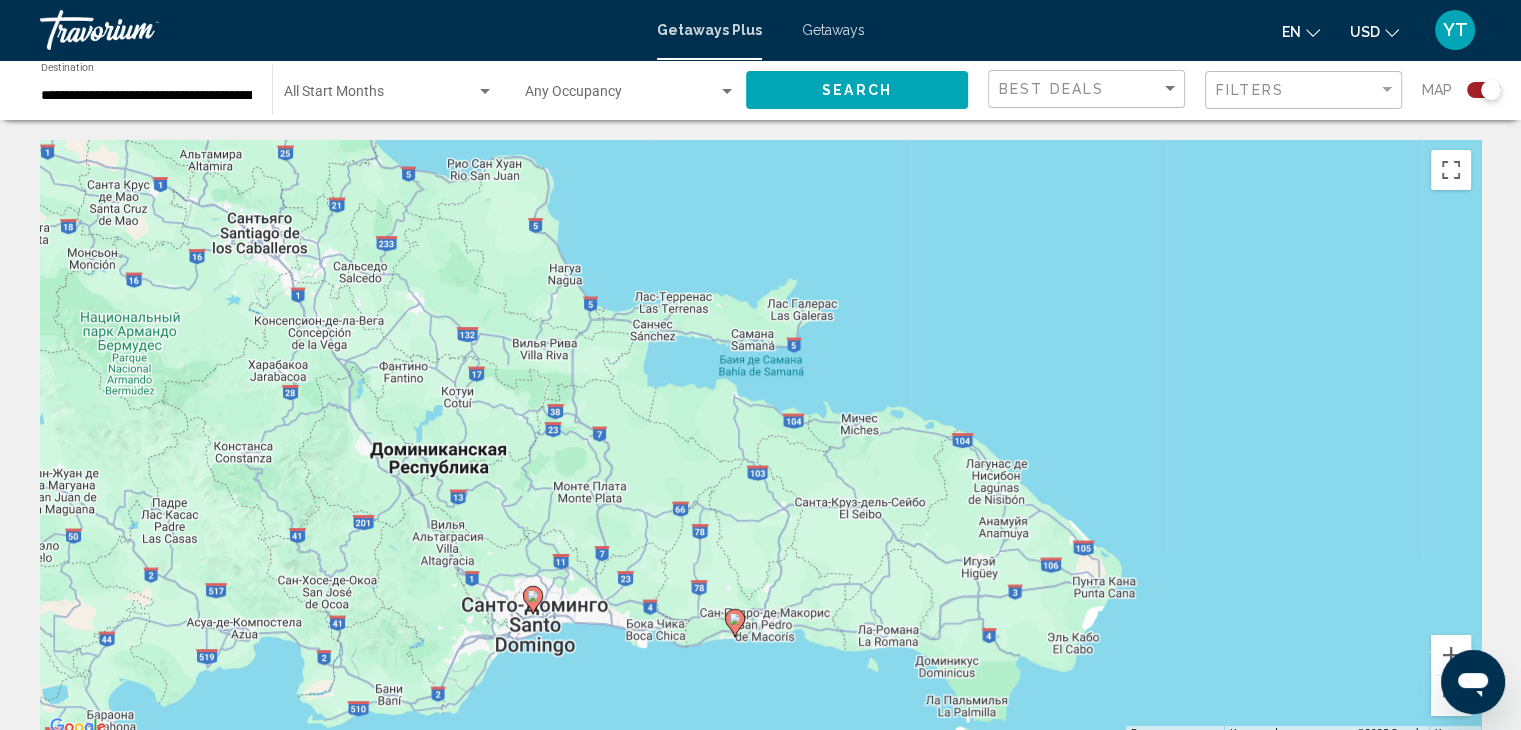 click 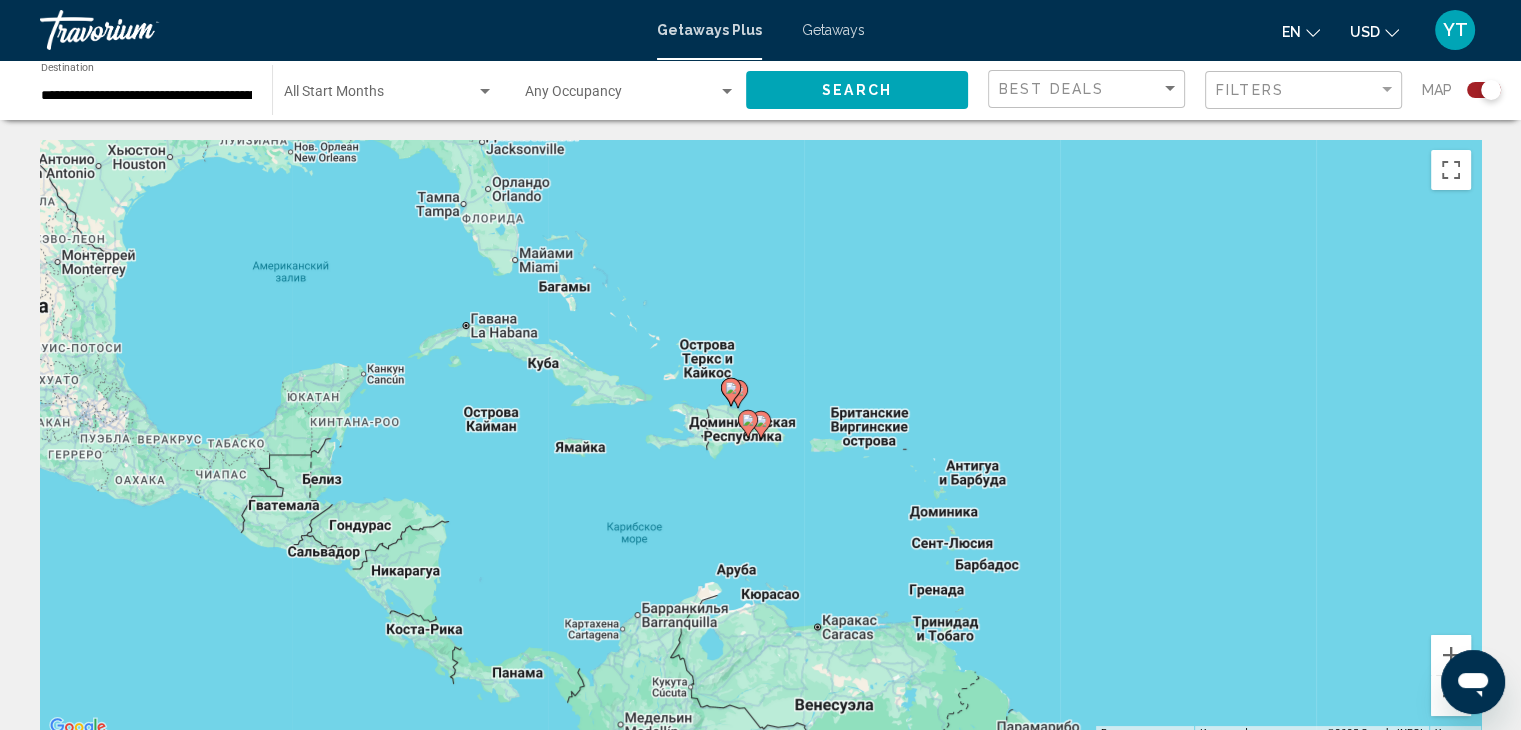 click 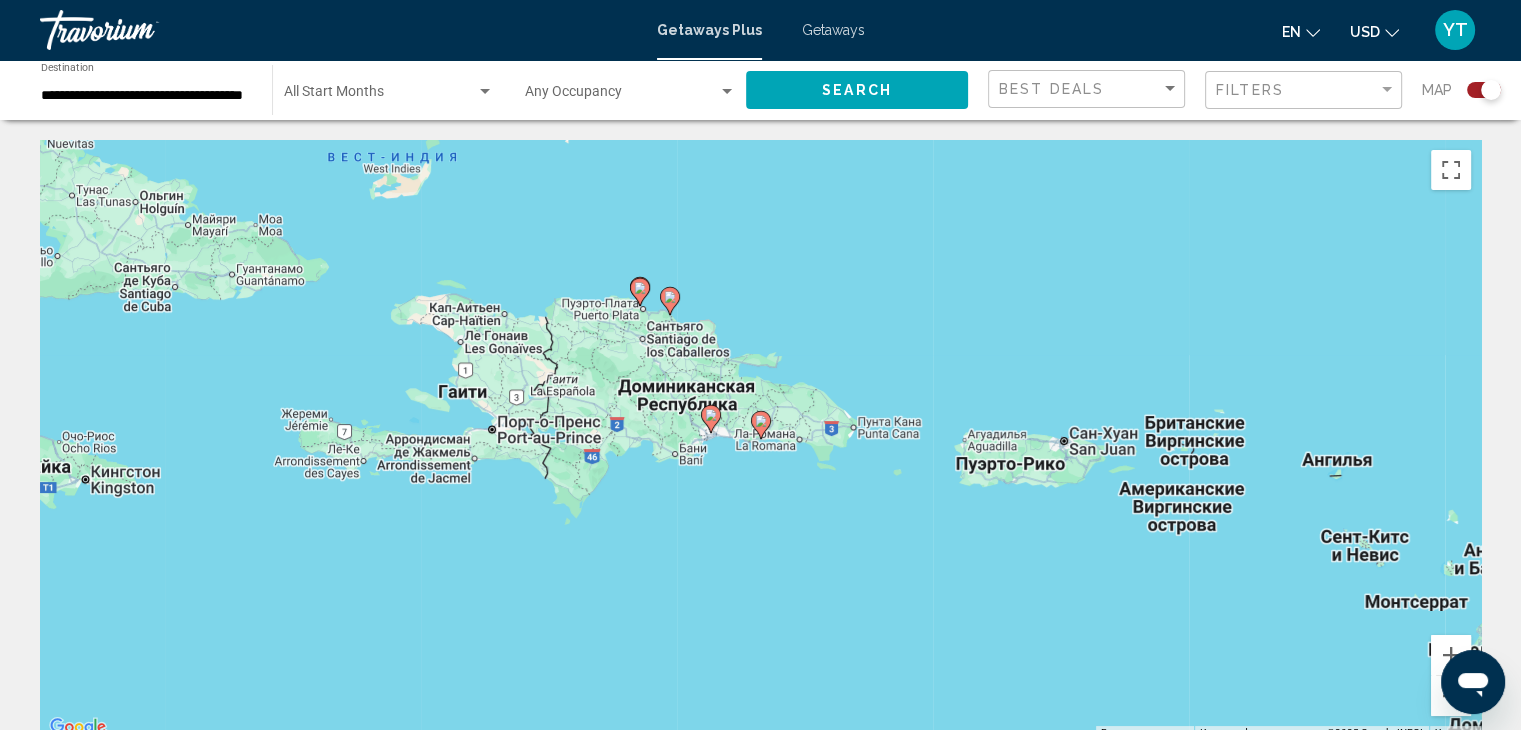 click 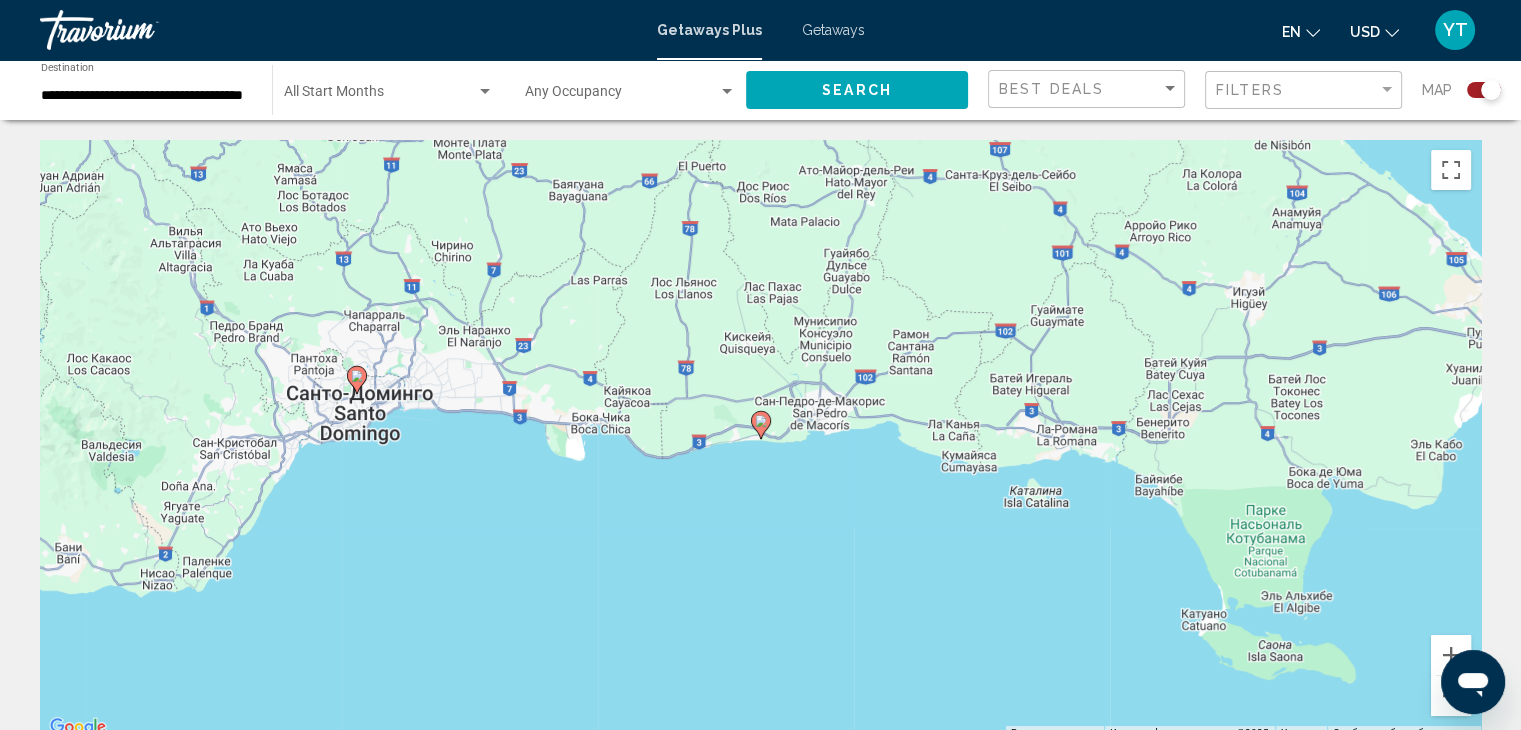click 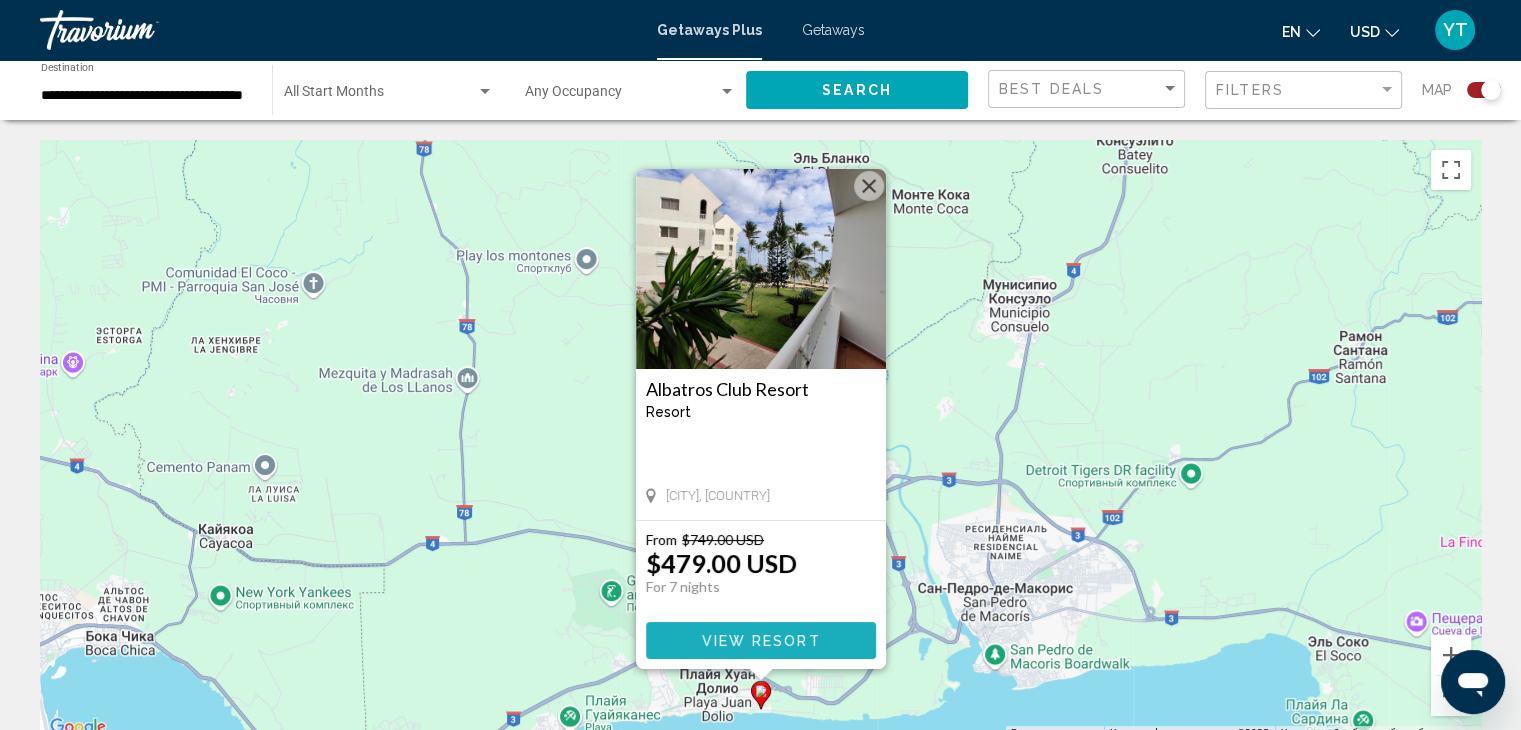 click on "View Resort" at bounding box center [760, 641] 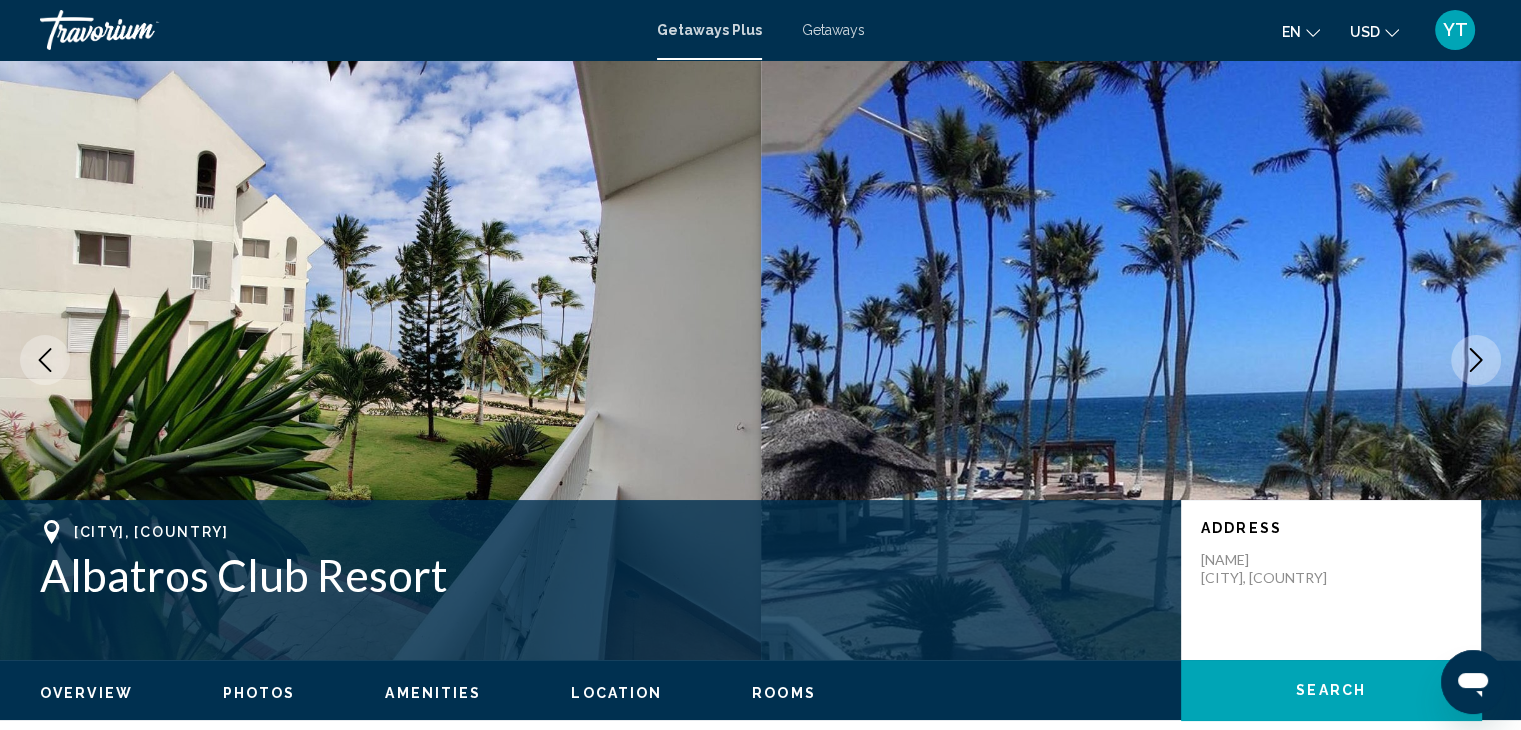 click 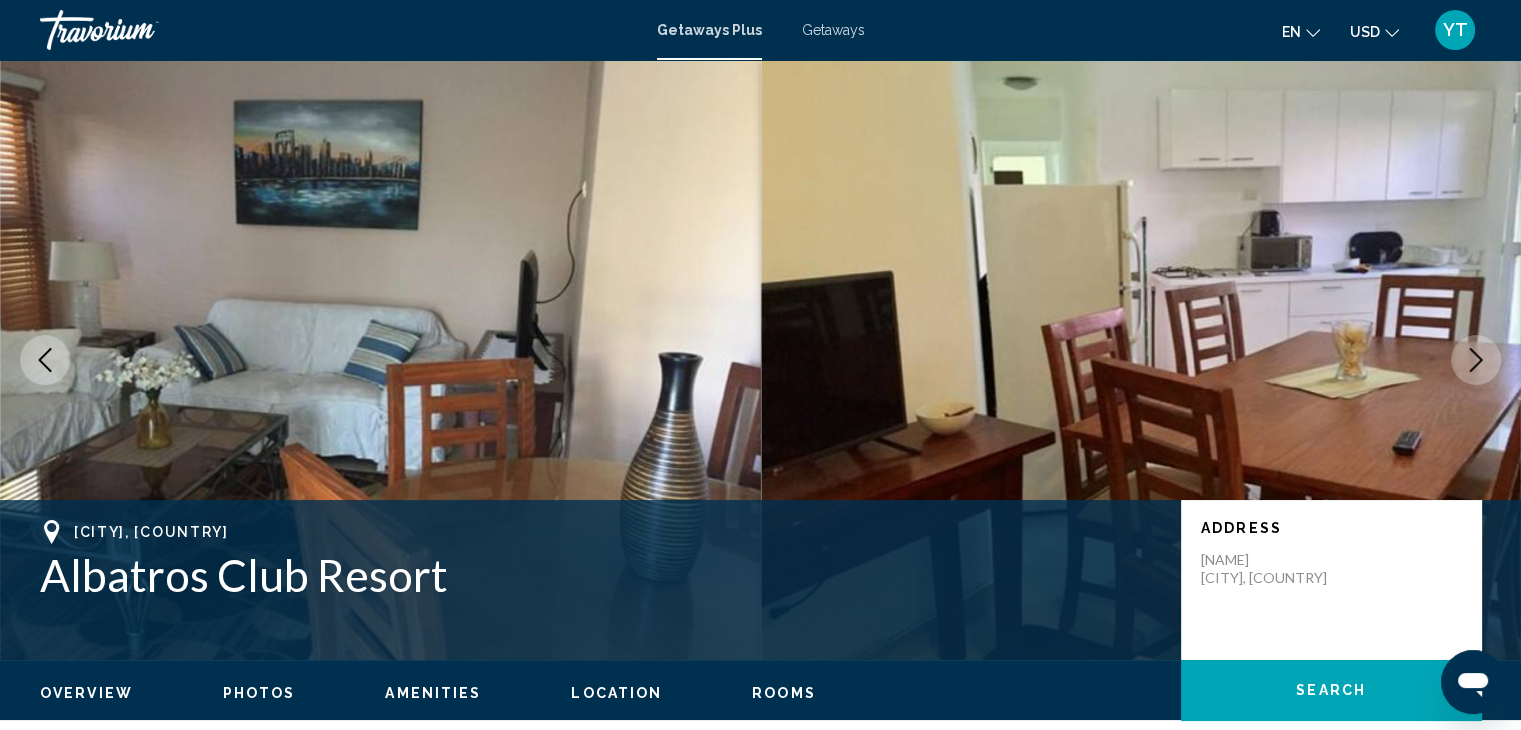 click 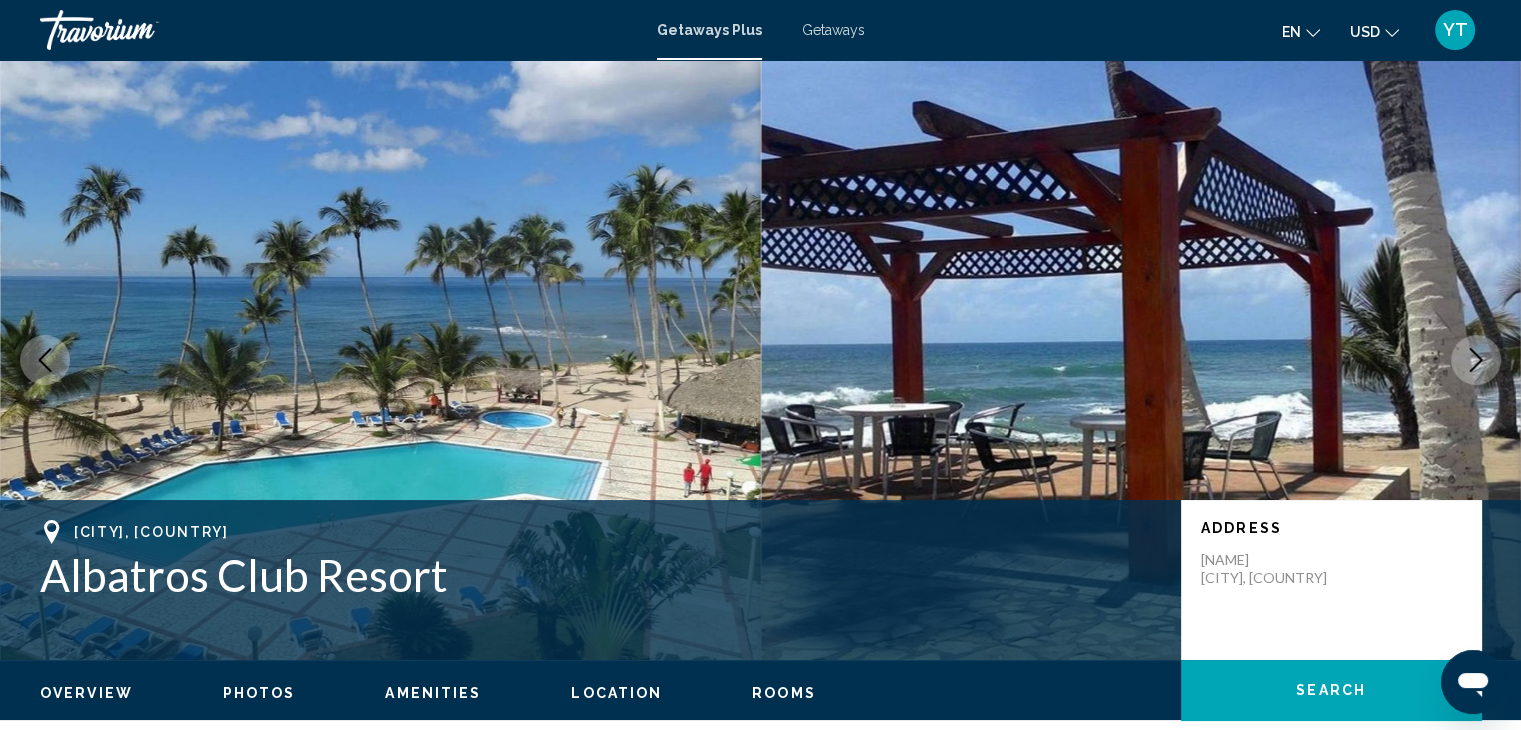 click 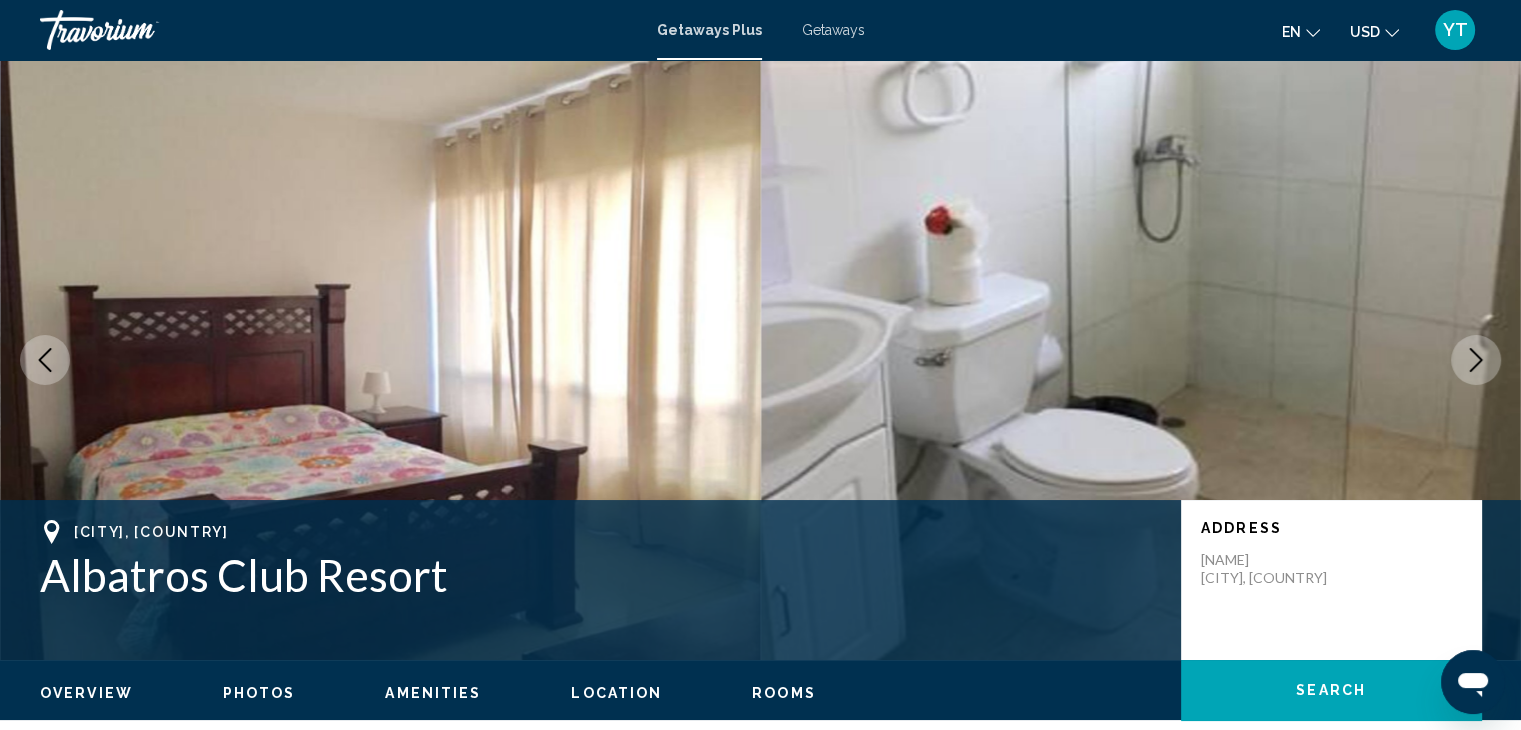 click 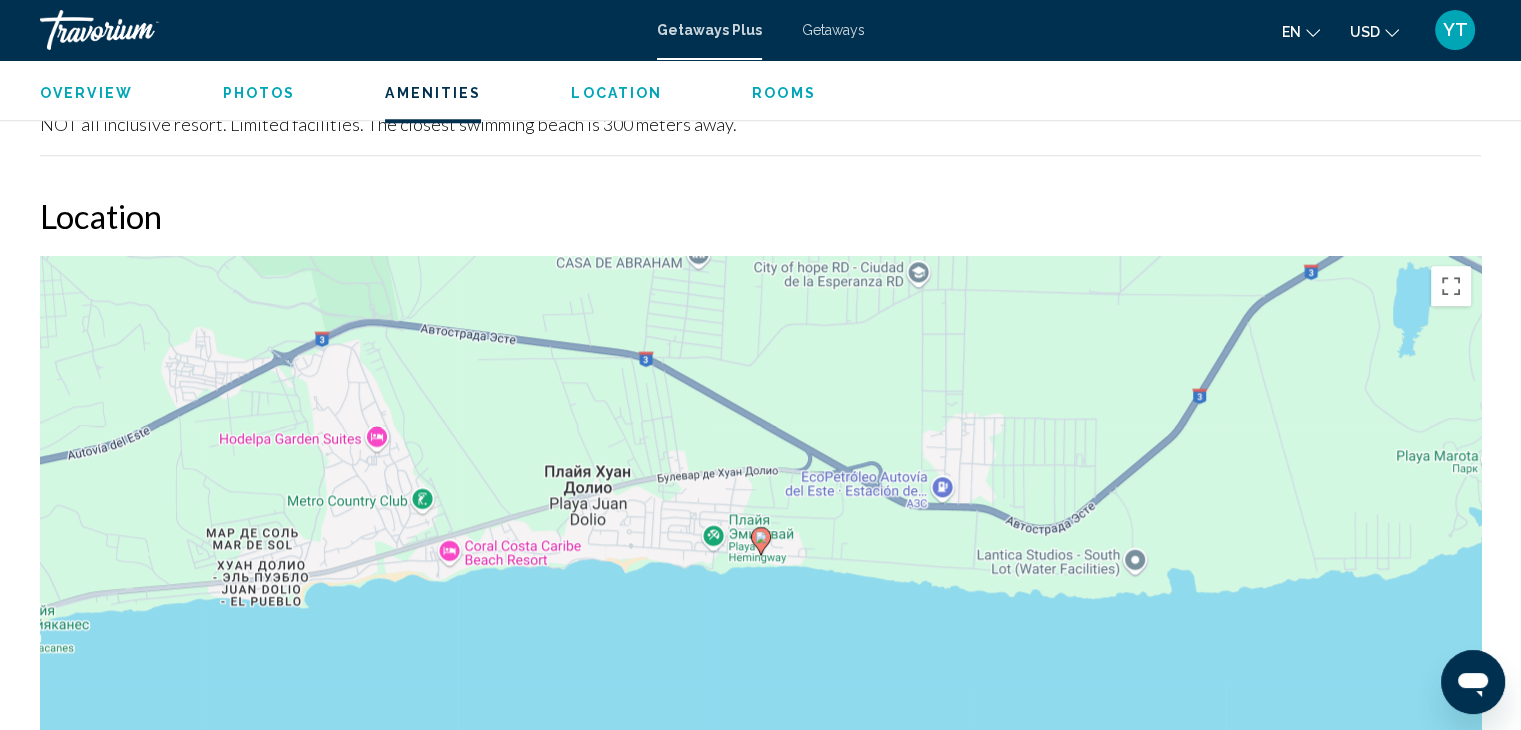 scroll, scrollTop: 2000, scrollLeft: 0, axis: vertical 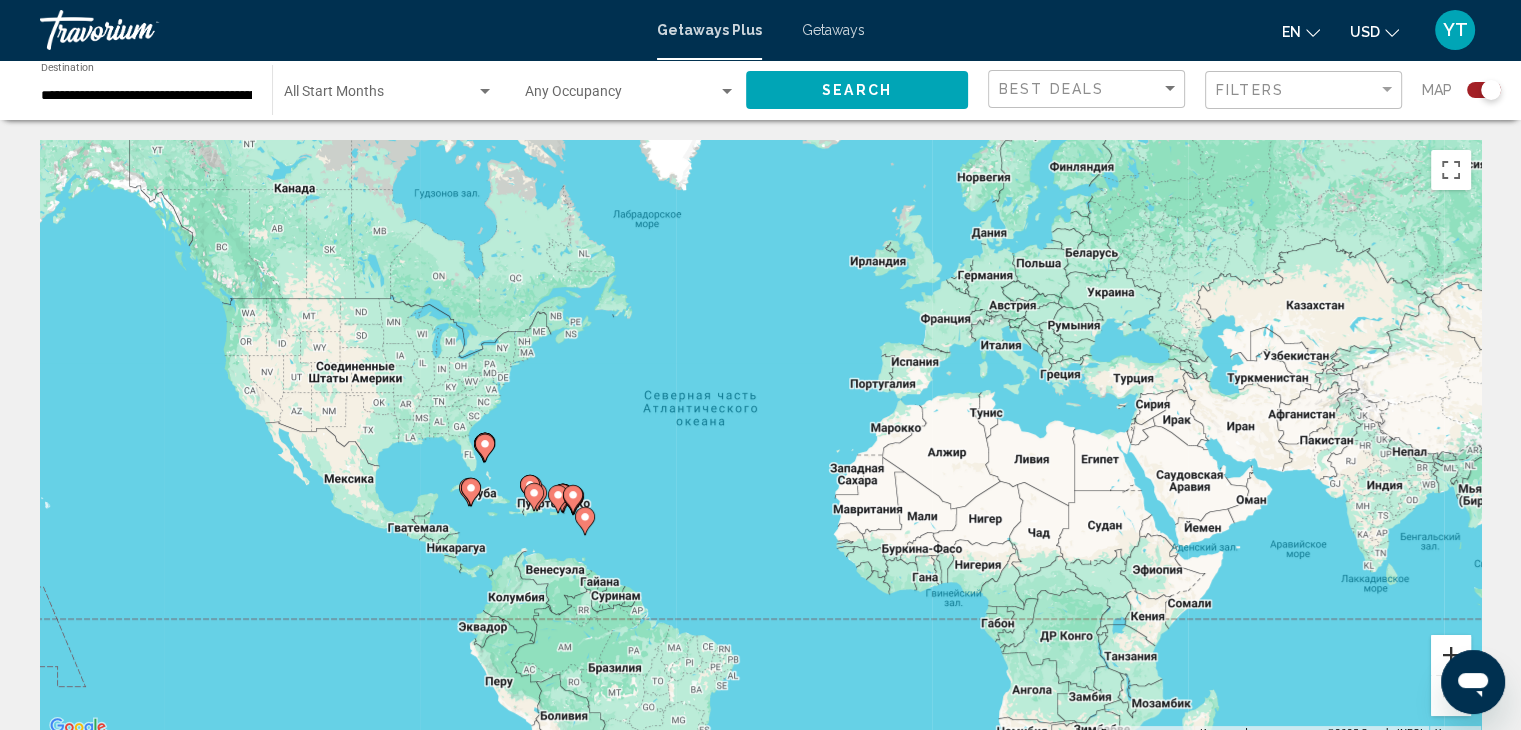 click at bounding box center (1451, 655) 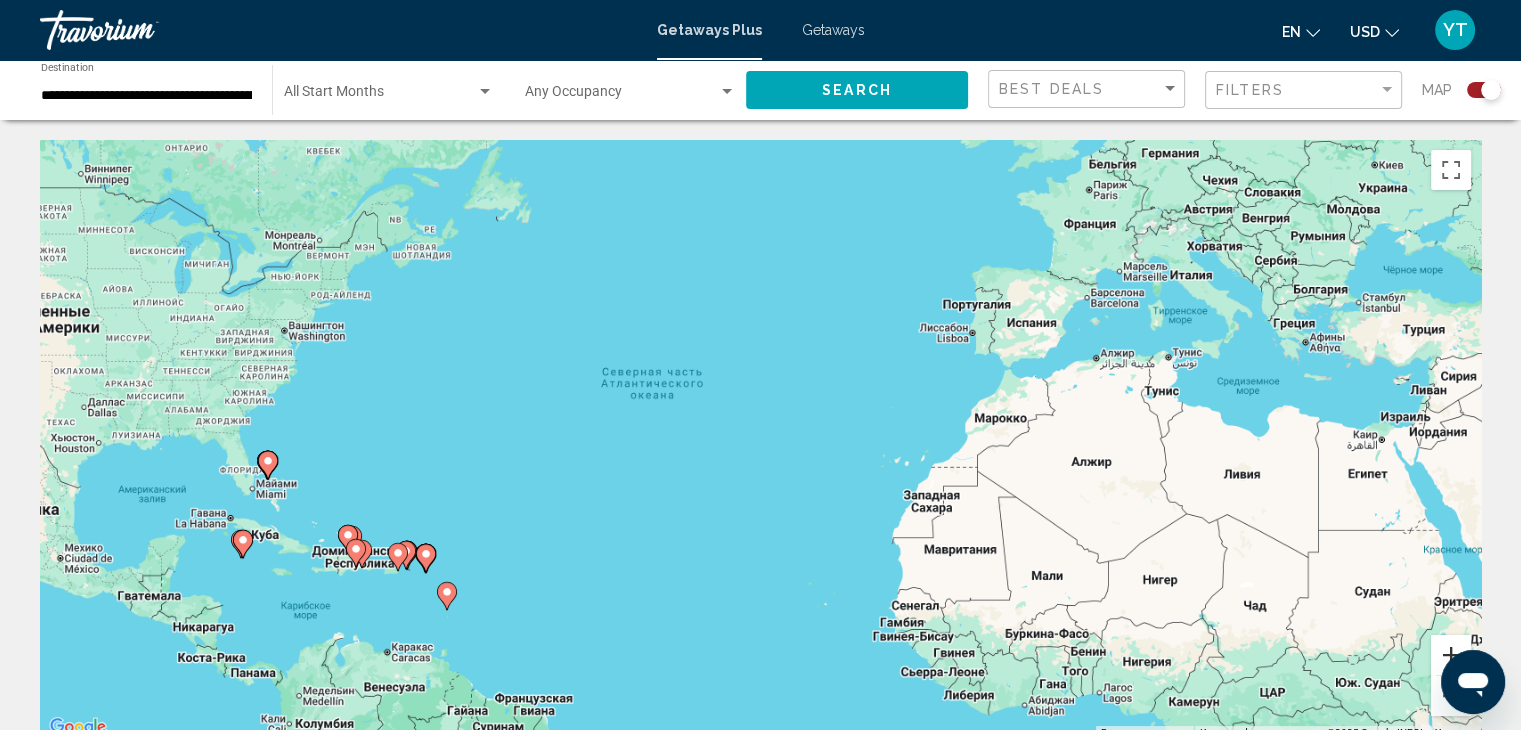 click at bounding box center [1451, 655] 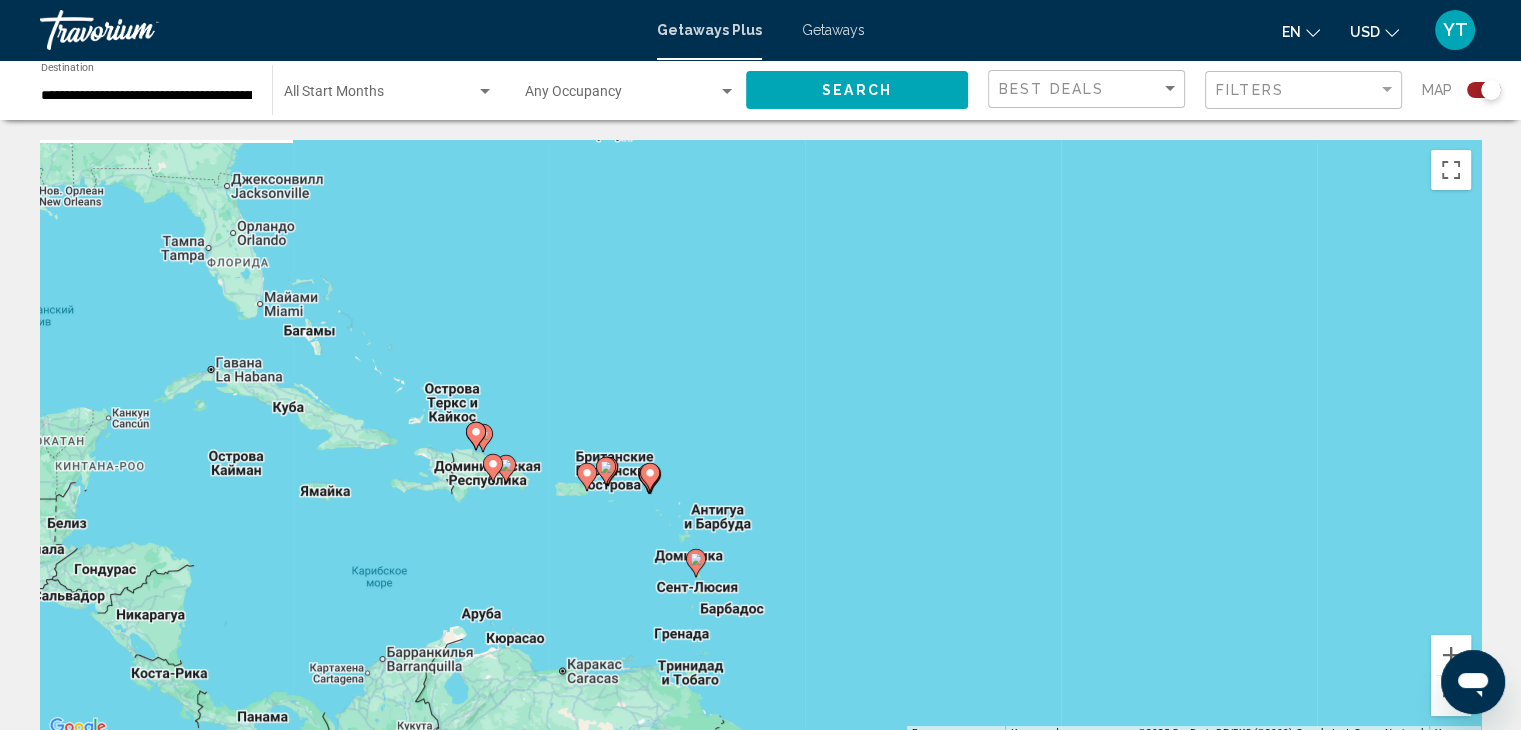 drag, startPoint x: 703, startPoint y: 517, endPoint x: 1318, endPoint y: 290, distance: 655.5563 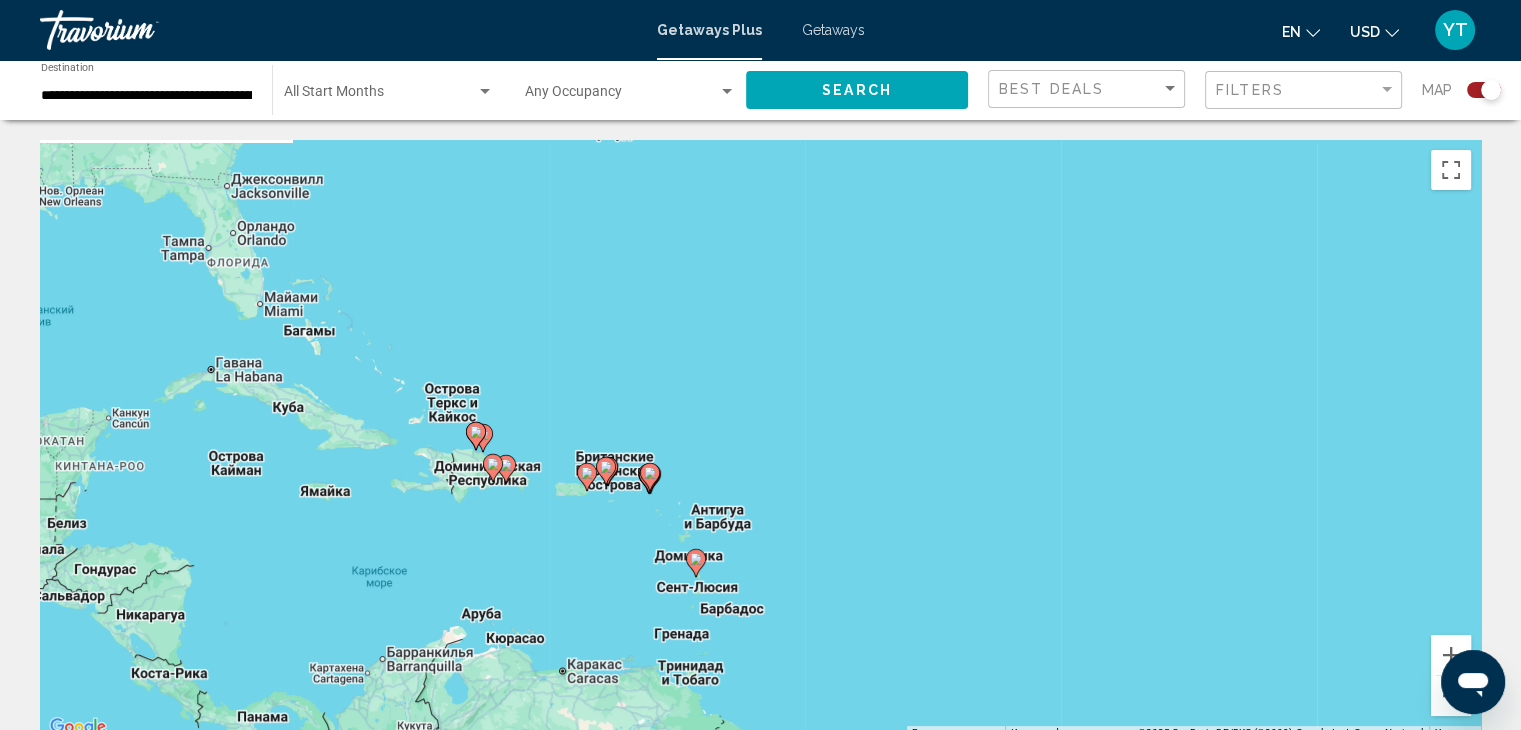 click on "Для навигации используйте клавиши со стрелками. Чтобы активировать перетаскивание с помощью клавиатуры, нажмите Alt + Ввод. После этого перемещайте маркер, используя клавиши со стрелками. Чтобы завершить перетаскивание, нажмите клавишу Ввод. Чтобы отменить действие, нажмите клавишу Esc." at bounding box center [760, 440] 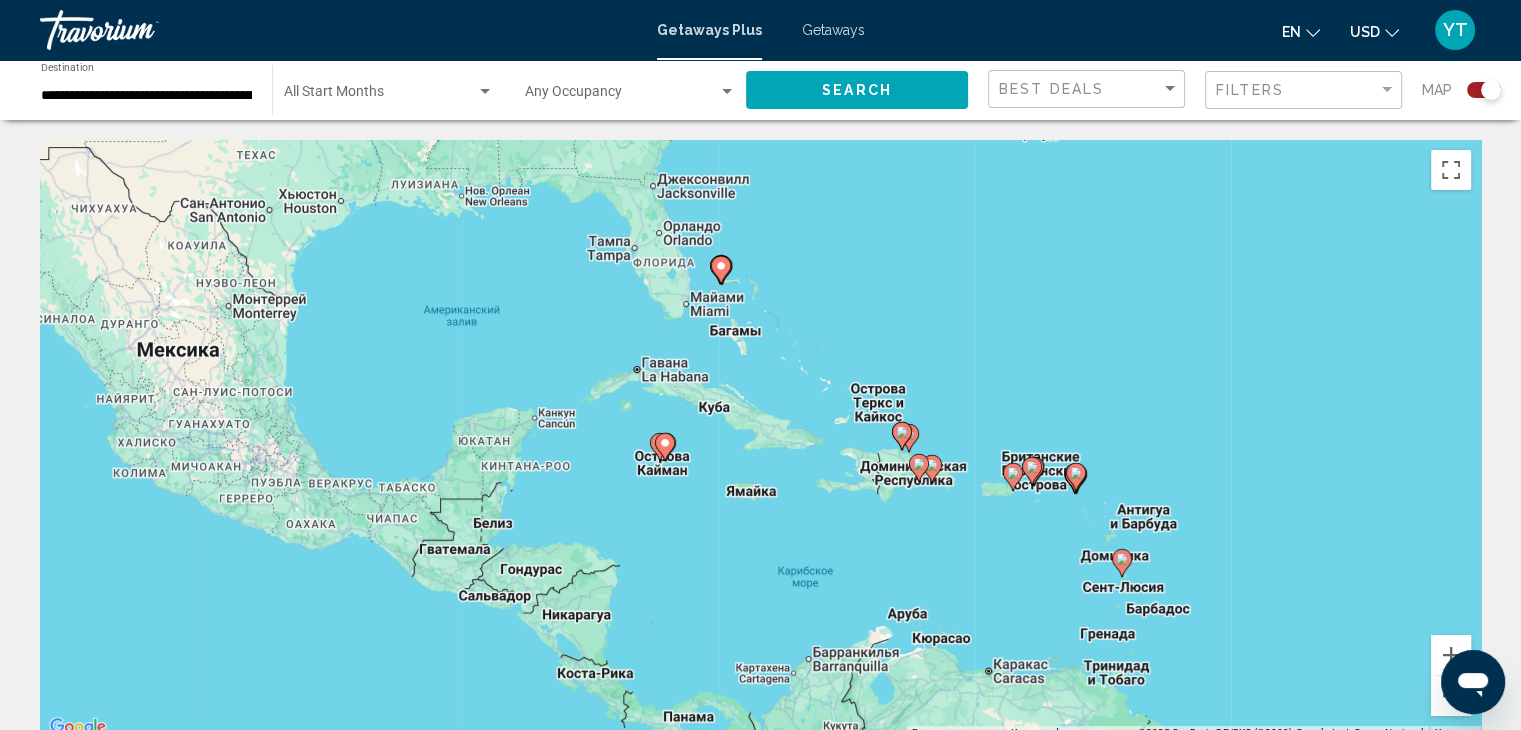 drag, startPoint x: 356, startPoint y: 365, endPoint x: 782, endPoint y: 365, distance: 426 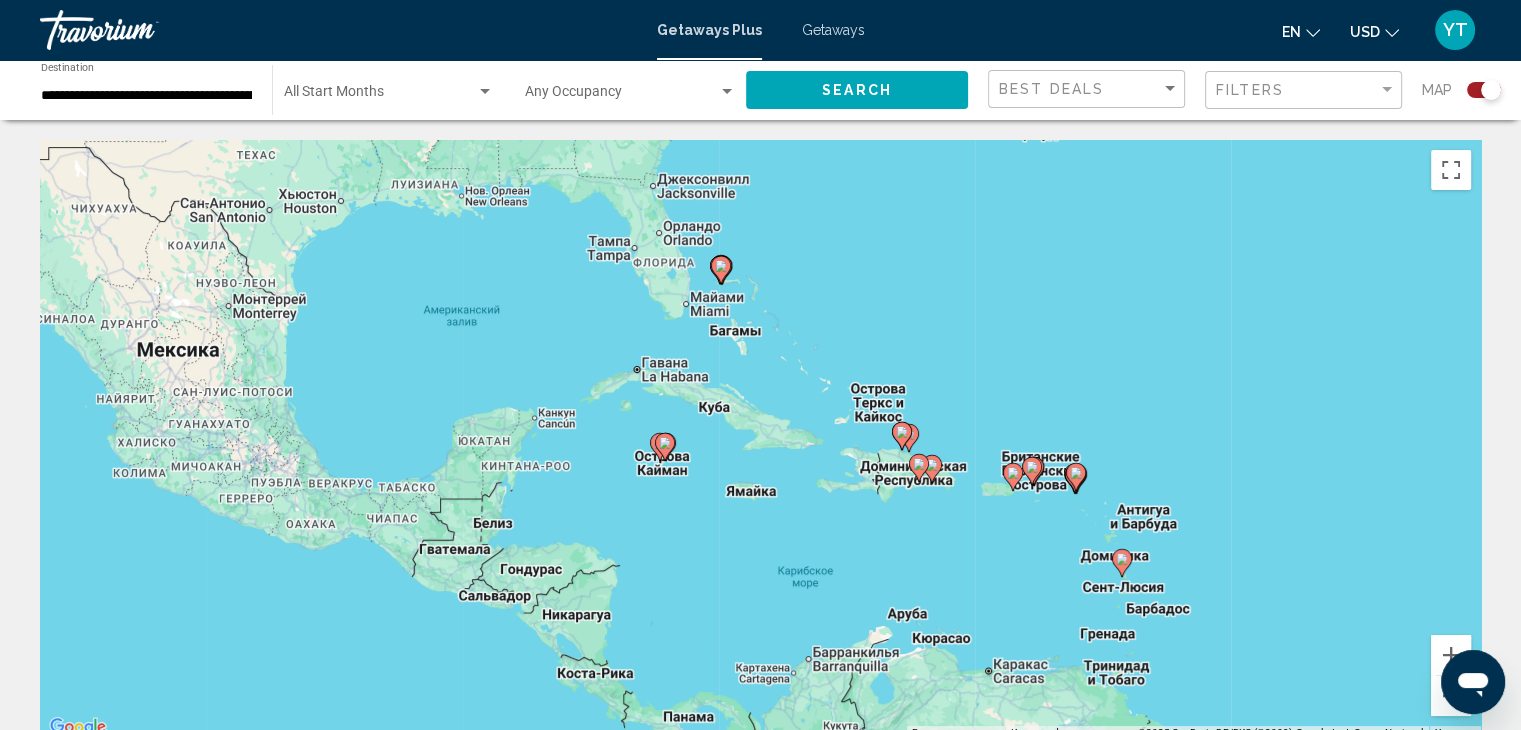click on "Для навигации используйте клавиши со стрелками. Чтобы активировать перетаскивание с помощью клавиатуры, нажмите Alt + Ввод. После этого перемещайте маркер, используя клавиши со стрелками. Чтобы завершить перетаскивание, нажмите клавишу Ввод. Чтобы отменить действие, нажмите клавишу Esc." at bounding box center [760, 440] 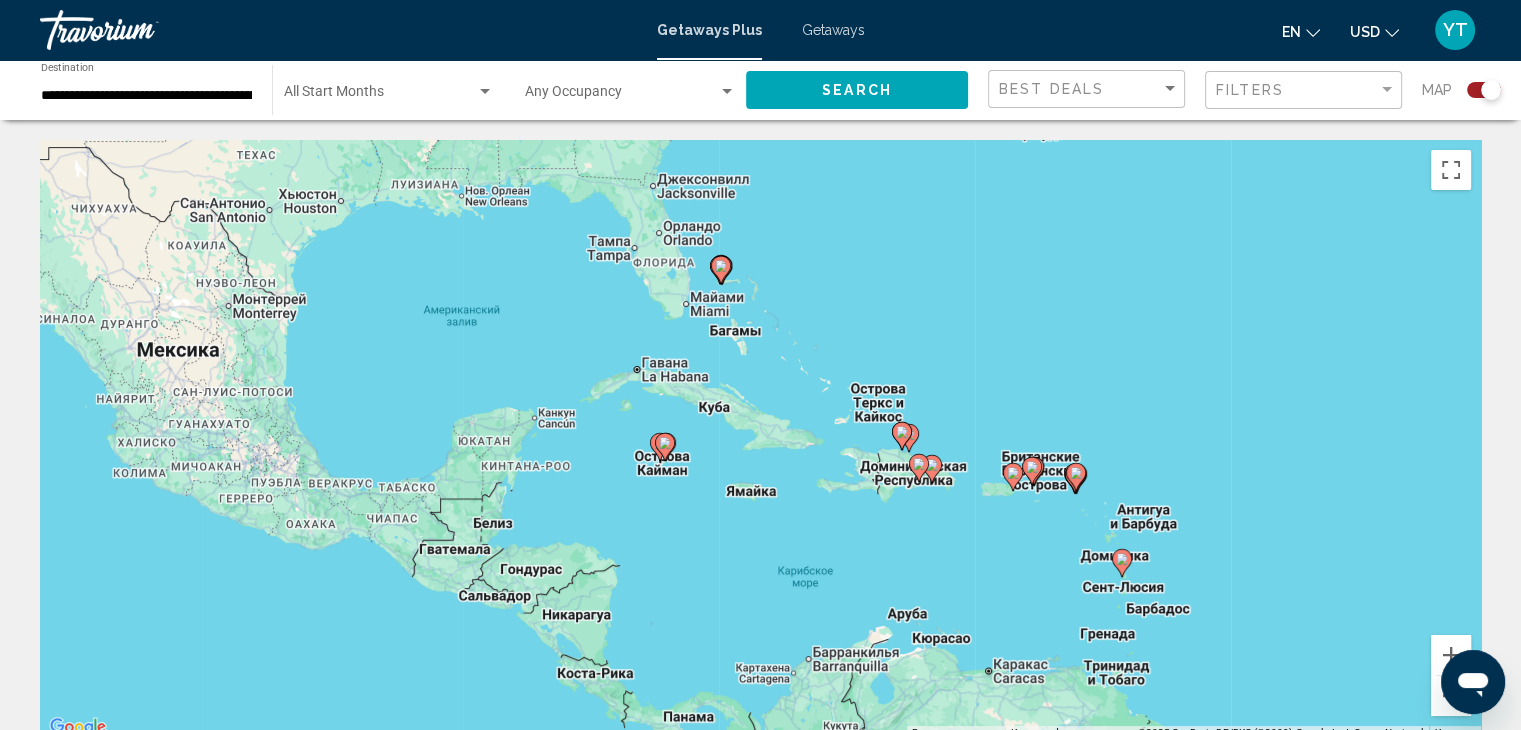click on "**********" at bounding box center (146, 96) 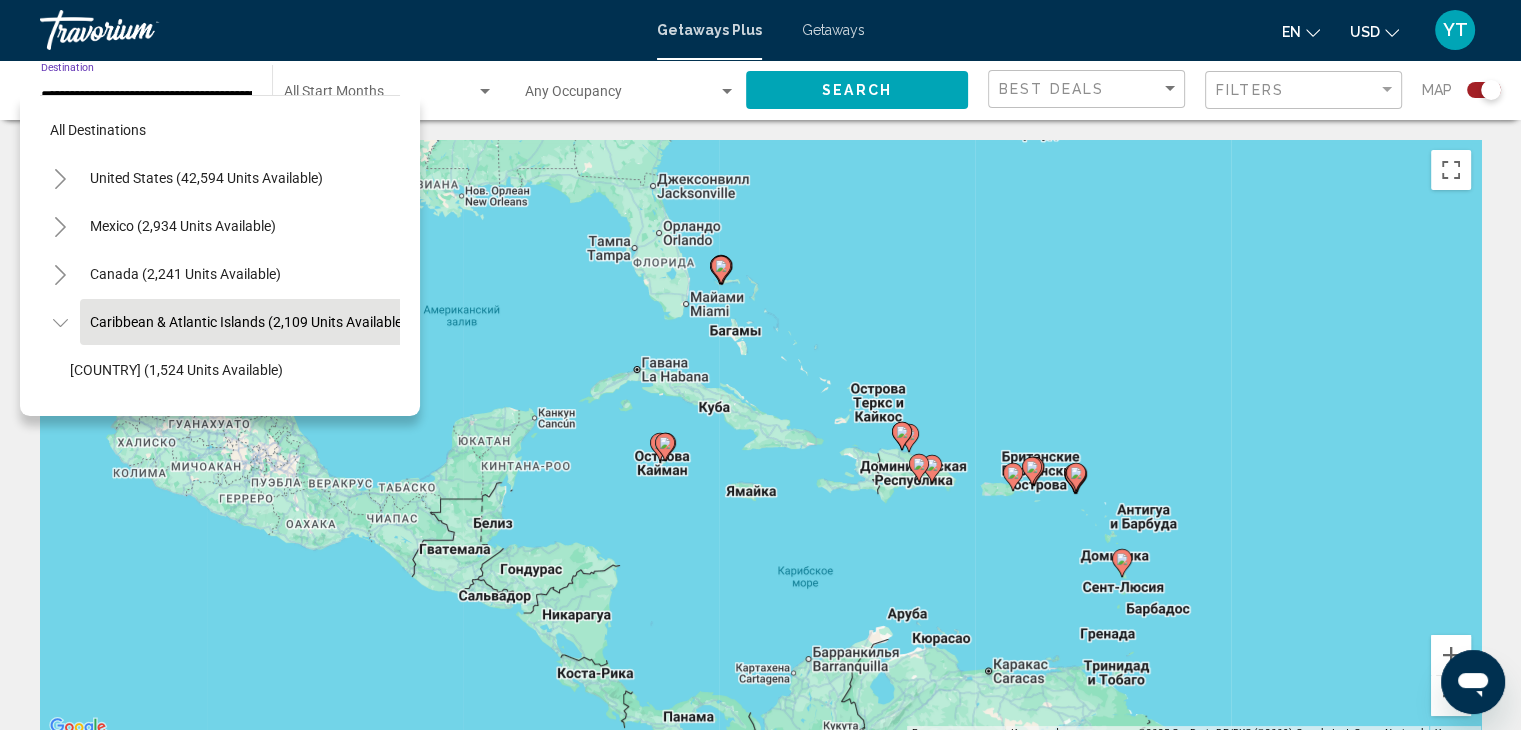 scroll, scrollTop: 78, scrollLeft: 32, axis: both 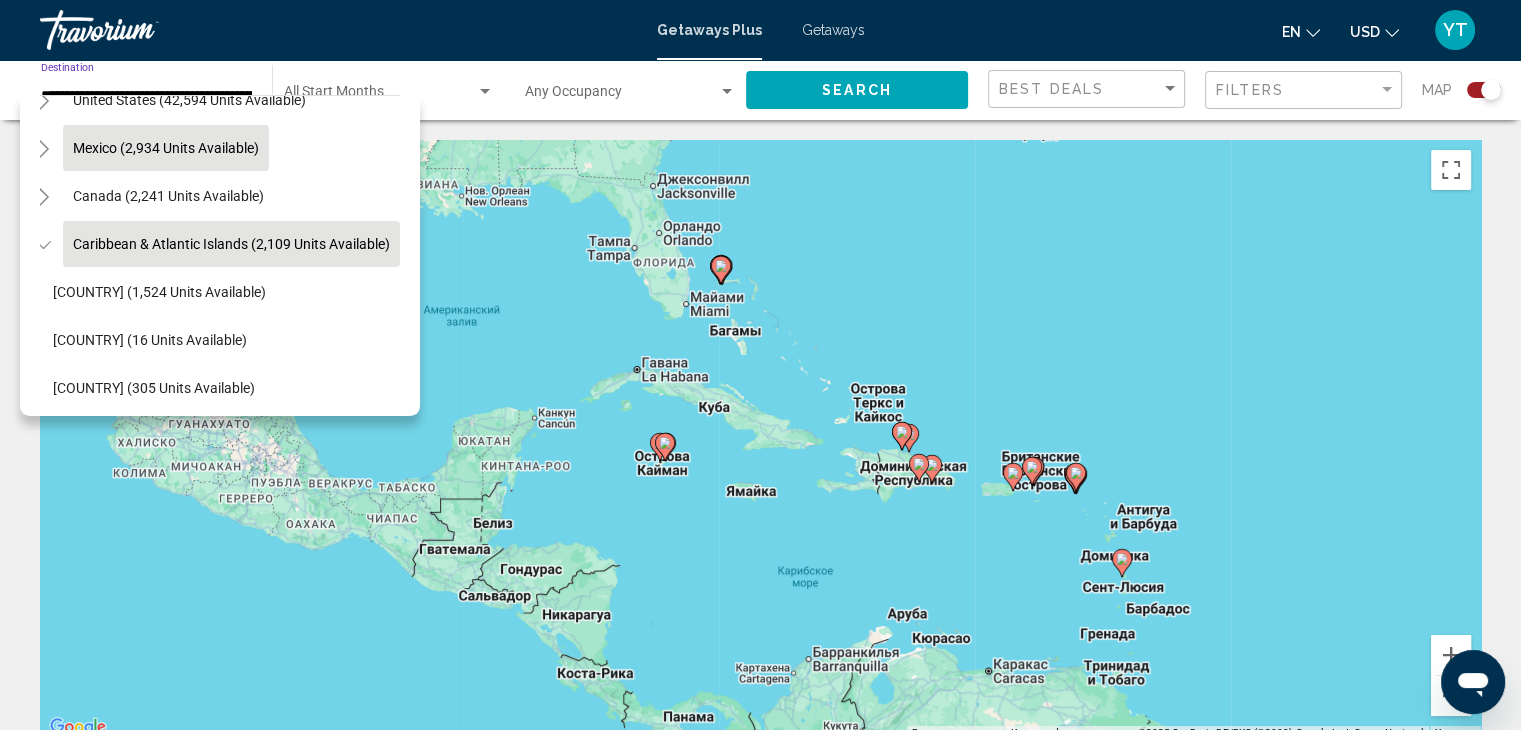 click on "Mexico (2,934 units available)" at bounding box center [168, 196] 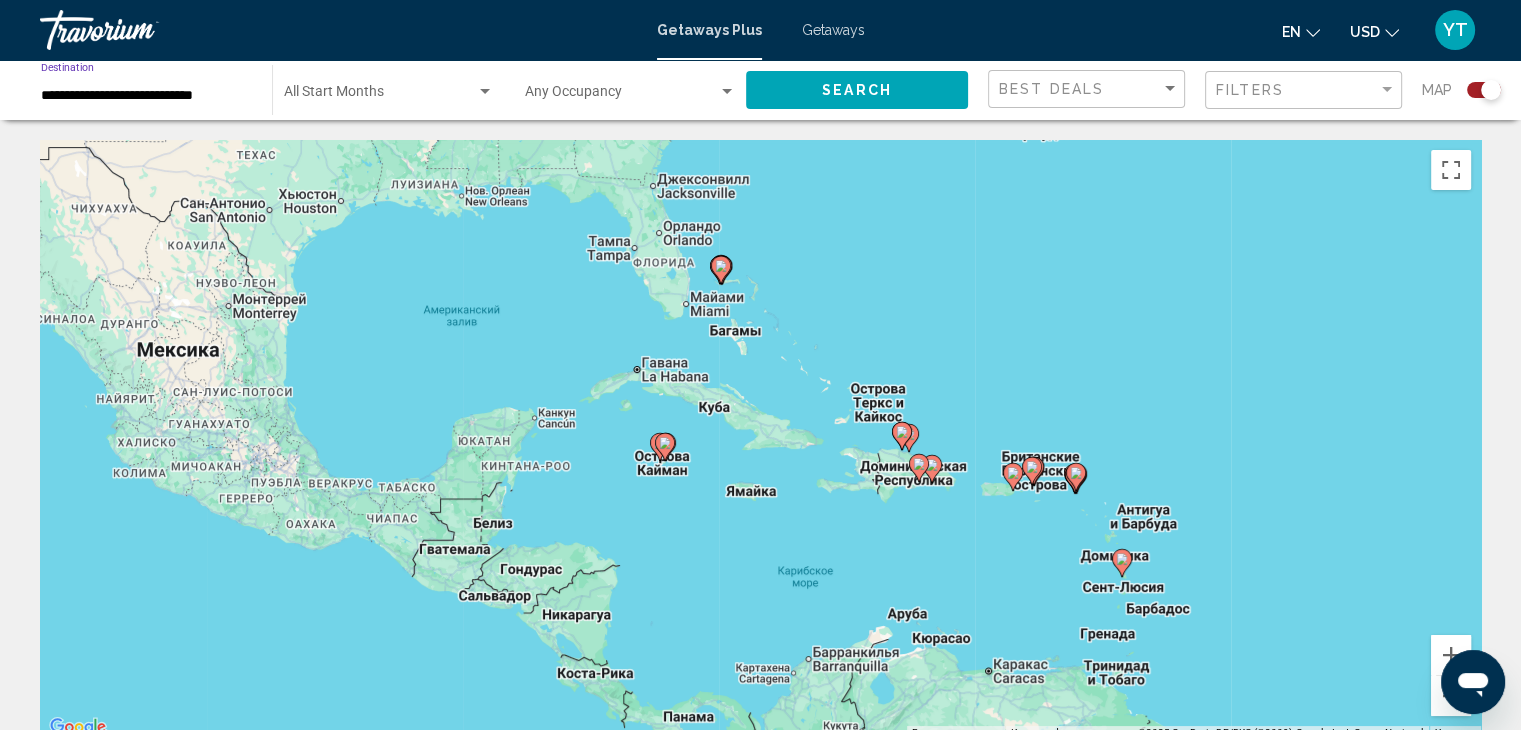 click on "Search" 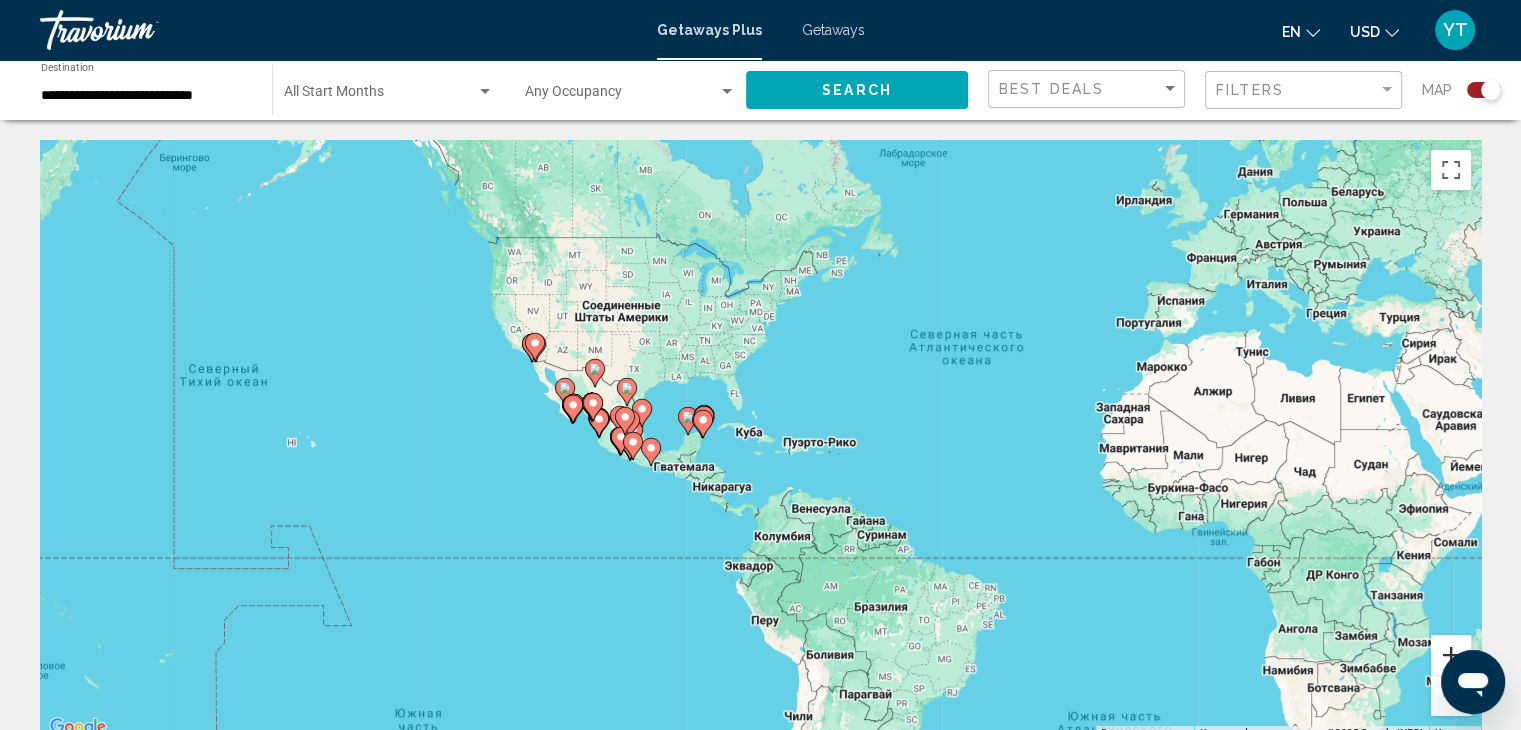 drag, startPoint x: 20, startPoint y: 1, endPoint x: 1456, endPoint y: 649, distance: 1575.4364 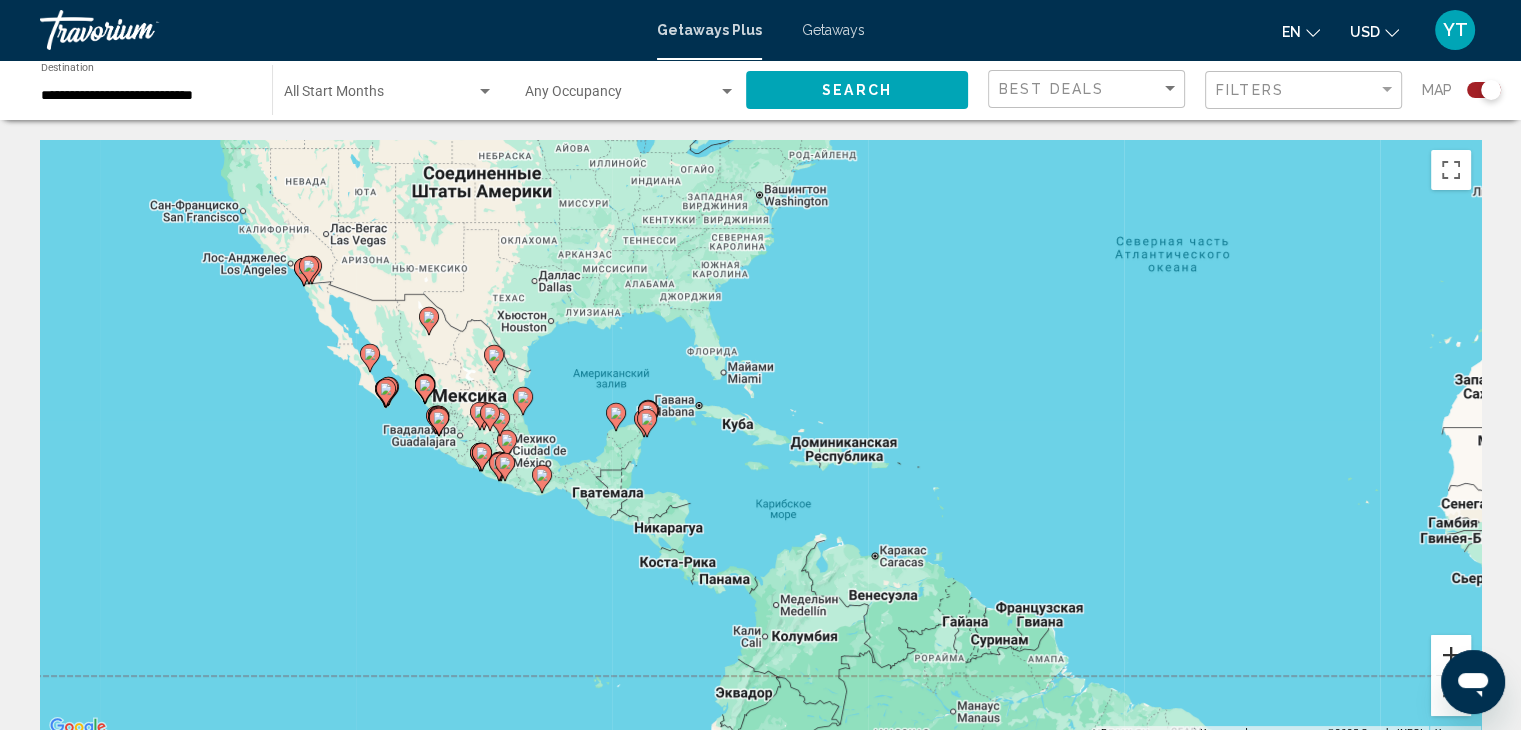click at bounding box center (1451, 655) 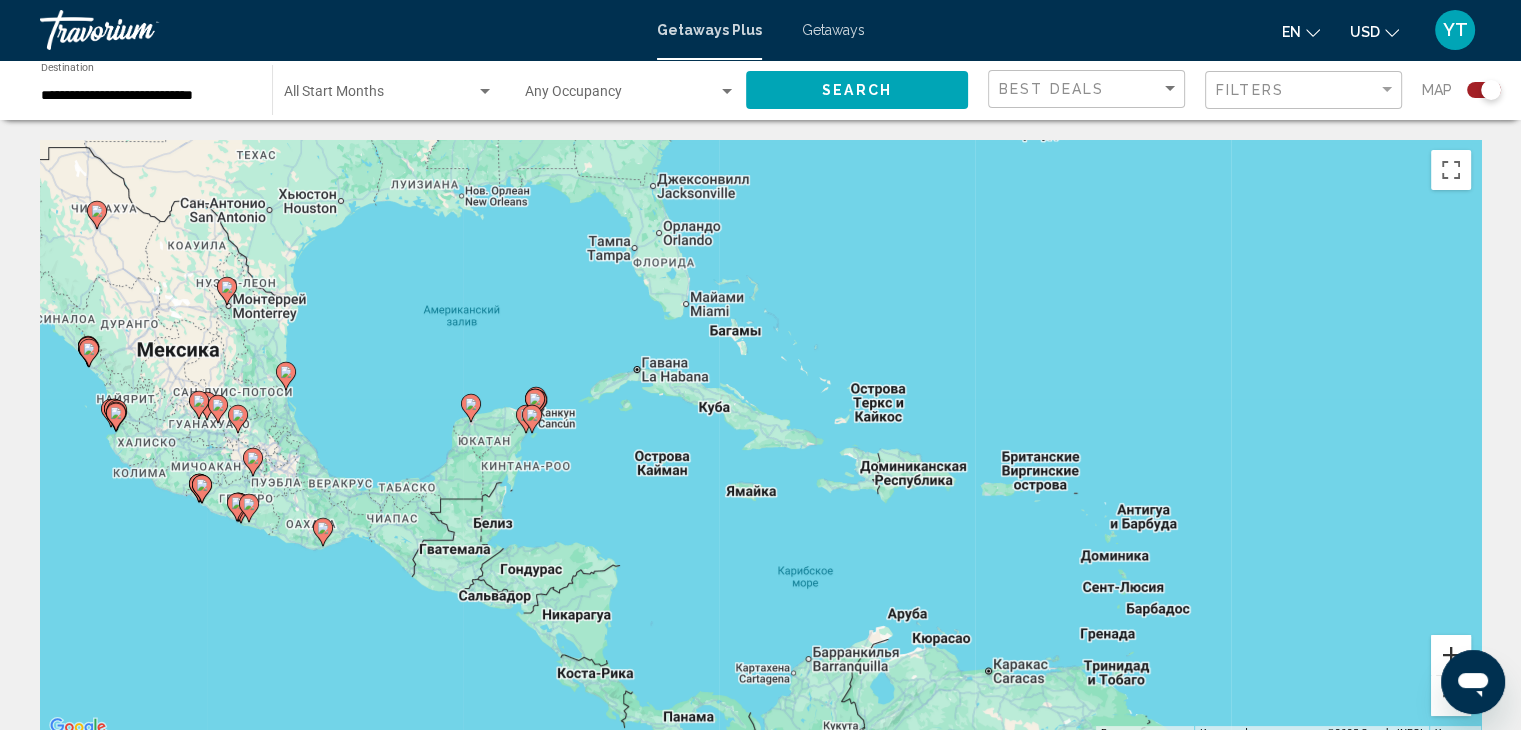 click at bounding box center [1451, 655] 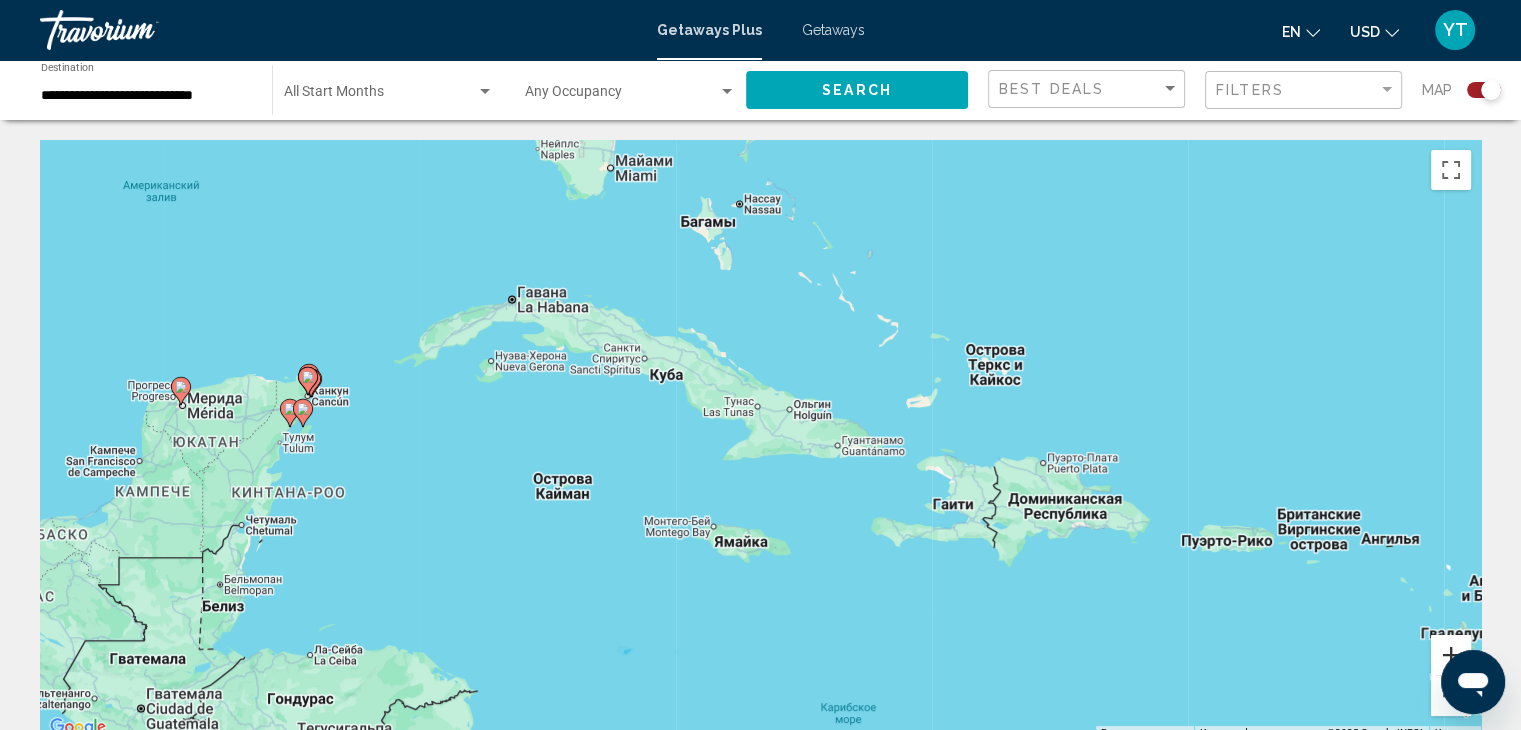 click at bounding box center [1451, 655] 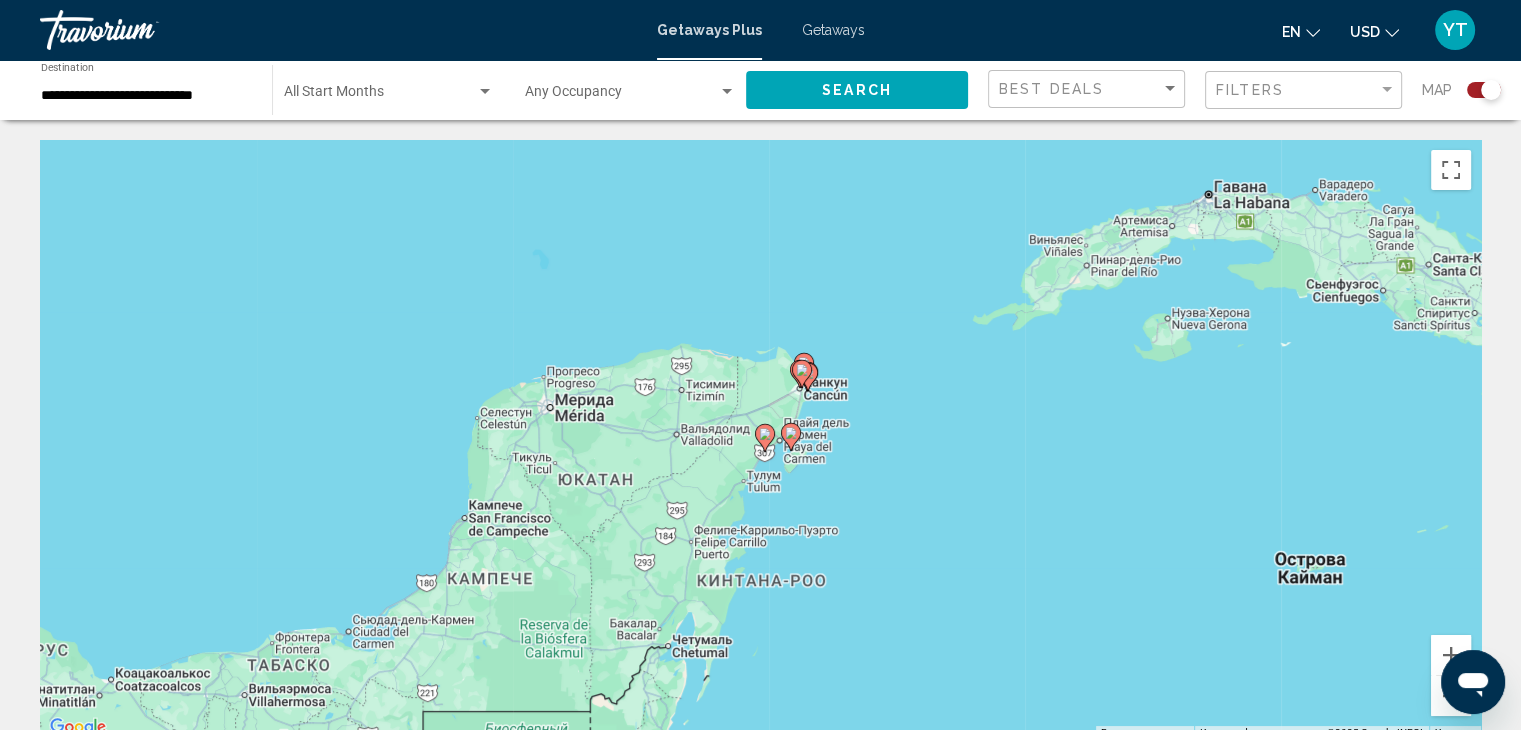 drag, startPoint x: 466, startPoint y: 431, endPoint x: 1418, endPoint y: 468, distance: 952.71875 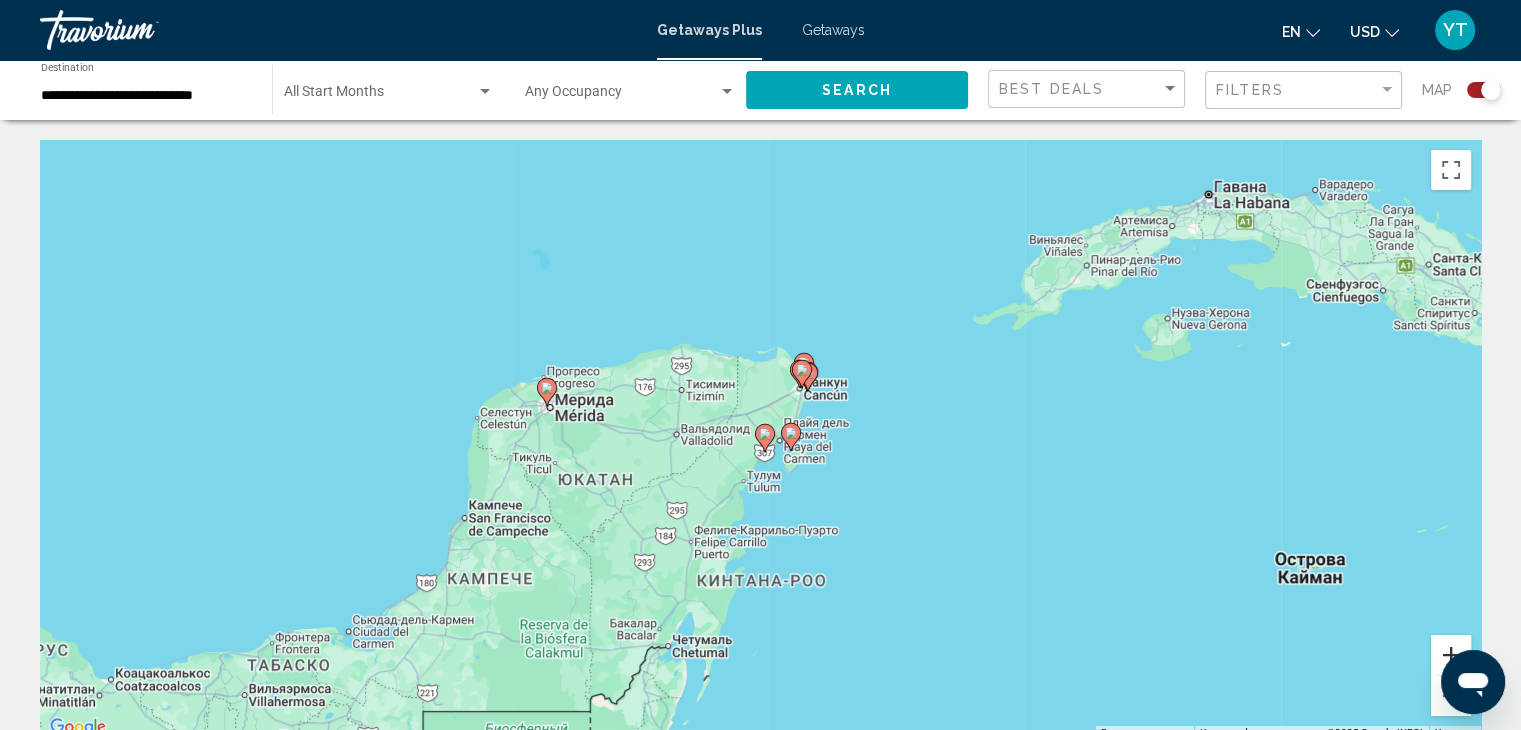 click at bounding box center (1451, 655) 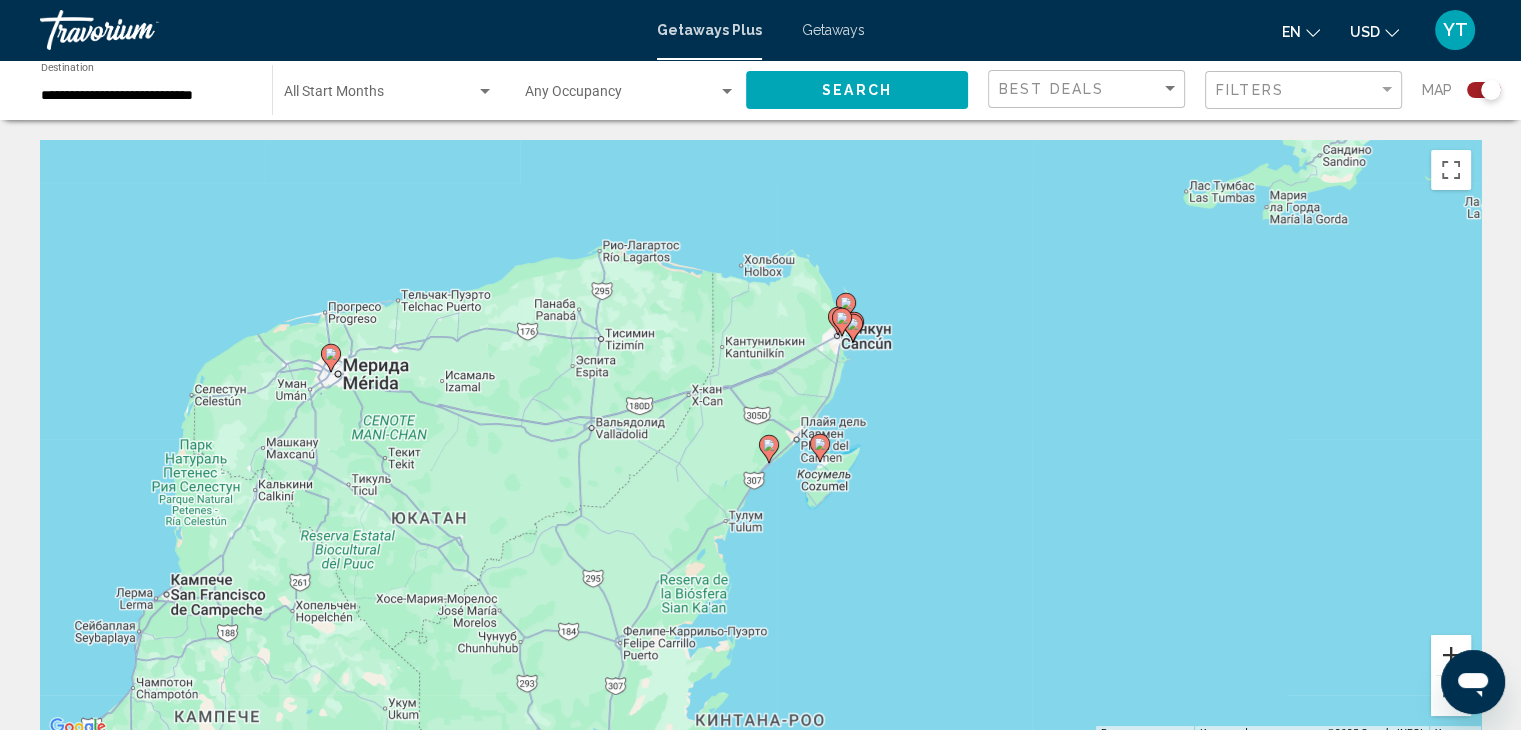 click at bounding box center [1451, 655] 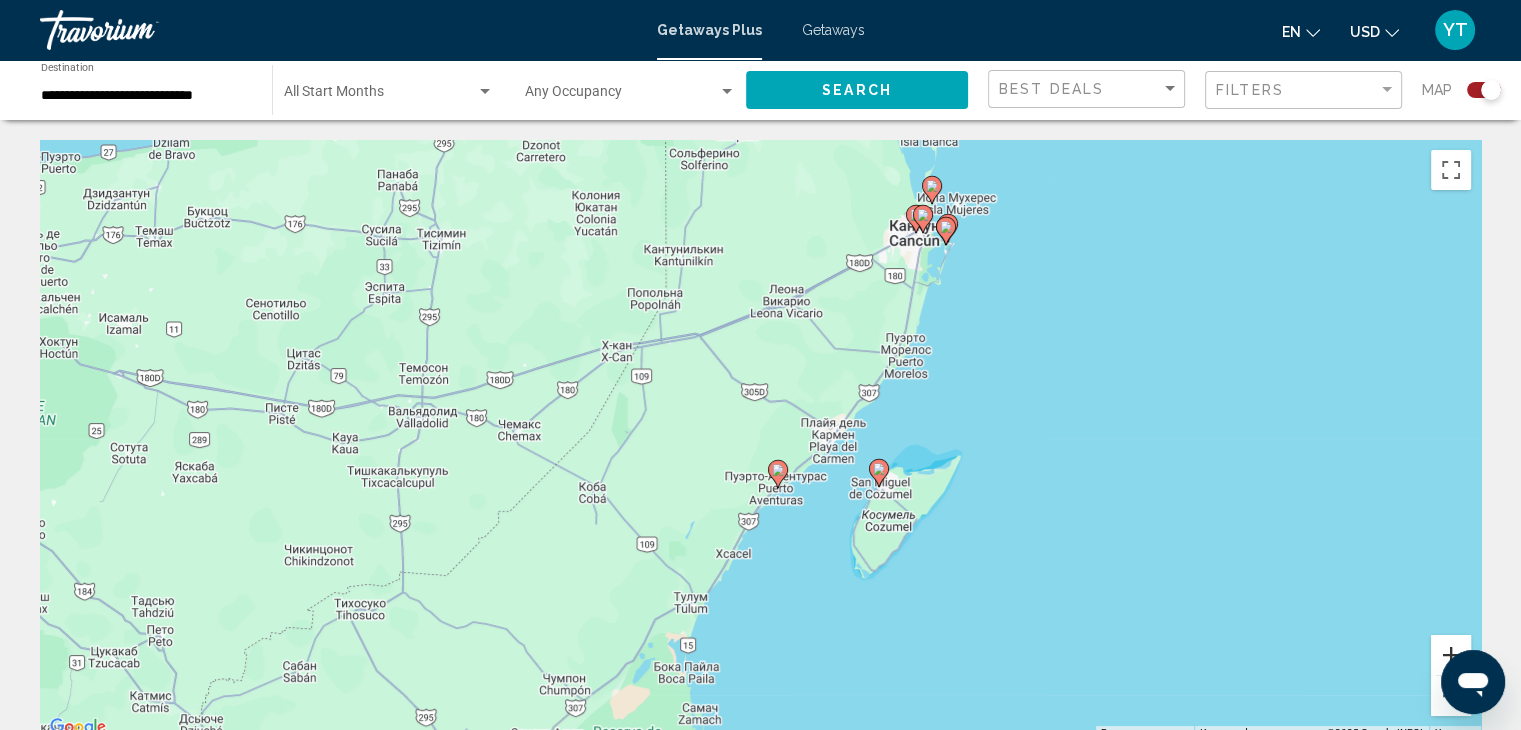 click at bounding box center [1451, 655] 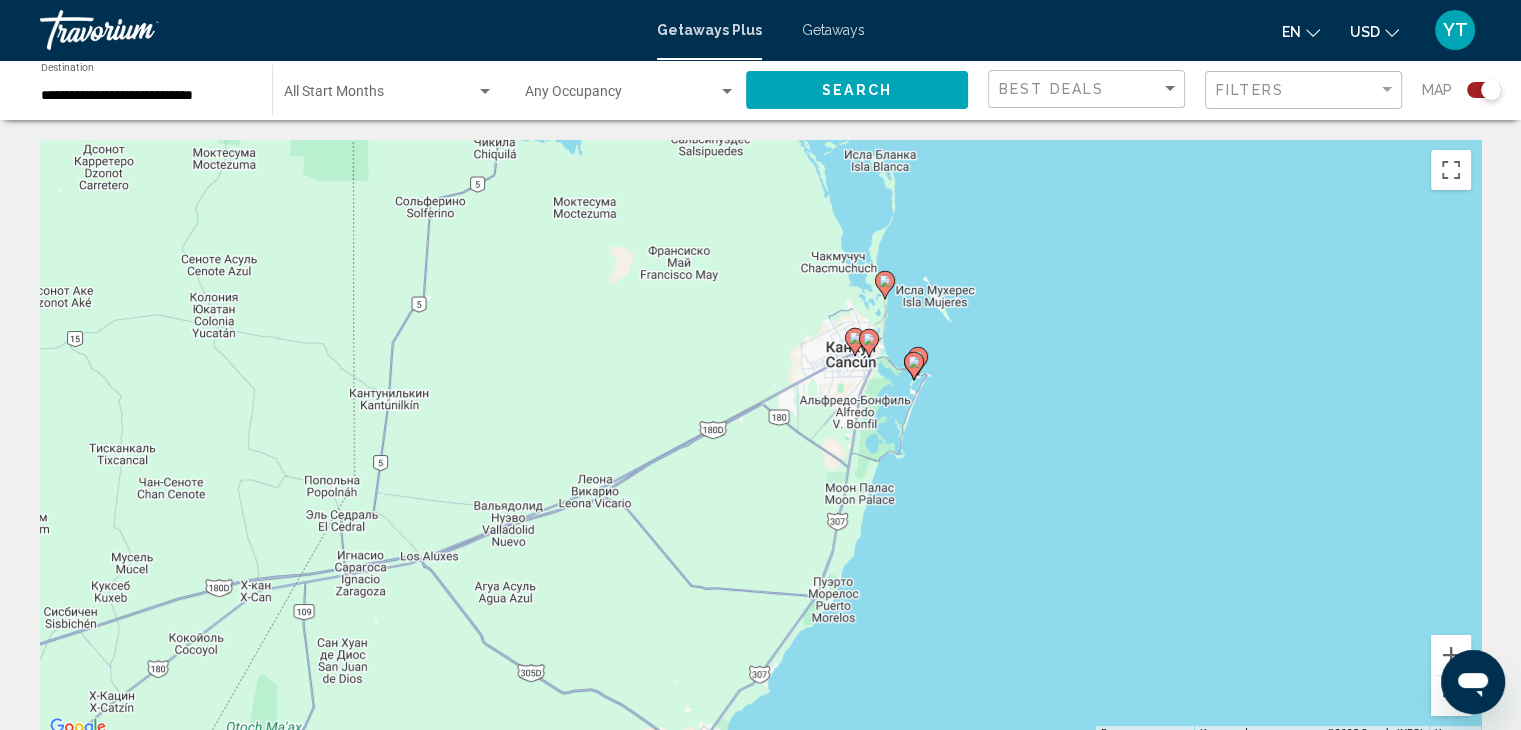 drag, startPoint x: 1152, startPoint y: 337, endPoint x: 943, endPoint y: 657, distance: 382.20544 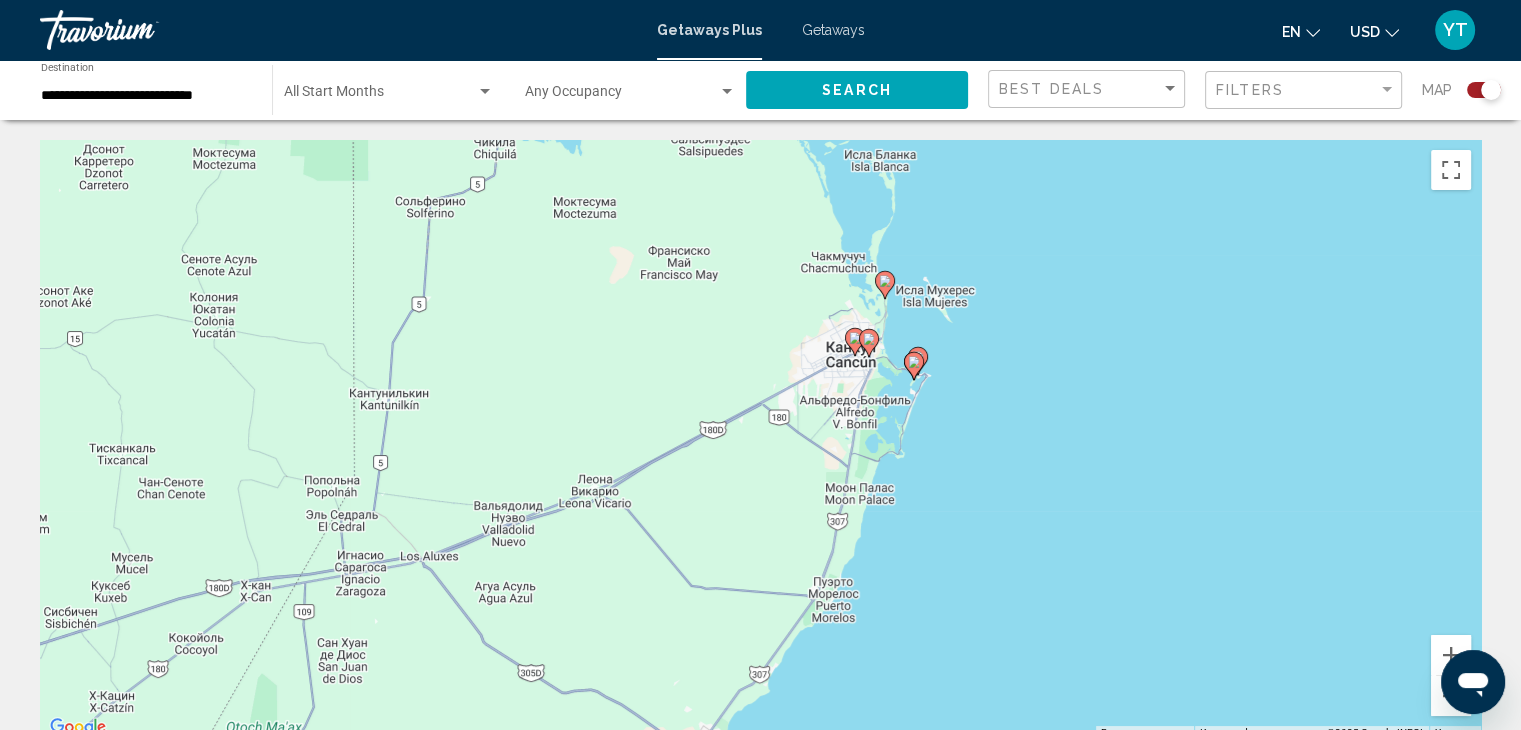 click 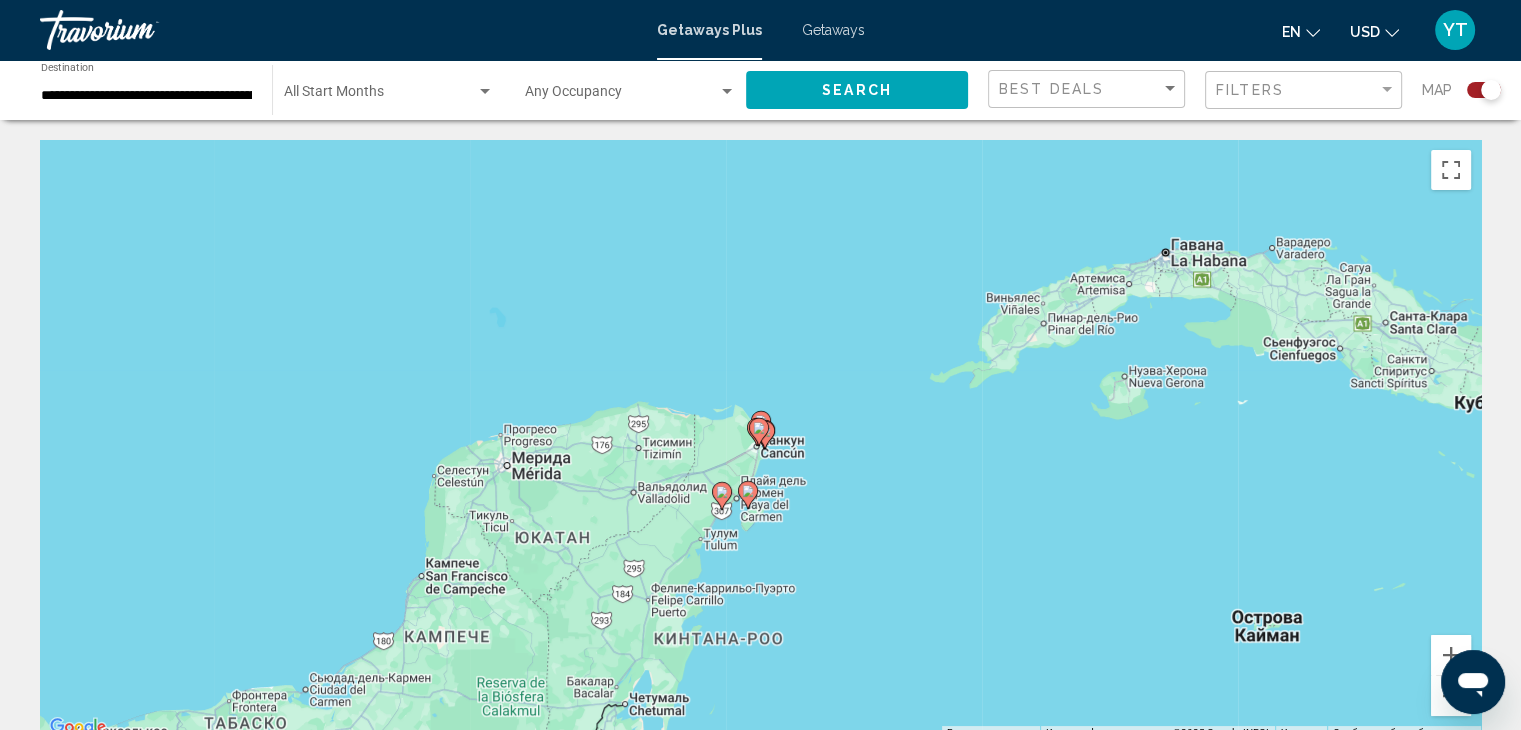 click 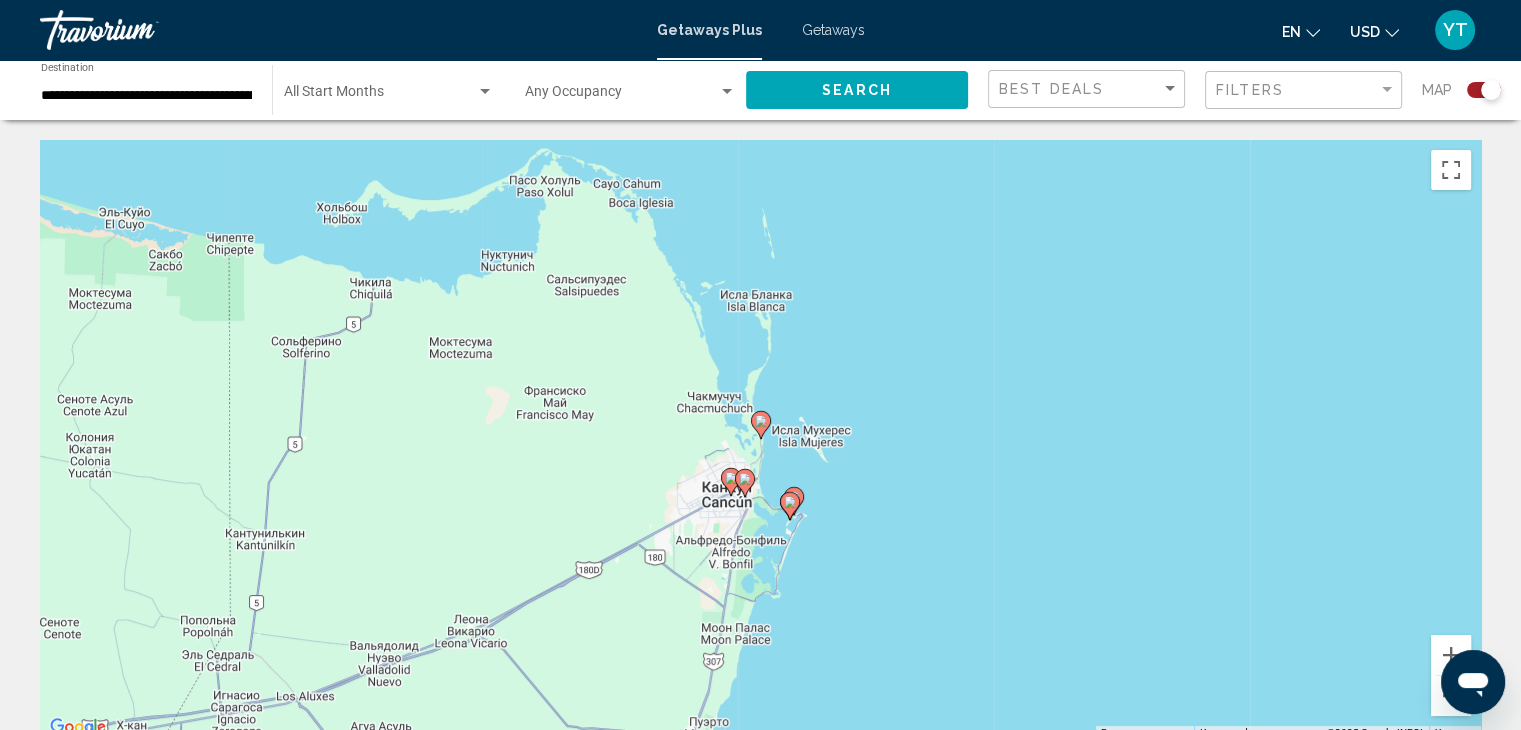 click 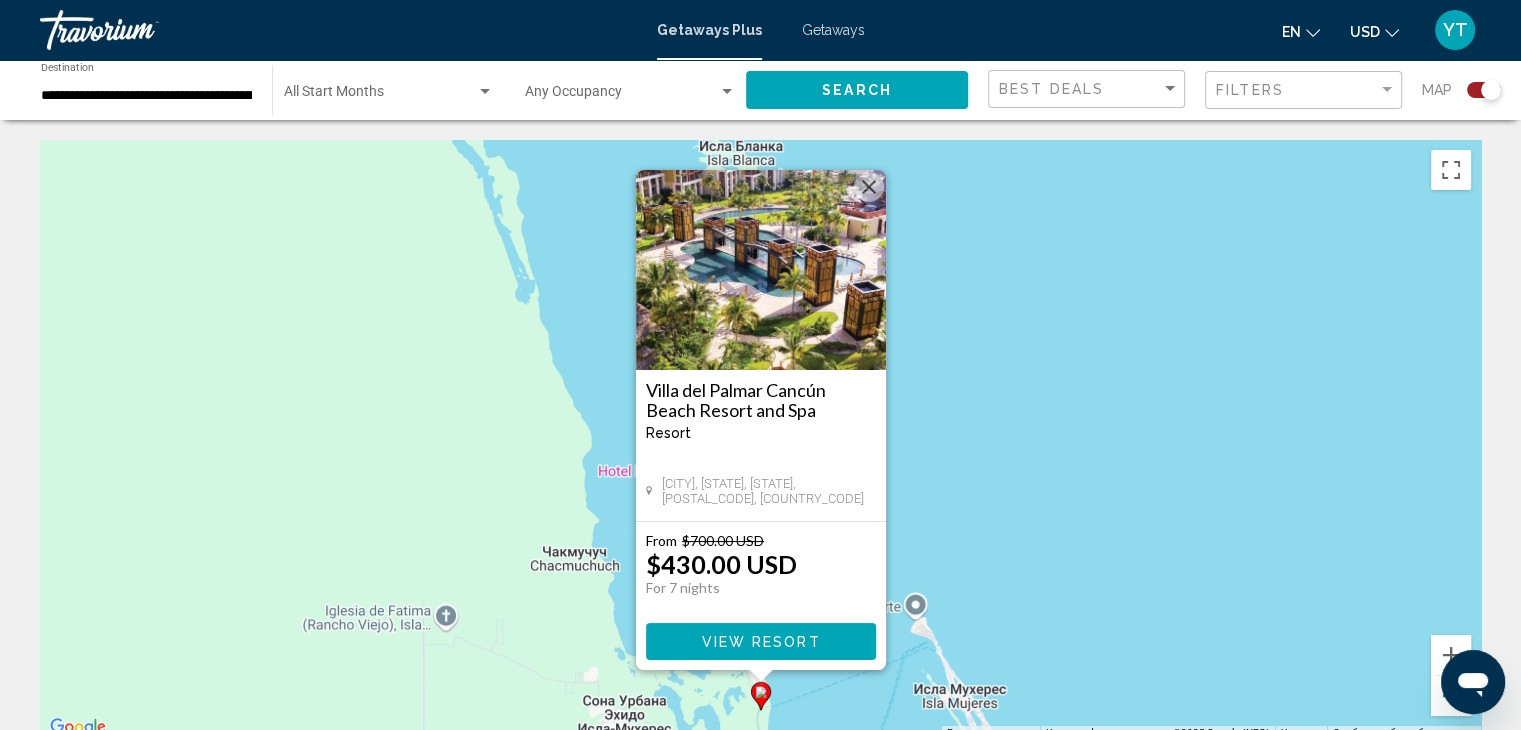 click on "Villa del Palmar Cancún Beach Resort and Spa" at bounding box center (761, 400) 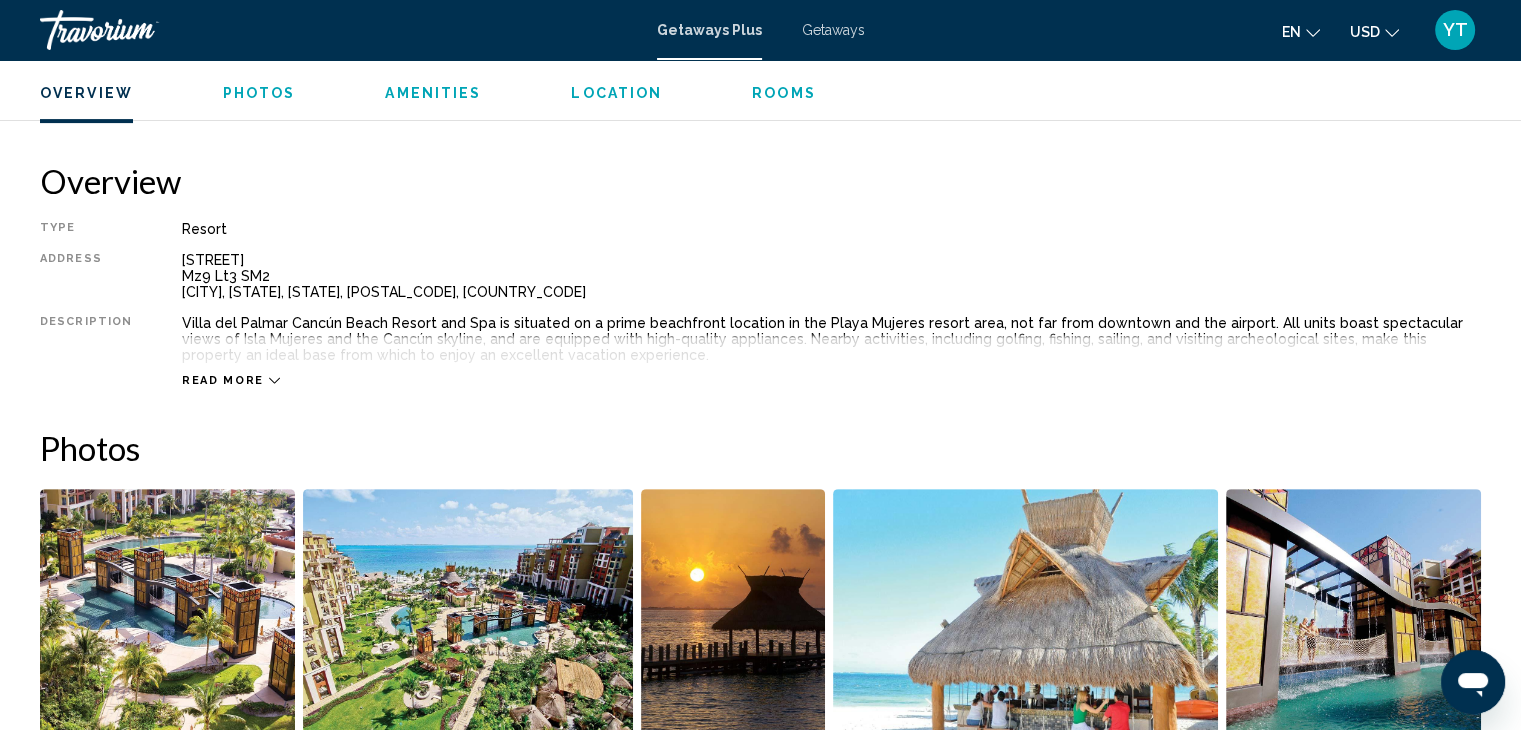 scroll, scrollTop: 700, scrollLeft: 0, axis: vertical 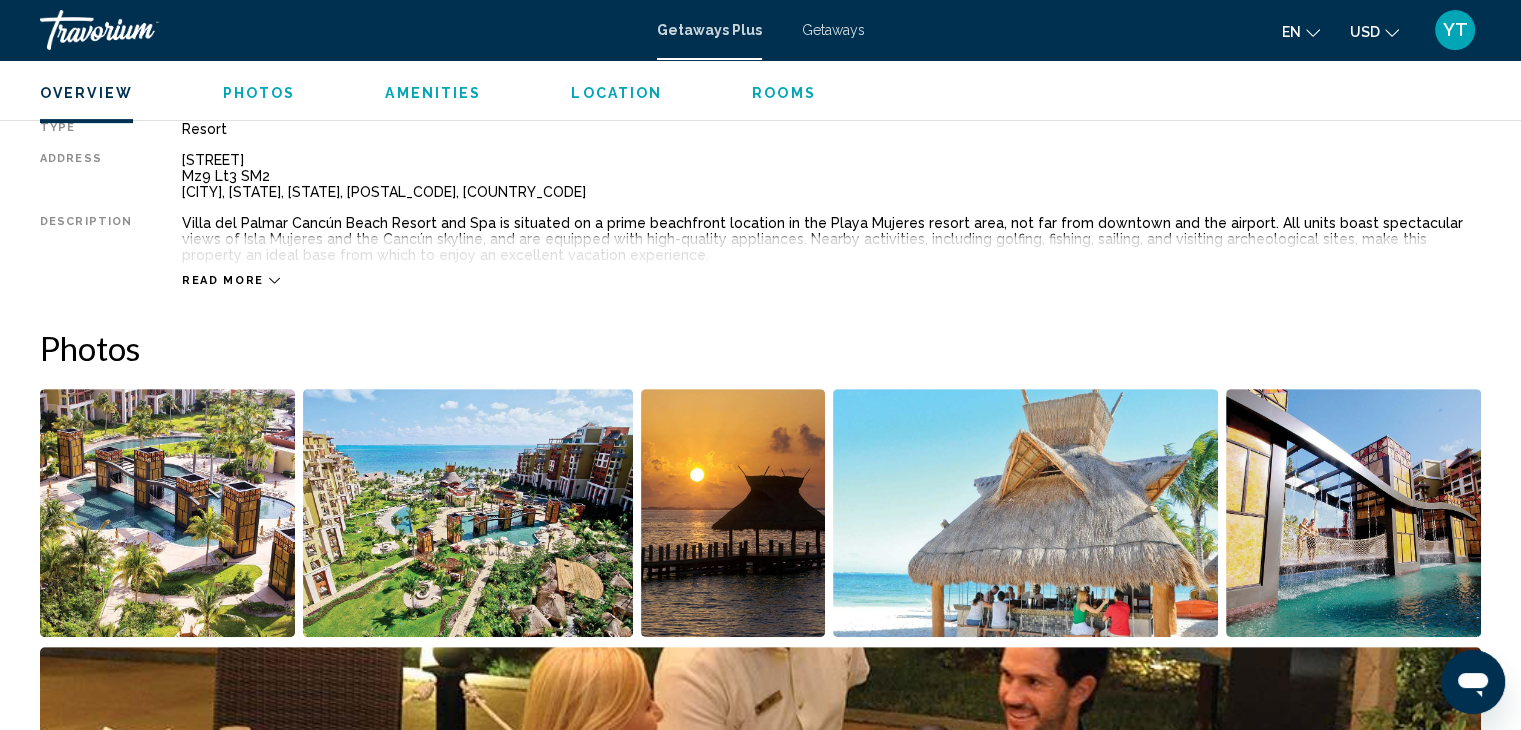 click on "Read more" at bounding box center (223, 280) 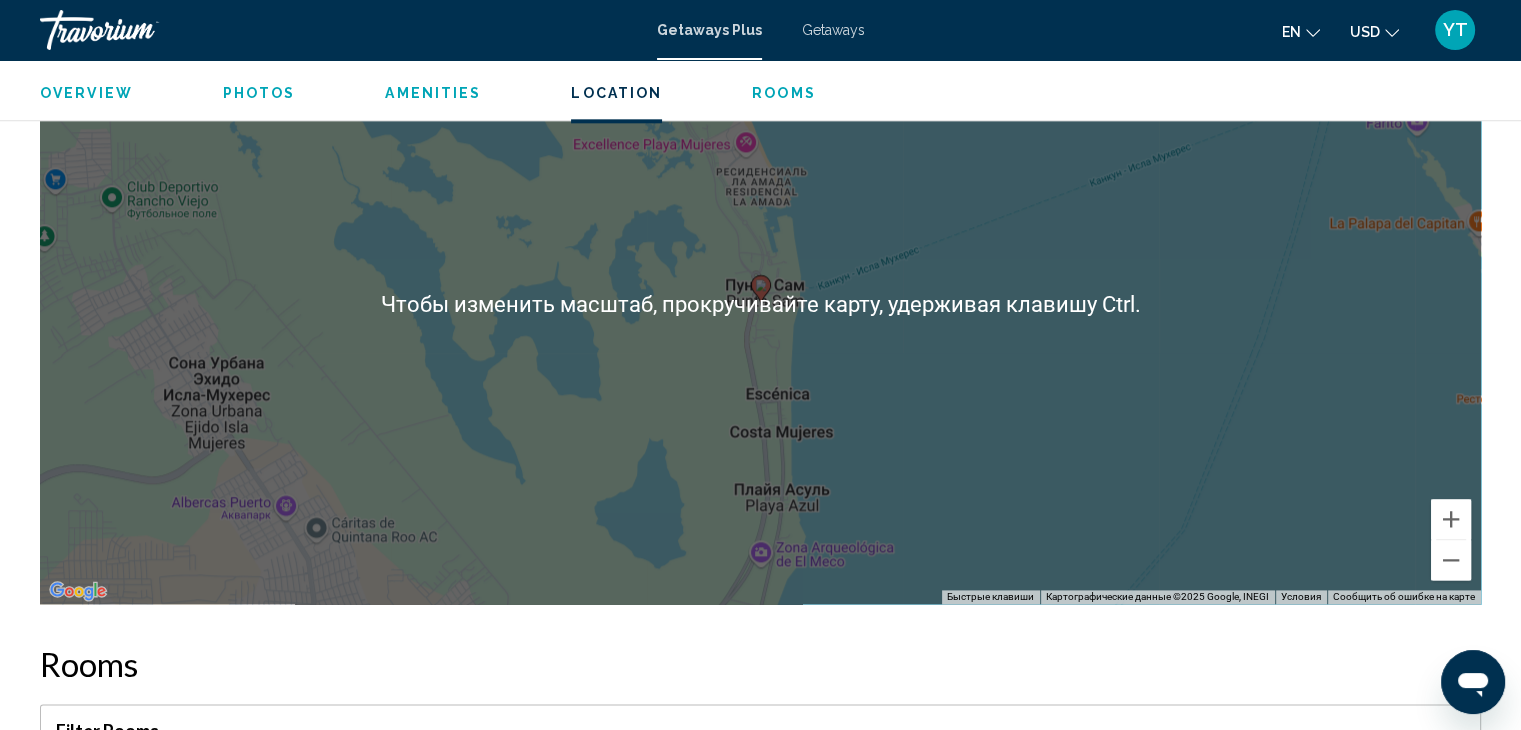 scroll, scrollTop: 2427, scrollLeft: 0, axis: vertical 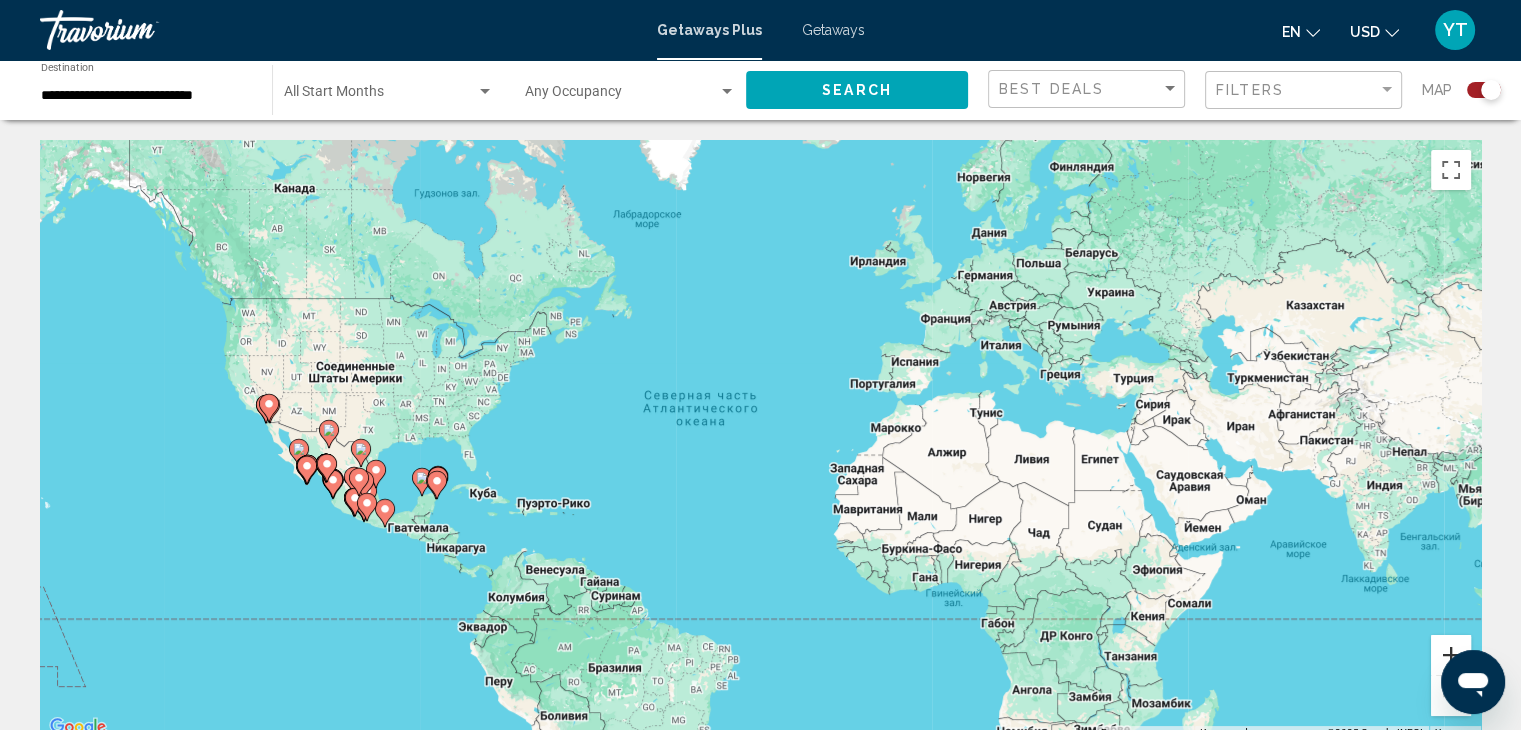 click at bounding box center (1451, 655) 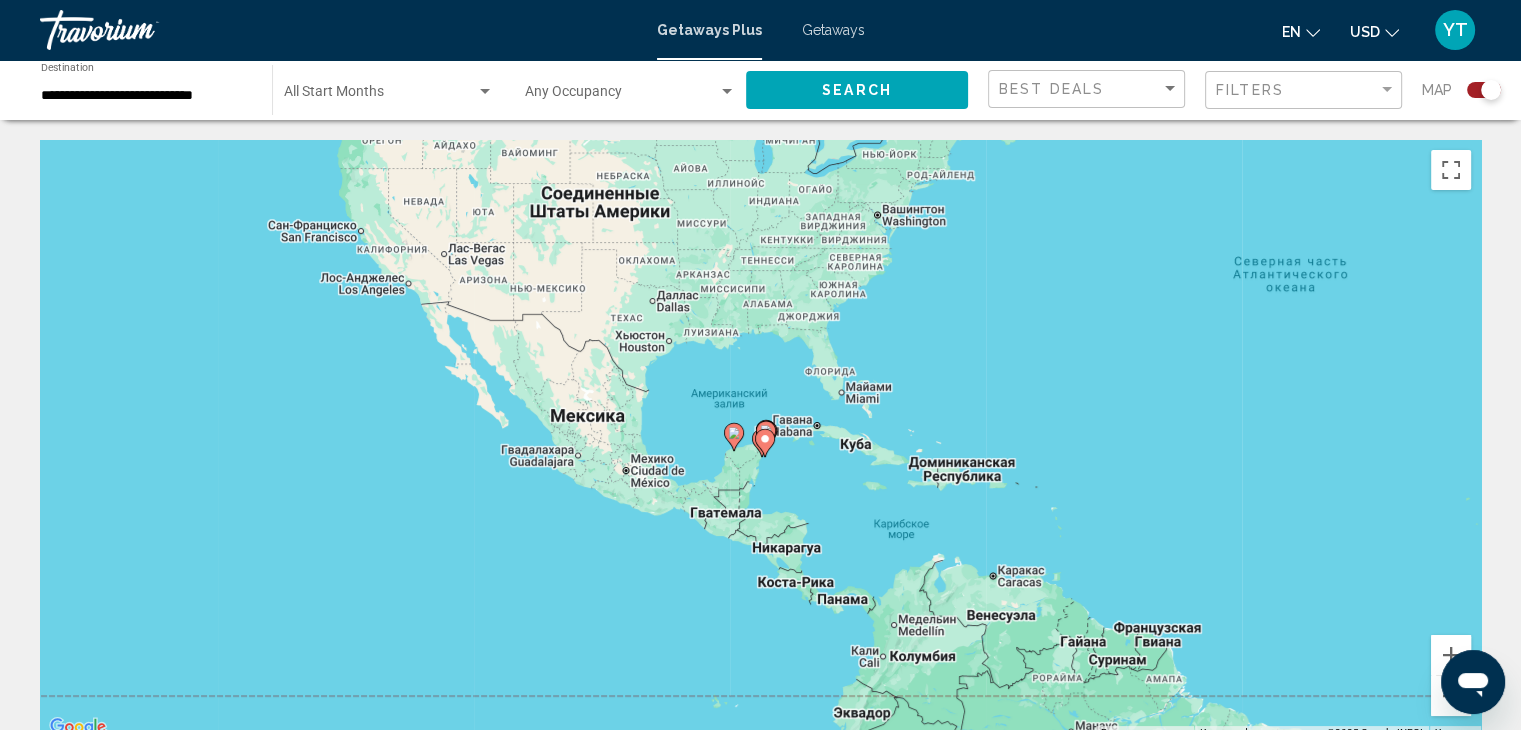 drag, startPoint x: 580, startPoint y: 502, endPoint x: 1236, endPoint y: 399, distance: 664.0369 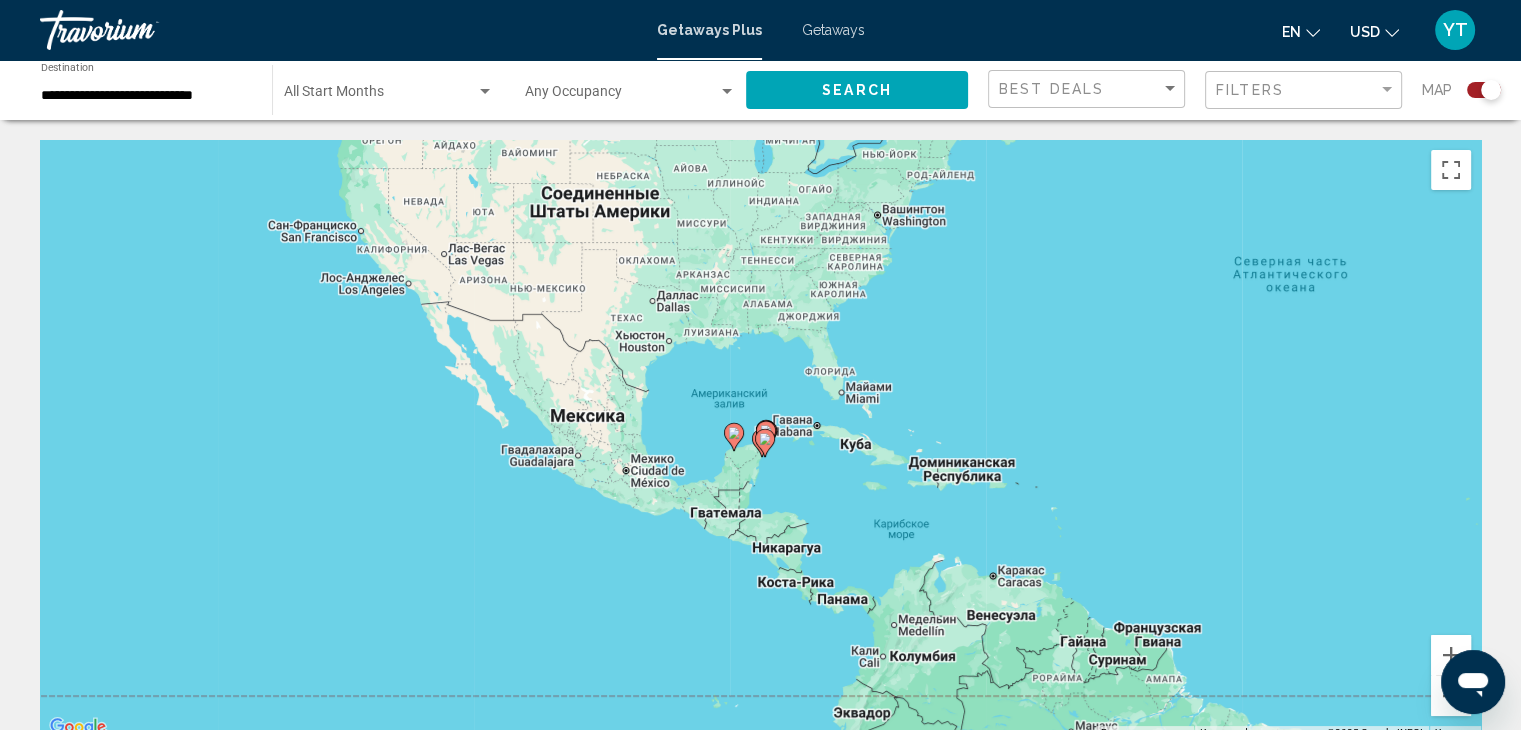 click on "Для навигации используйте клавиши со стрелками. Чтобы активировать перетаскивание с помощью клавиатуры, нажмите Alt + Ввод. После этого перемещайте маркер, используя клавиши со стрелками. Чтобы завершить перетаскивание, нажмите клавишу Ввод. Чтобы отменить действие, нажмите клавишу Esc." at bounding box center (760, 440) 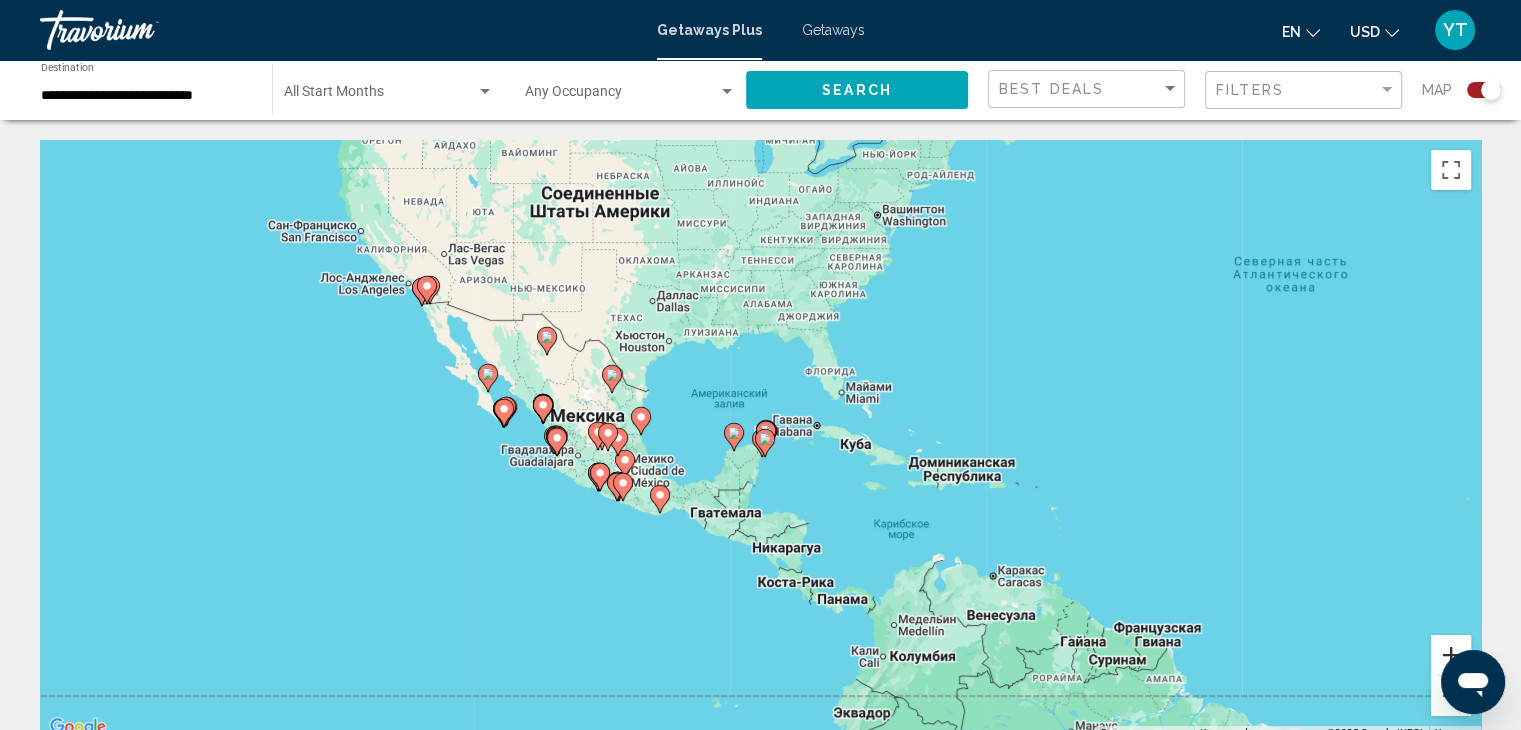 click at bounding box center [1451, 655] 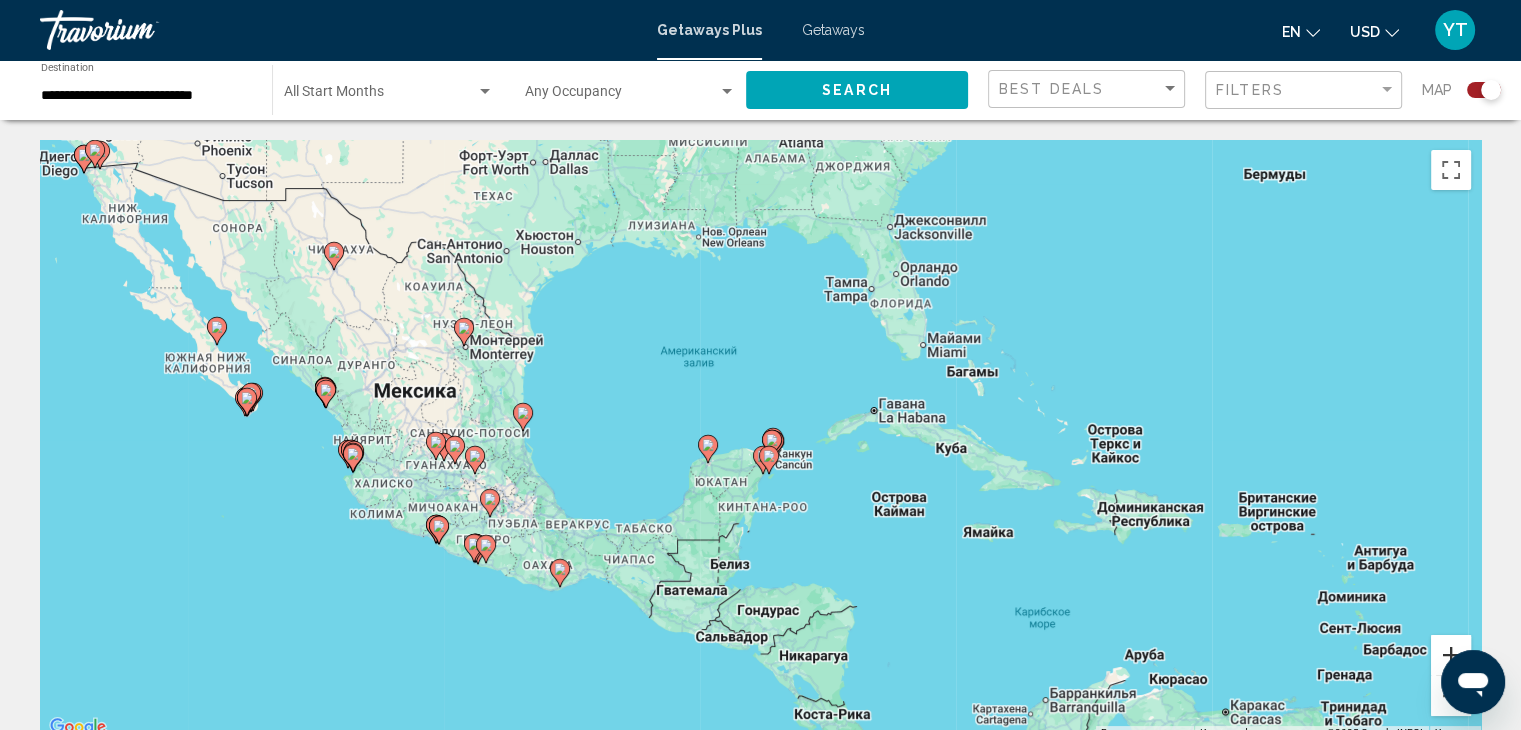 click at bounding box center [1451, 655] 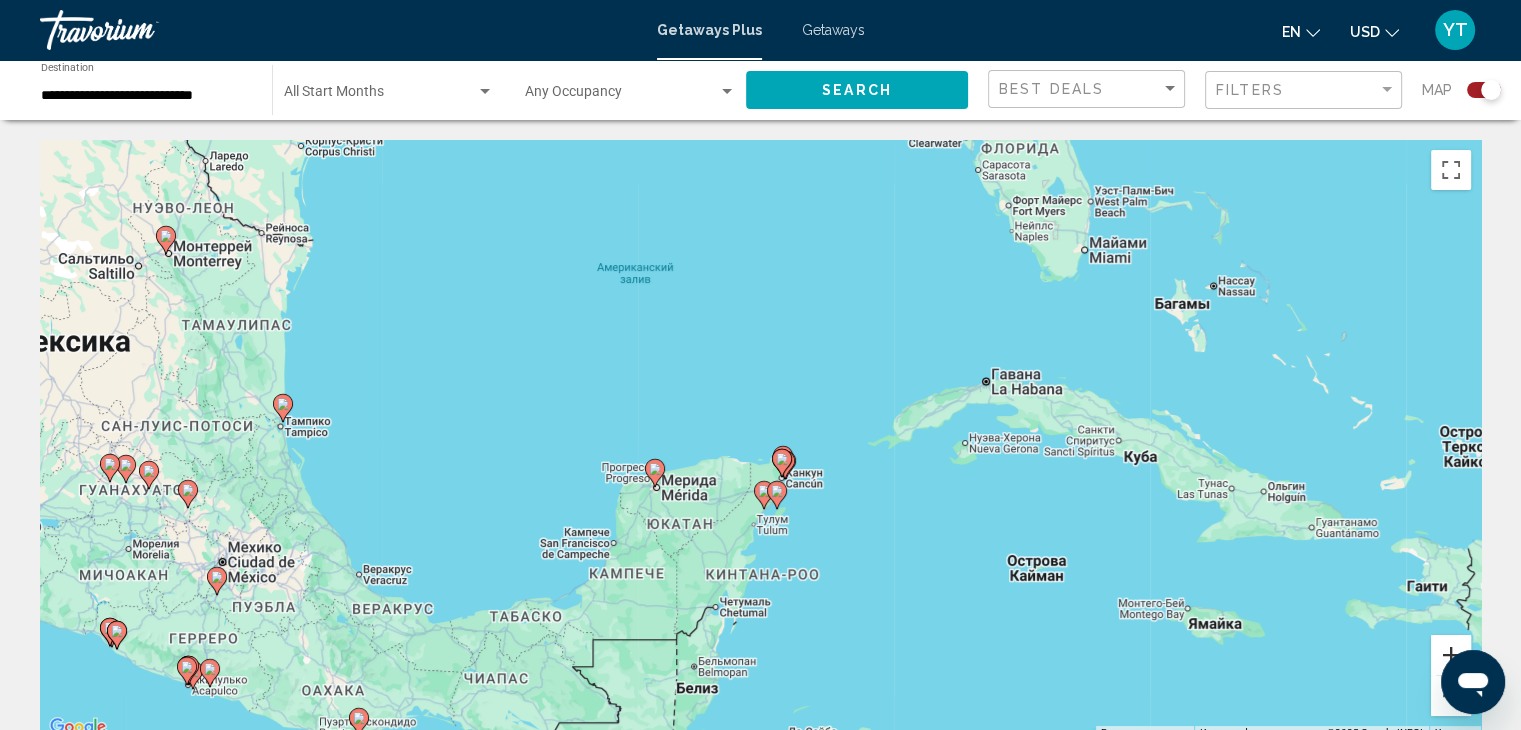 click at bounding box center (1451, 655) 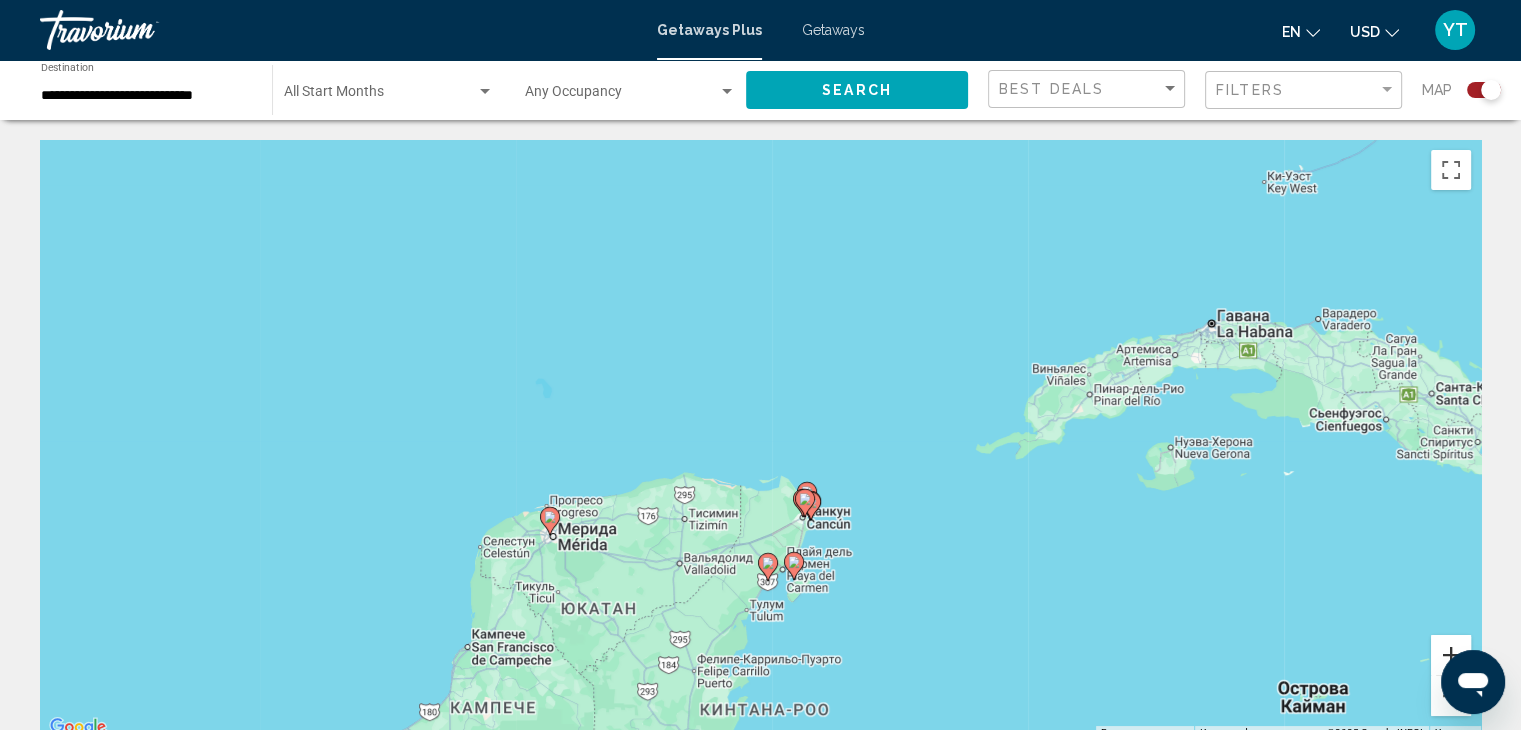 click at bounding box center (1451, 655) 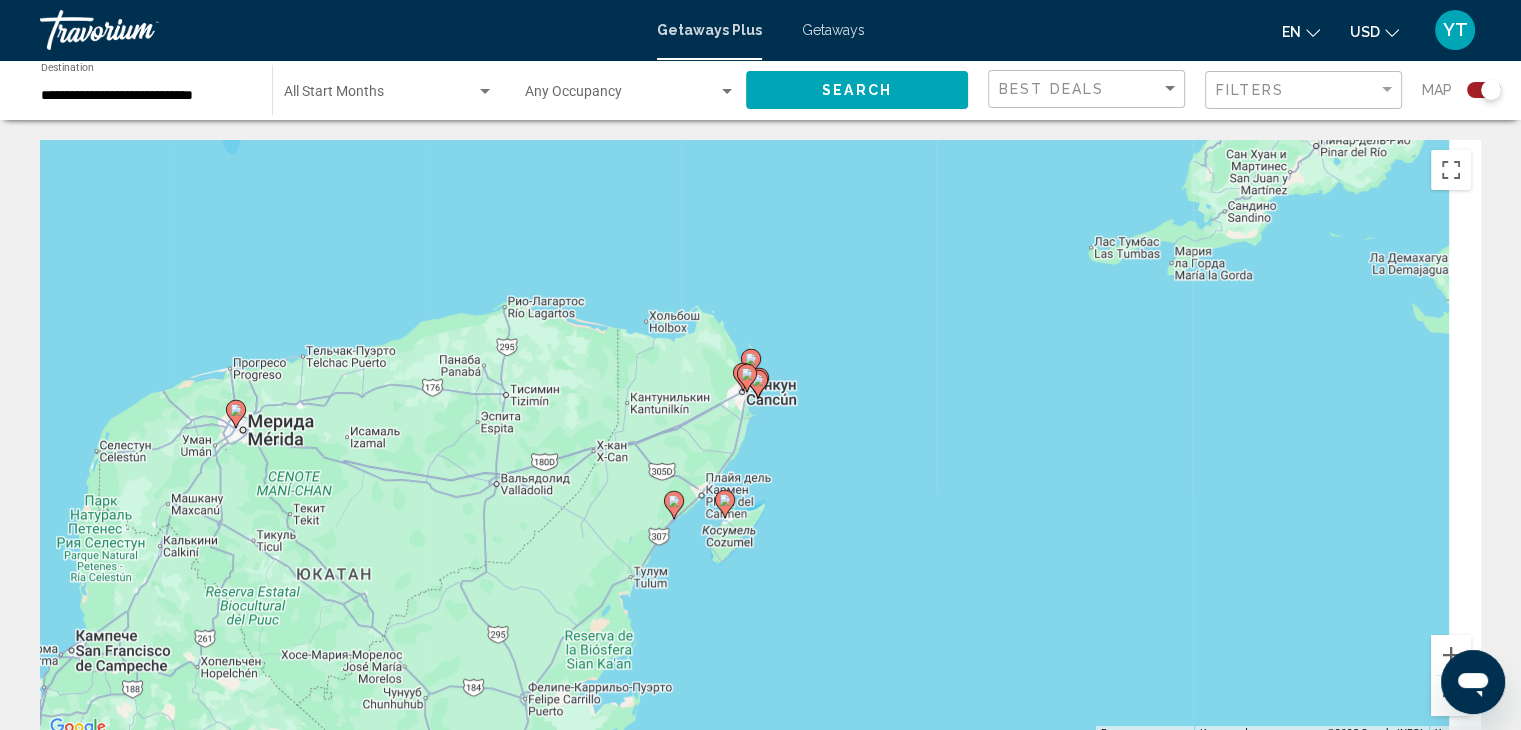 drag, startPoint x: 926, startPoint y: 536, endPoint x: 826, endPoint y: 335, distance: 224.50166 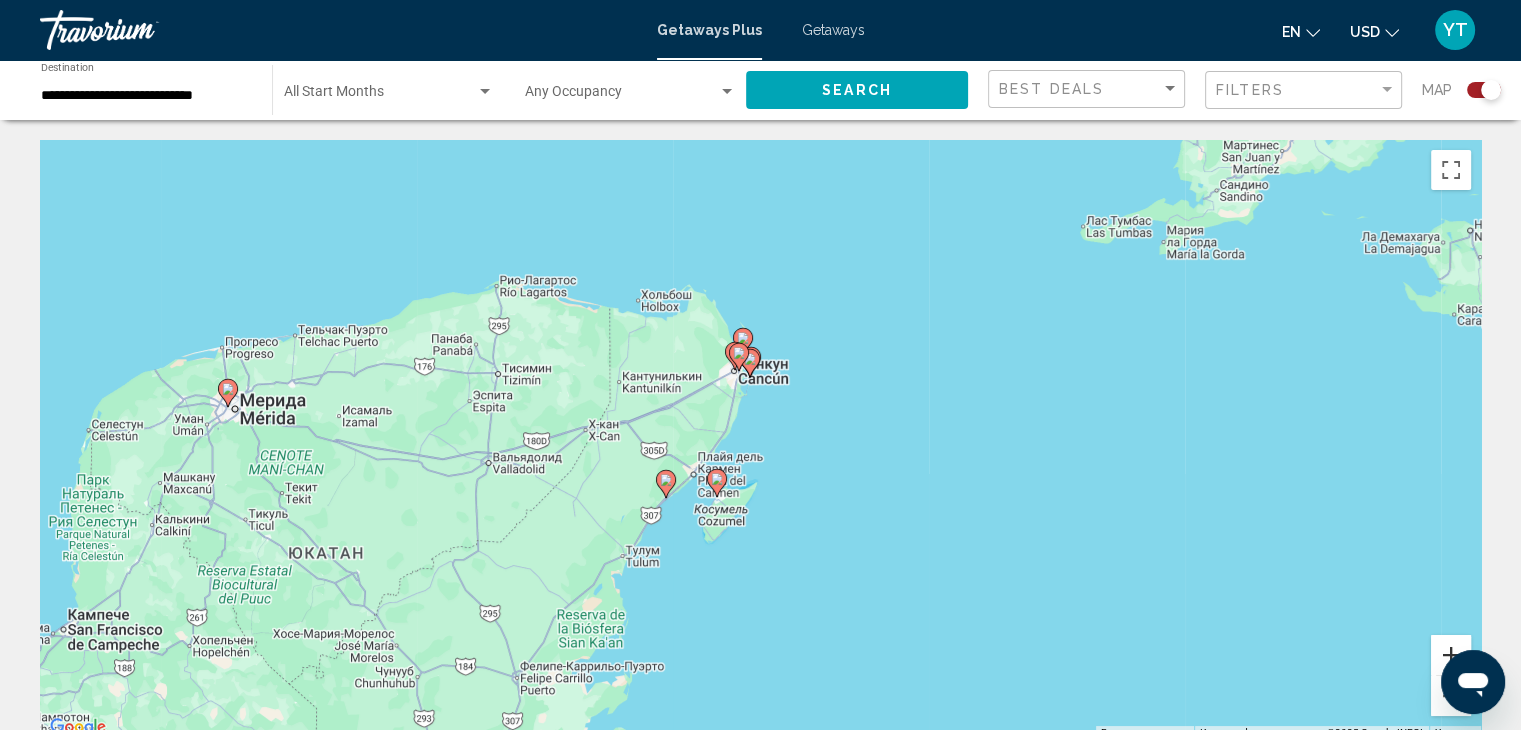 click at bounding box center [1451, 655] 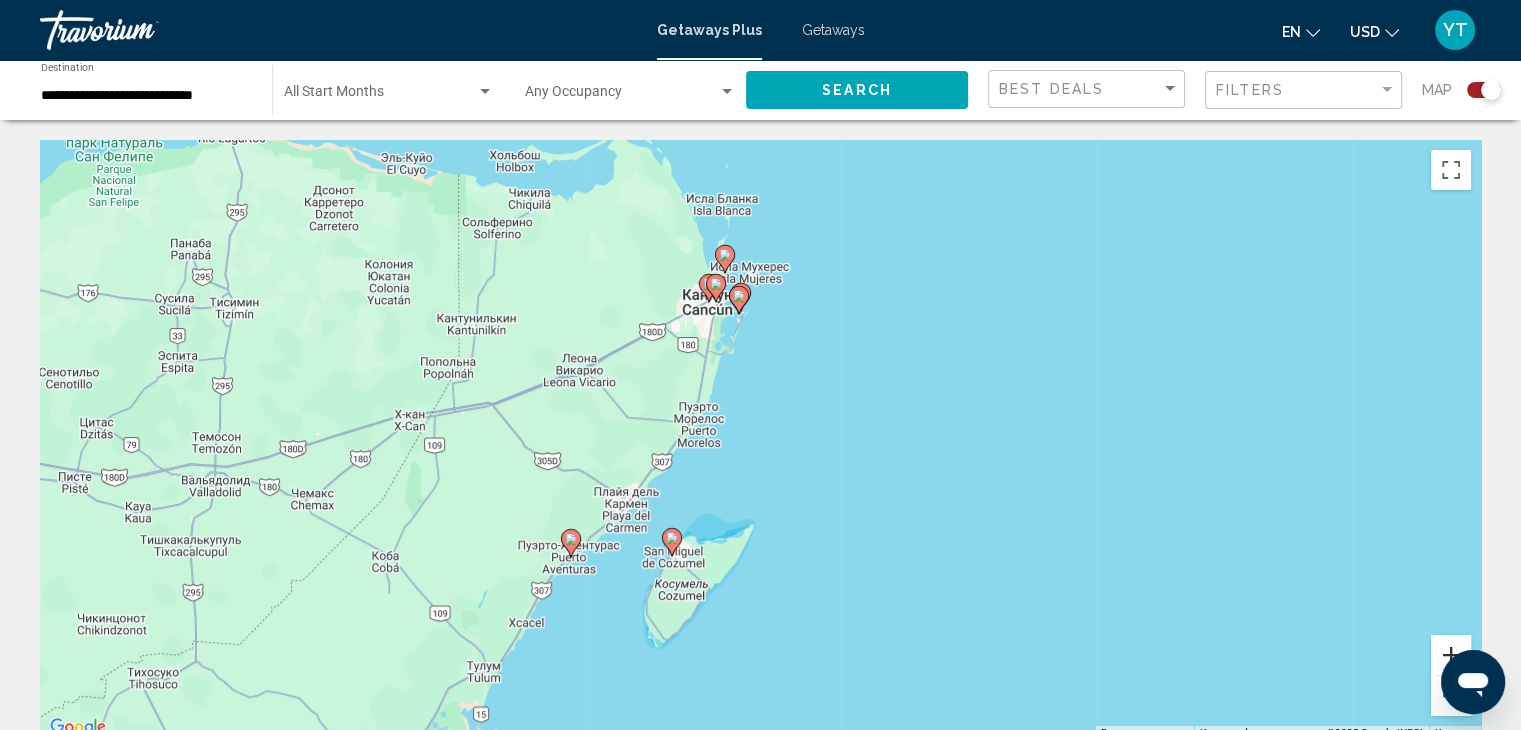 click at bounding box center [1451, 655] 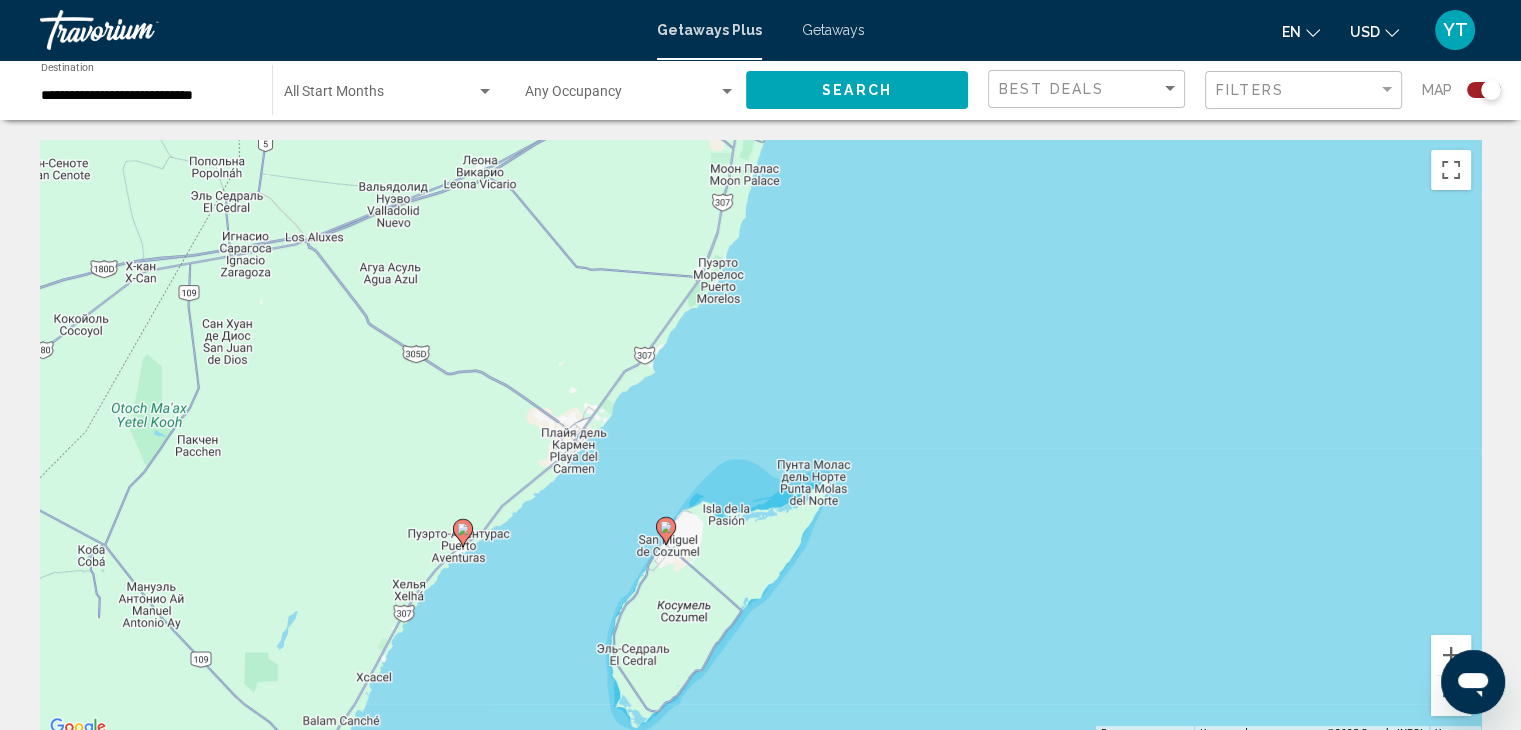 drag, startPoint x: 792, startPoint y: 437, endPoint x: 869, endPoint y: 325, distance: 135.91542 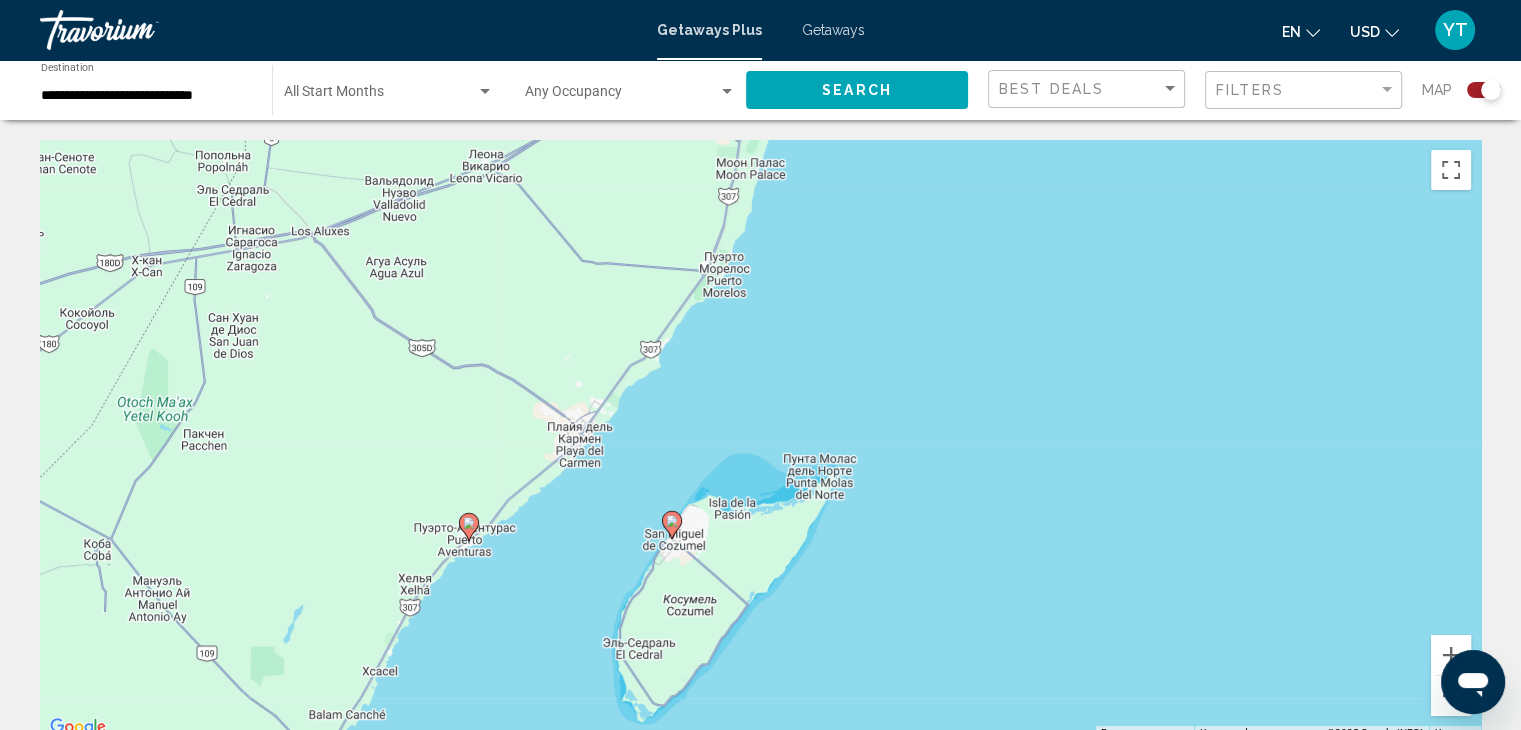 click 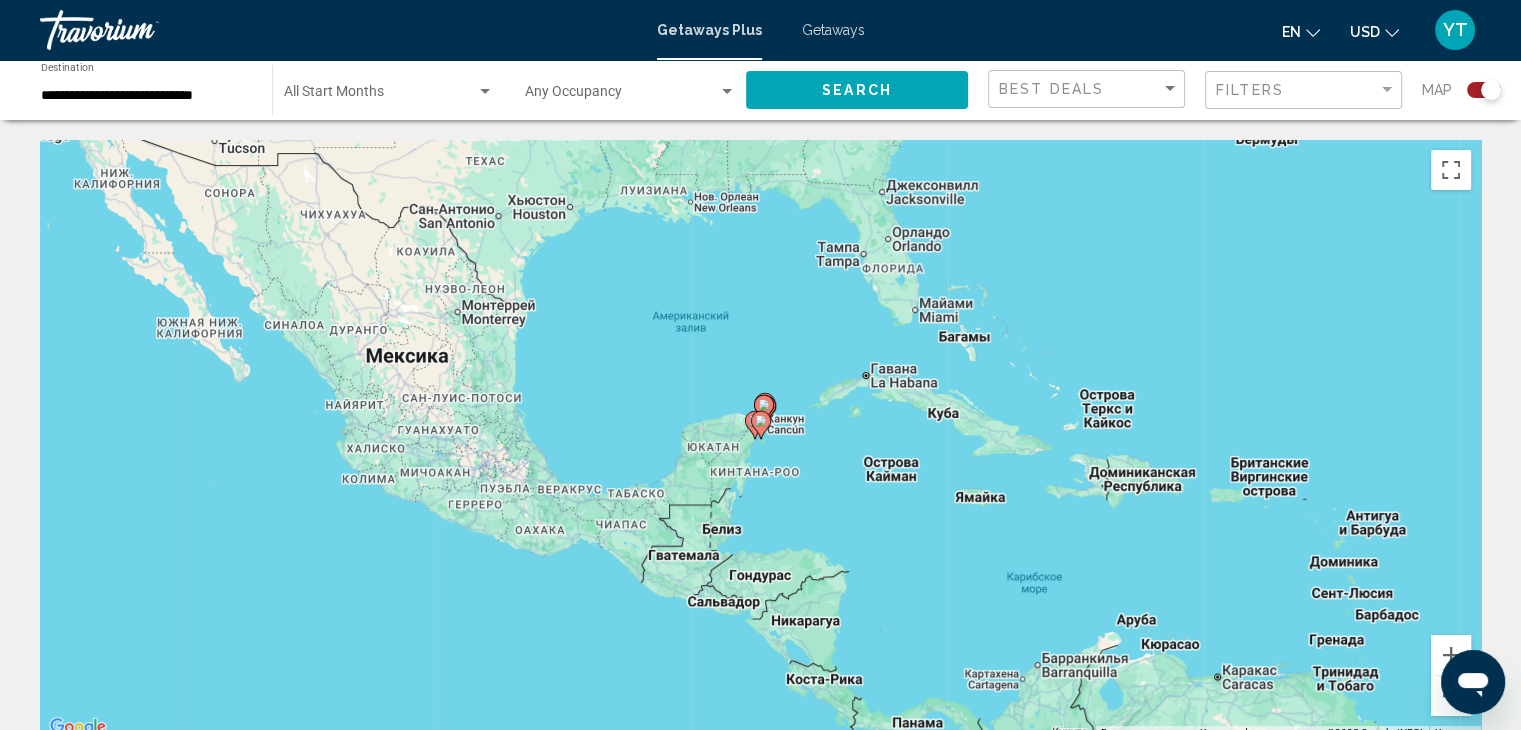 click 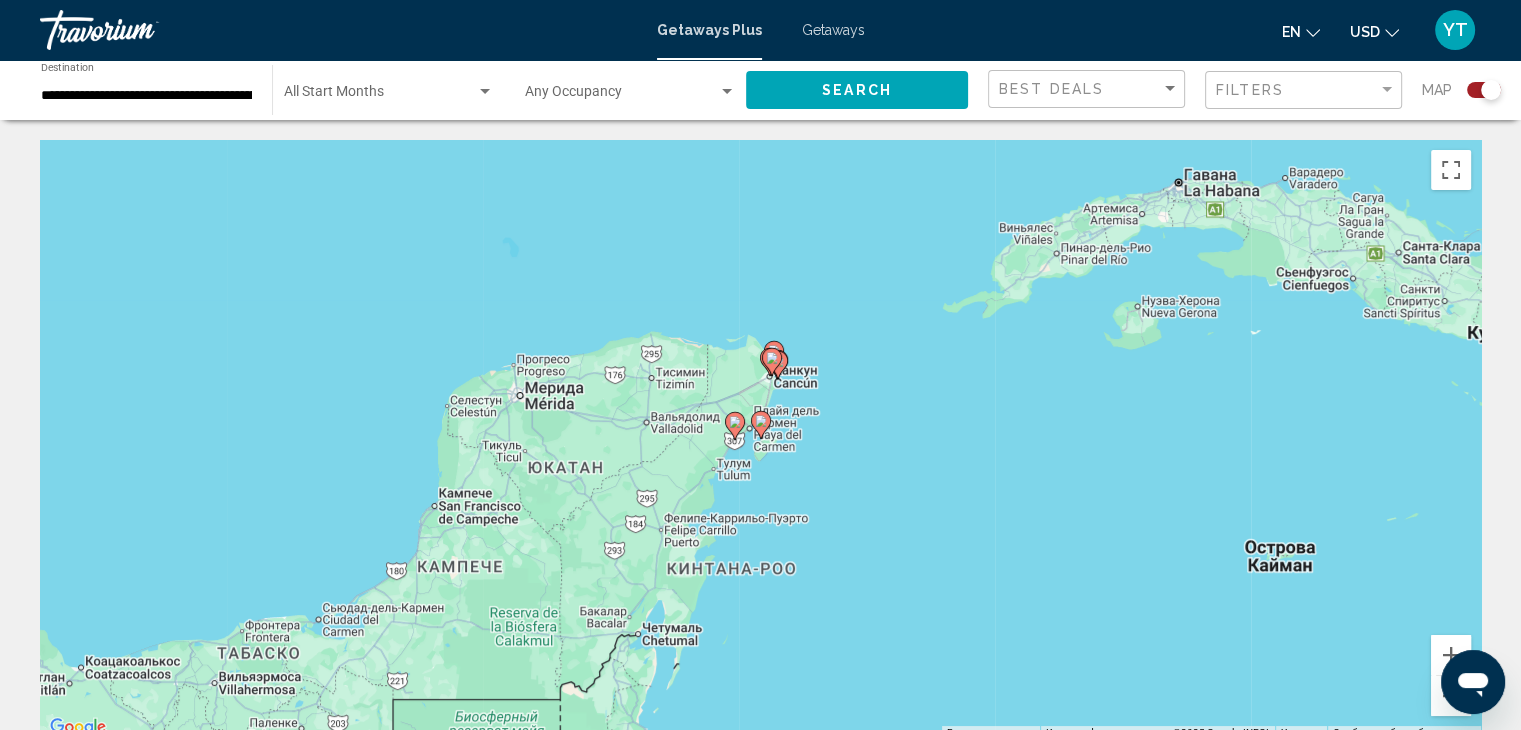 click 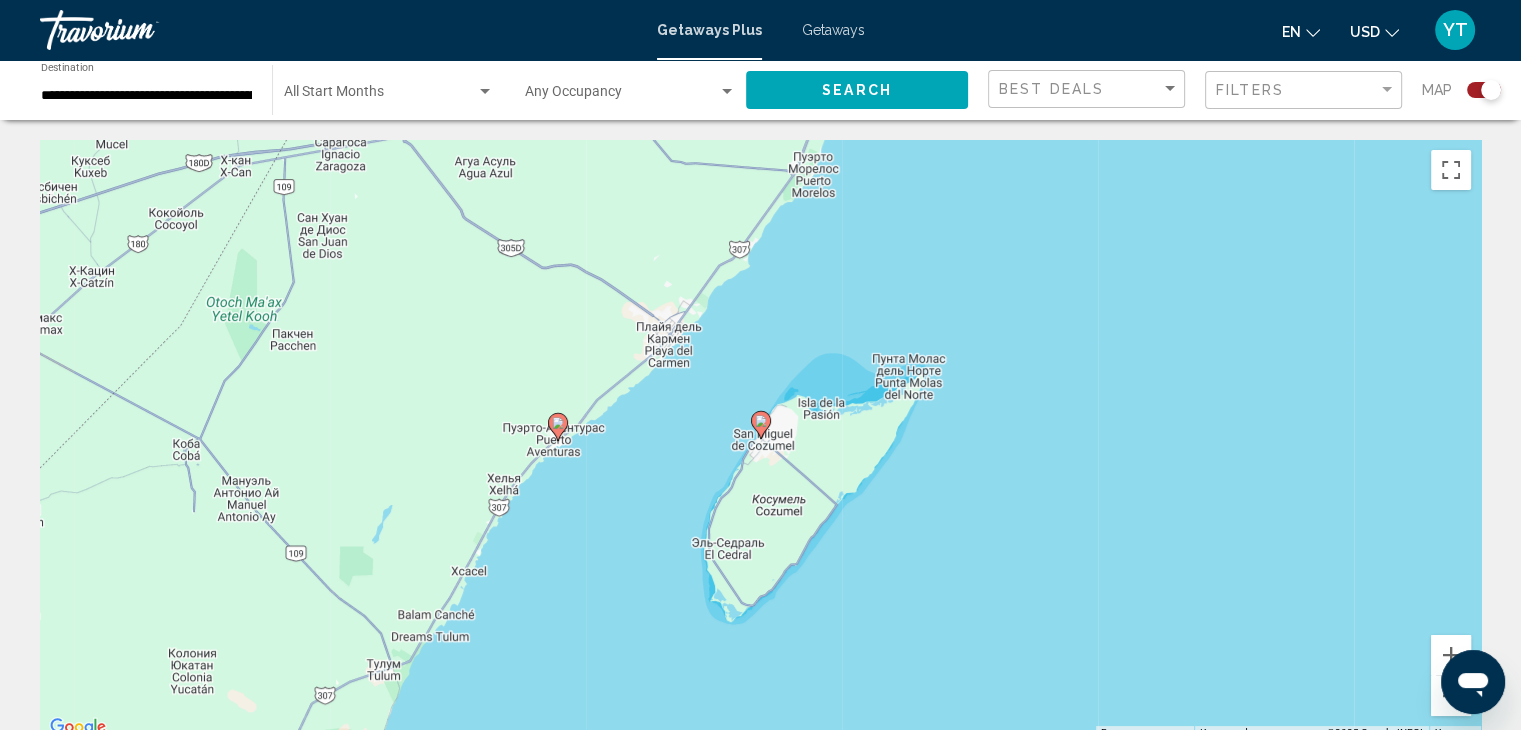 click 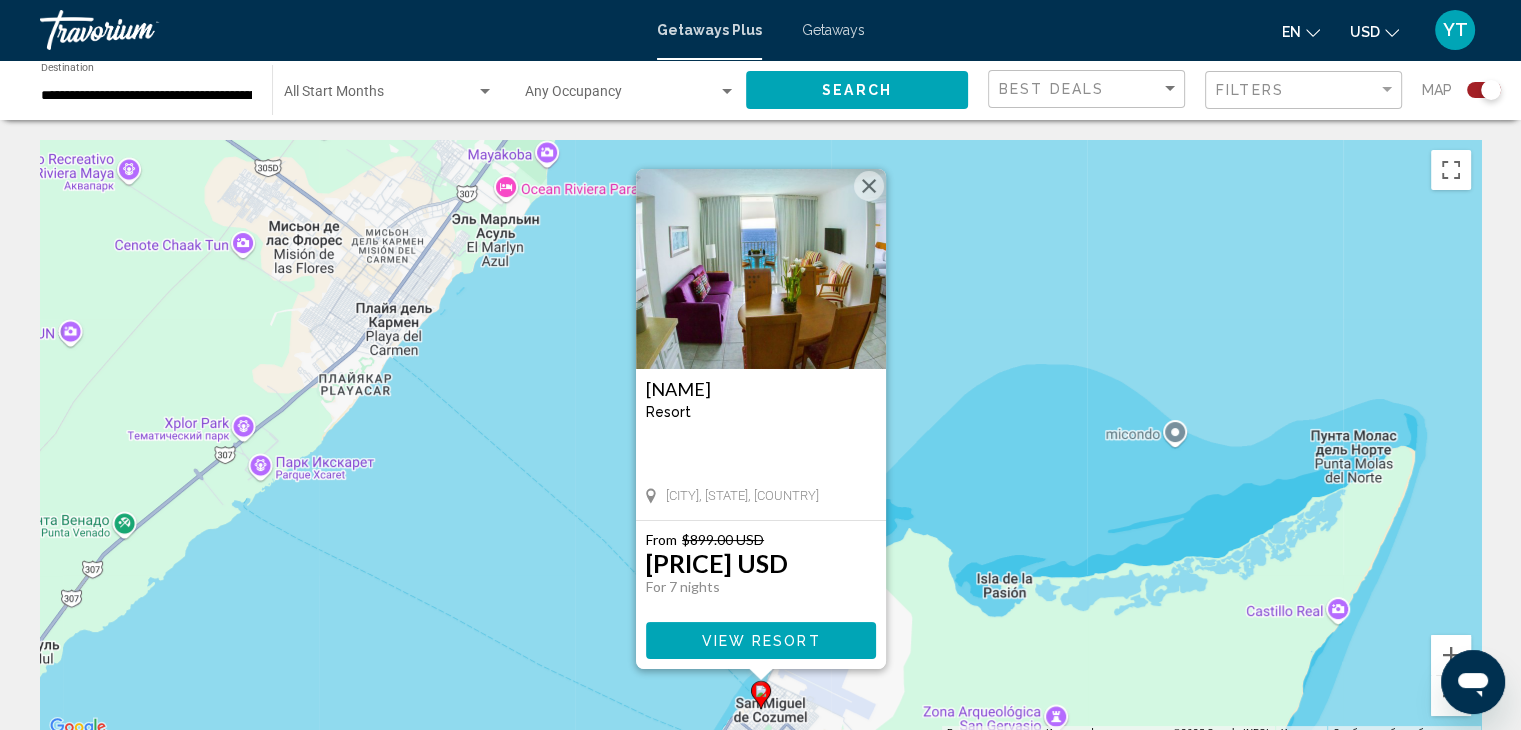 click on "View Resort" at bounding box center (760, 641) 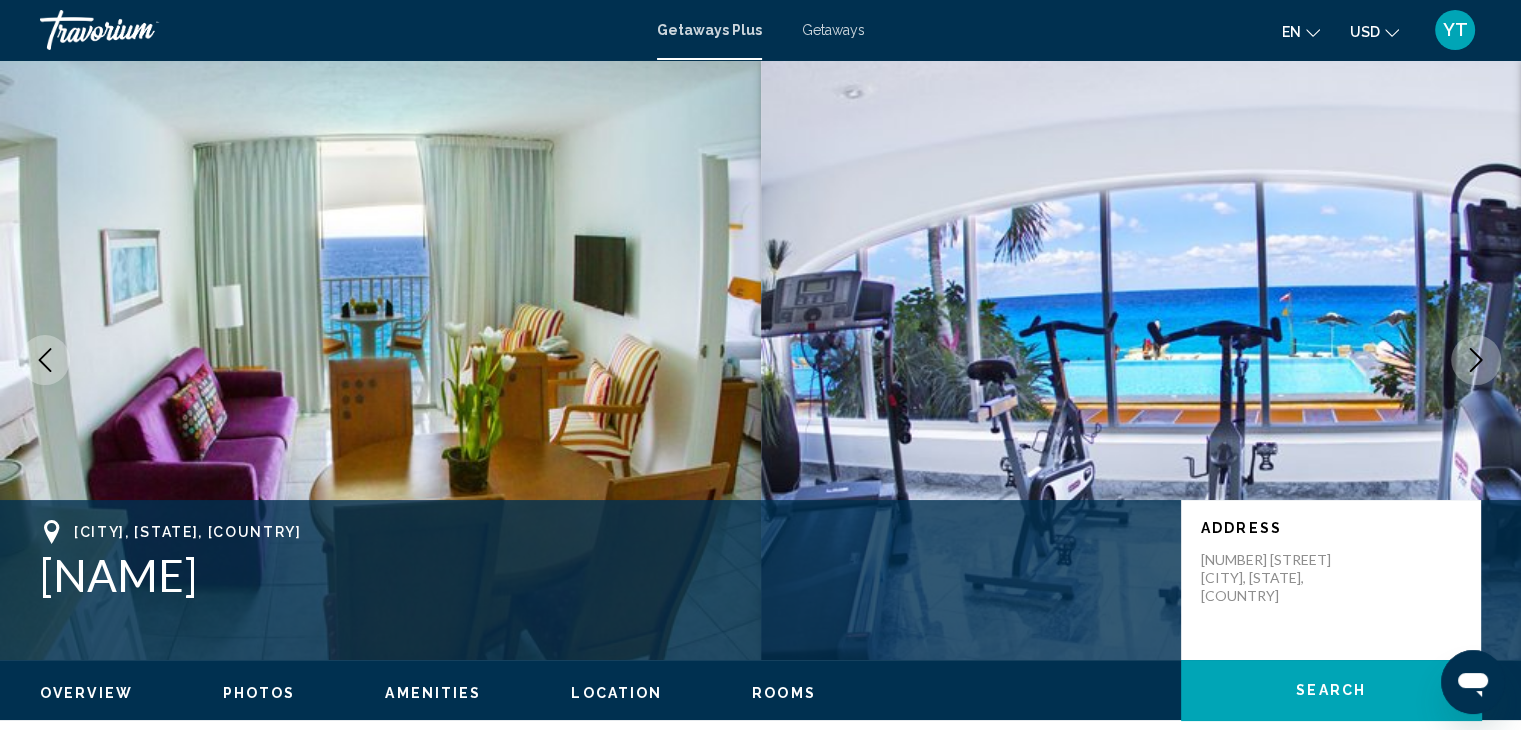 click 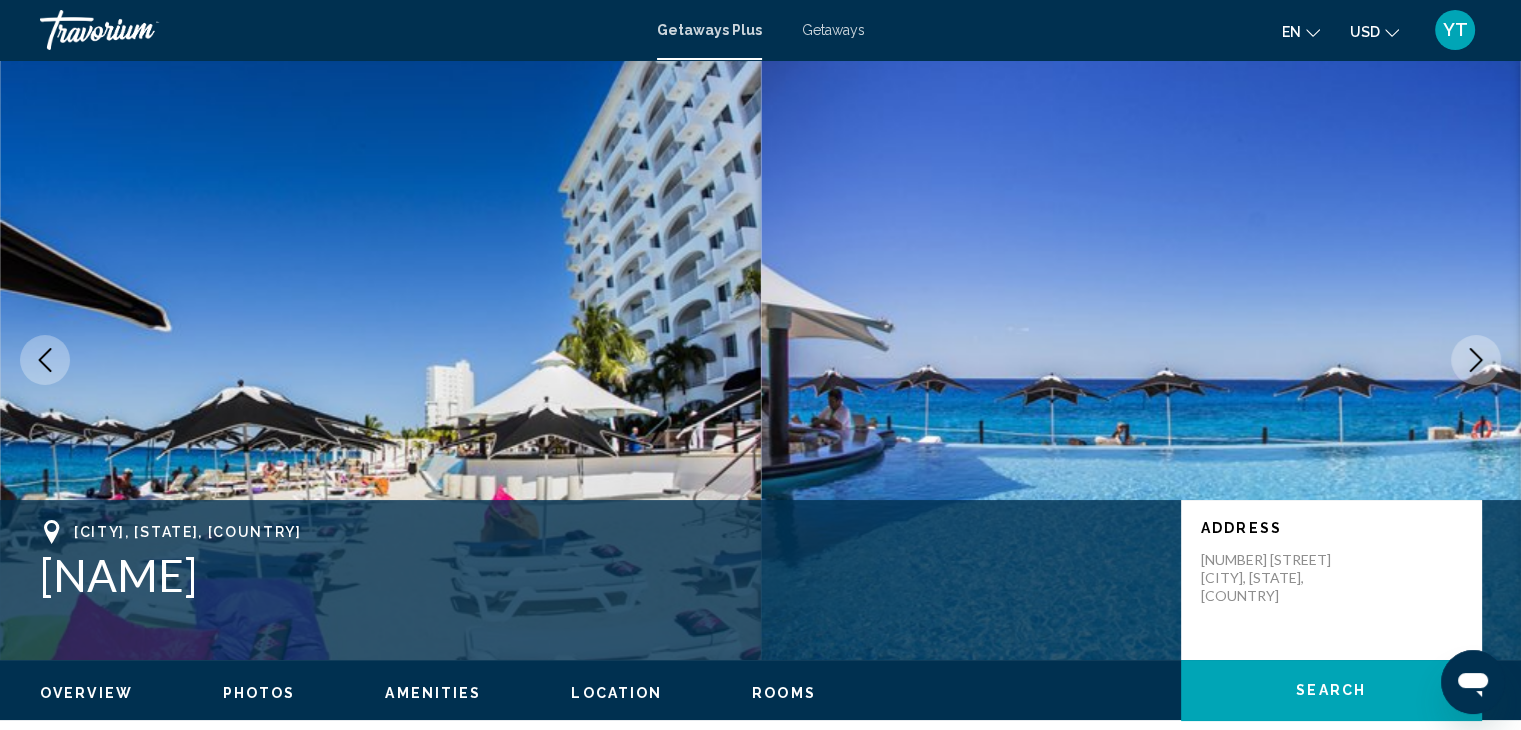 click 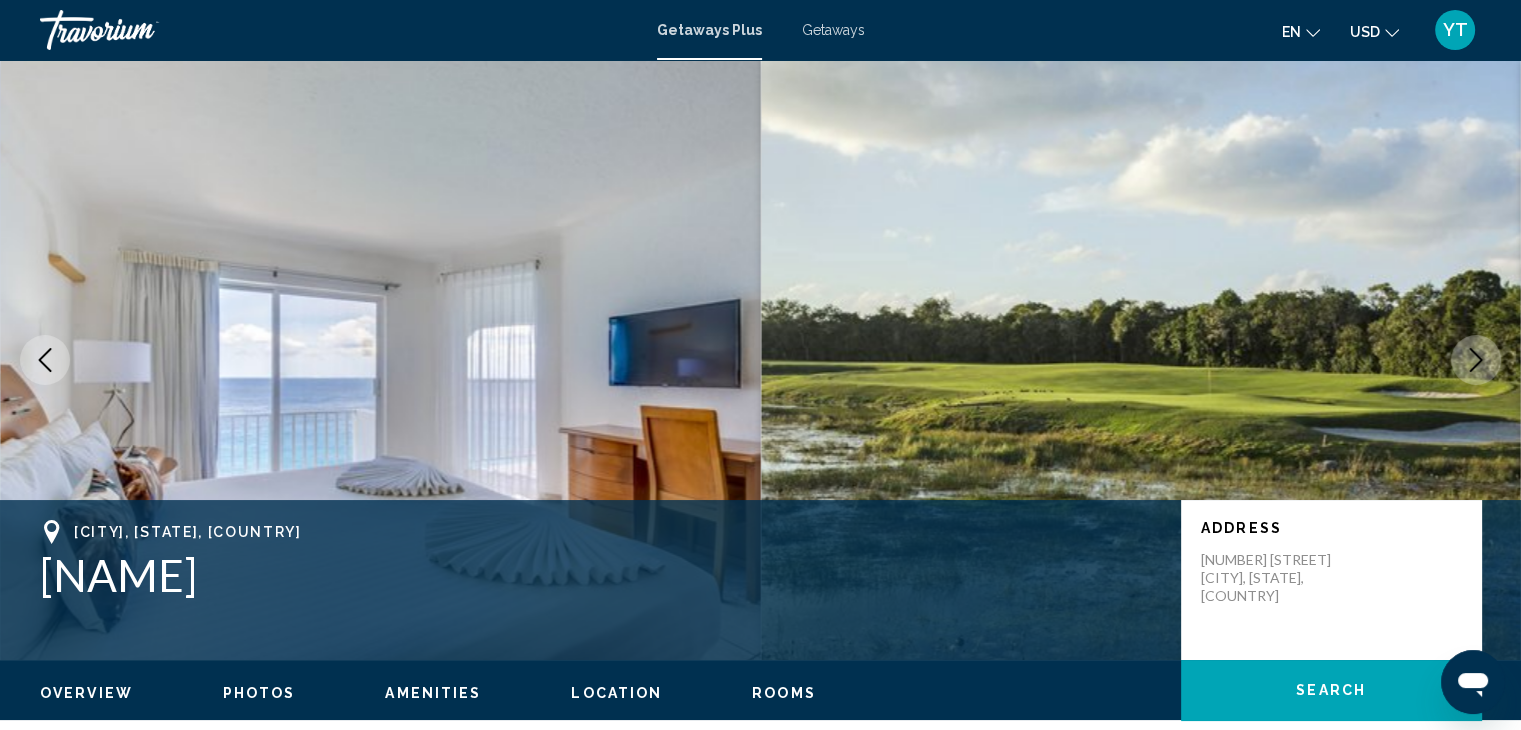 click 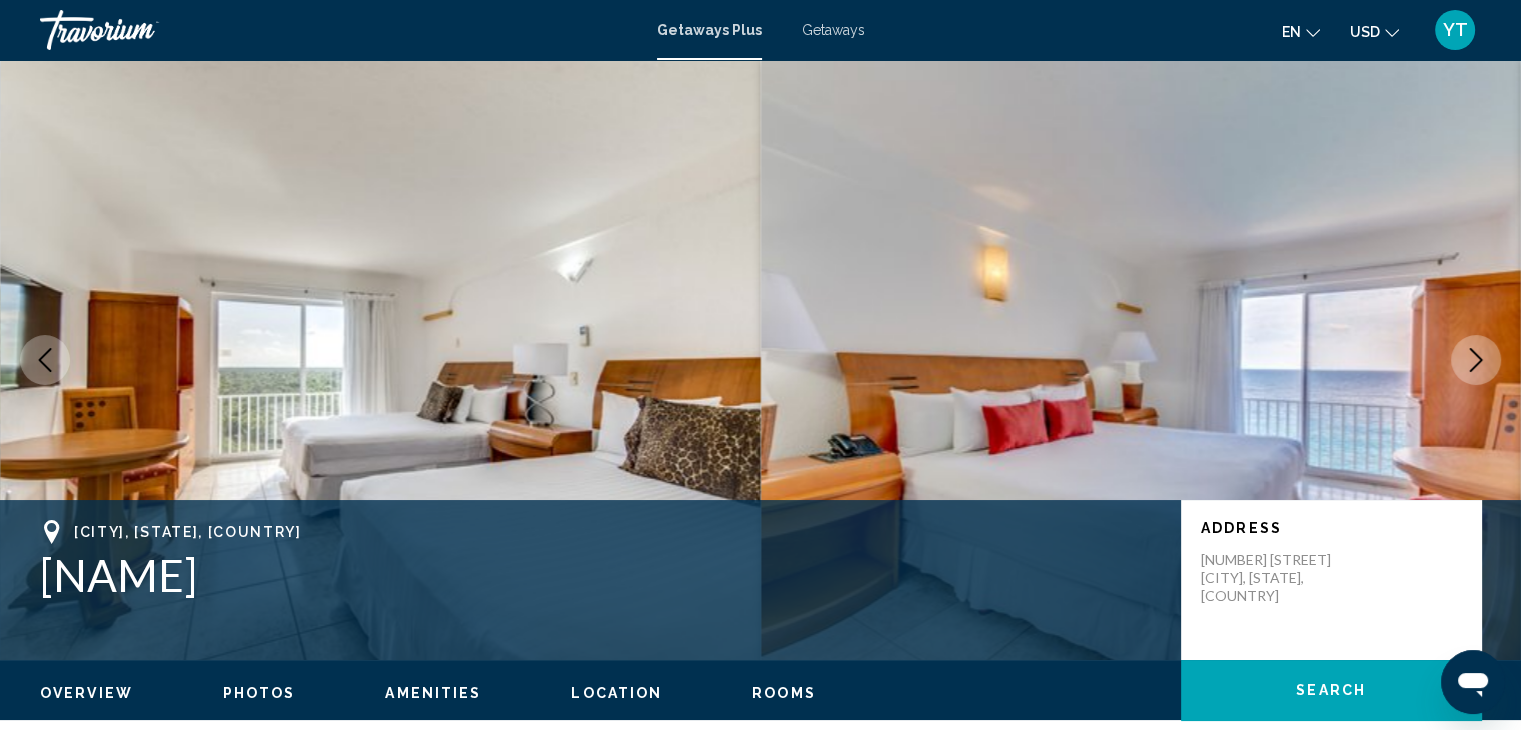 click 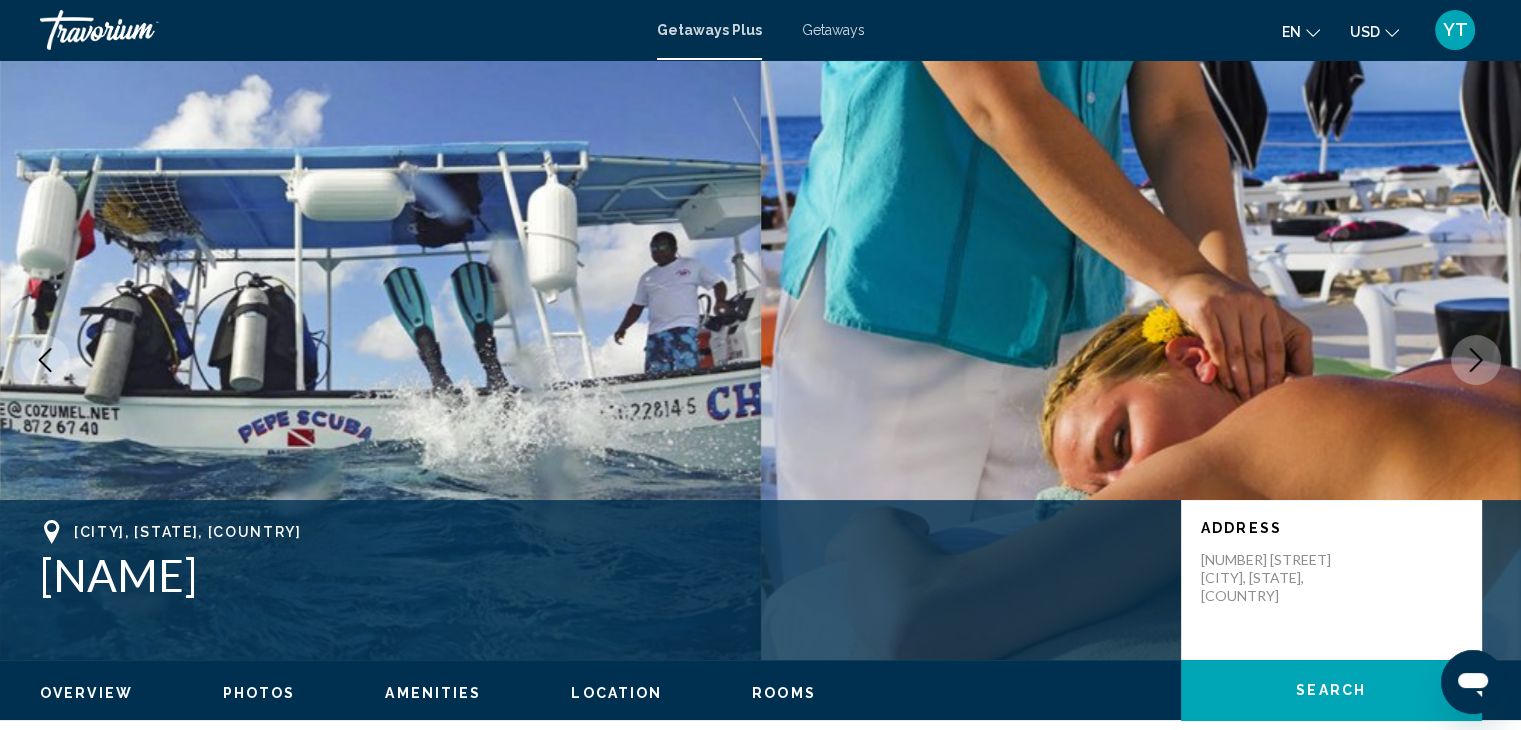 click 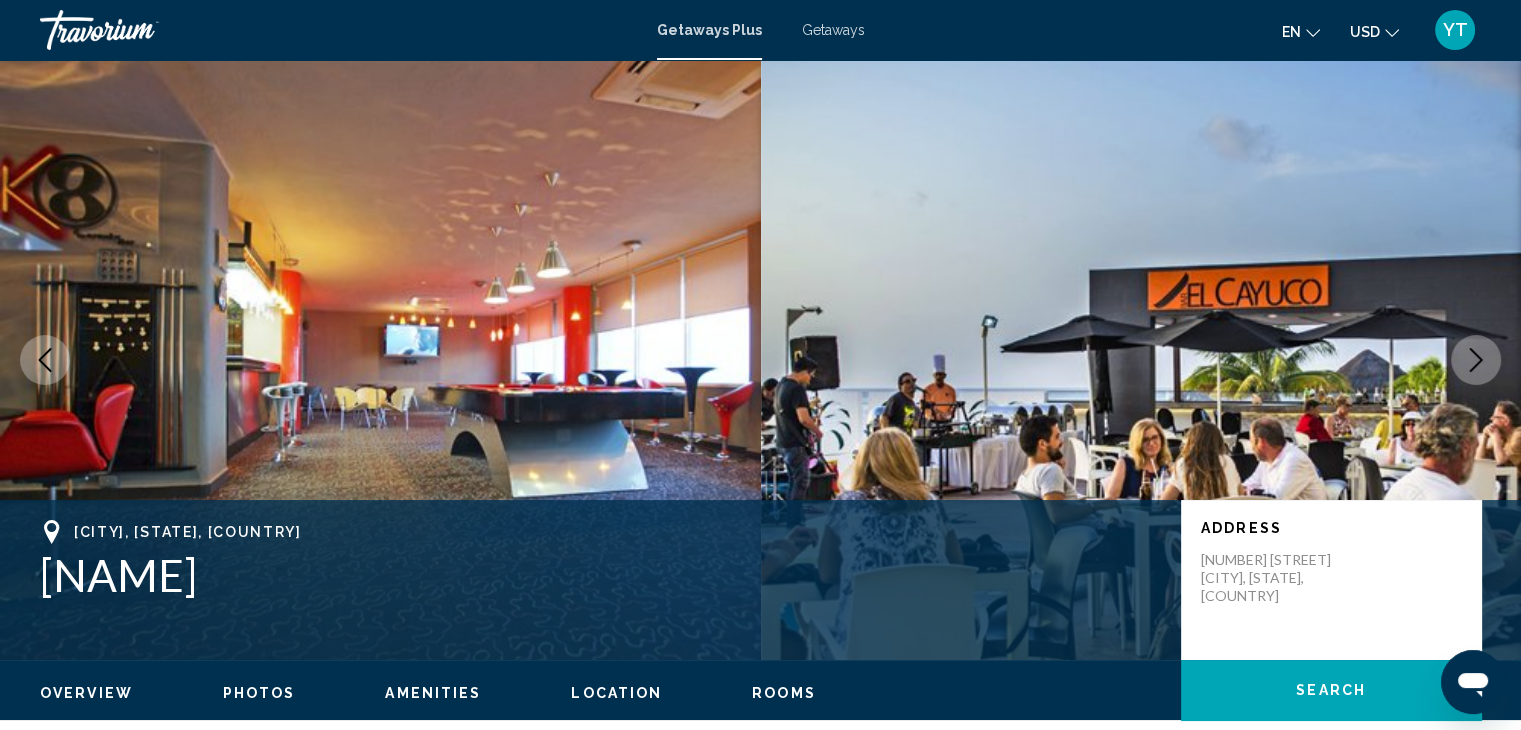 click 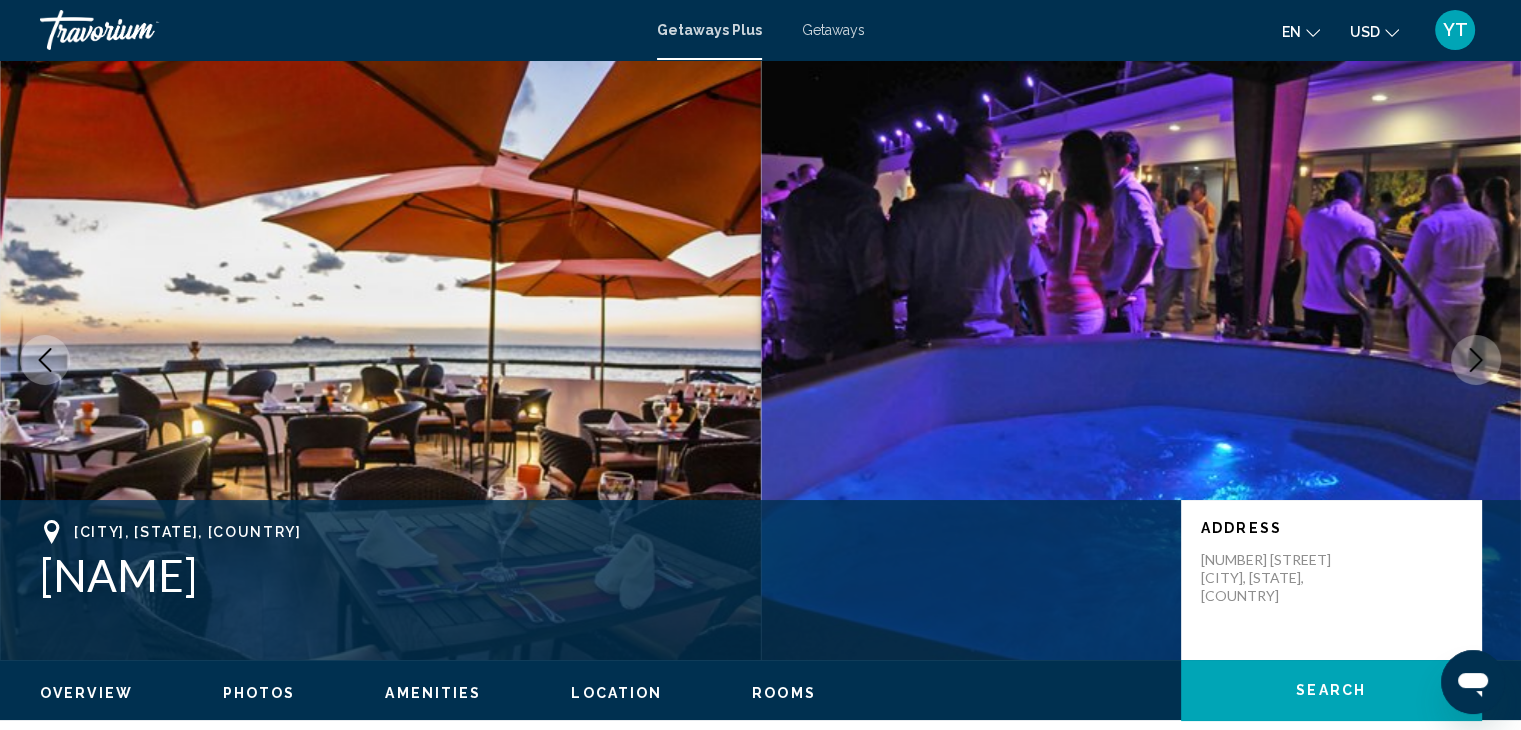 click 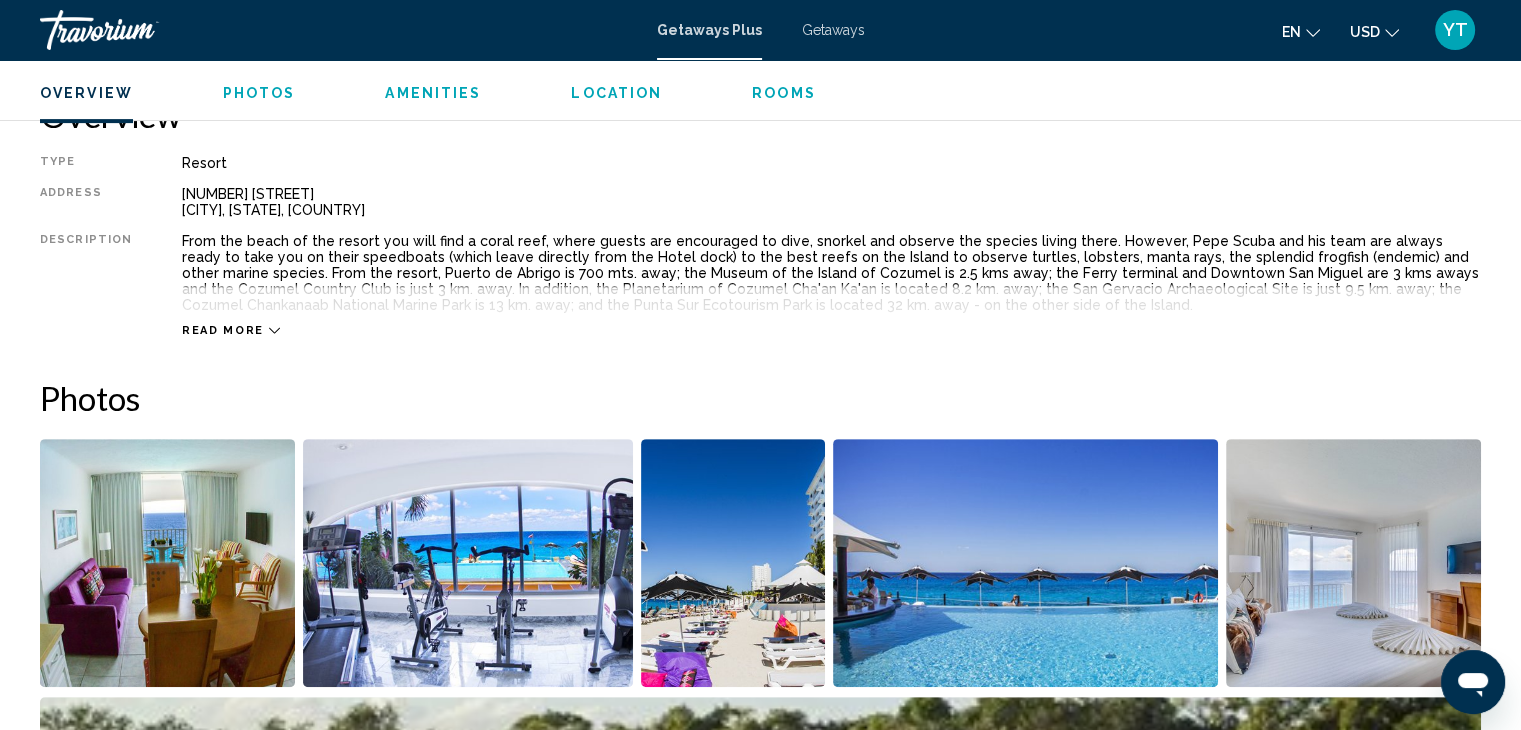 scroll, scrollTop: 700, scrollLeft: 0, axis: vertical 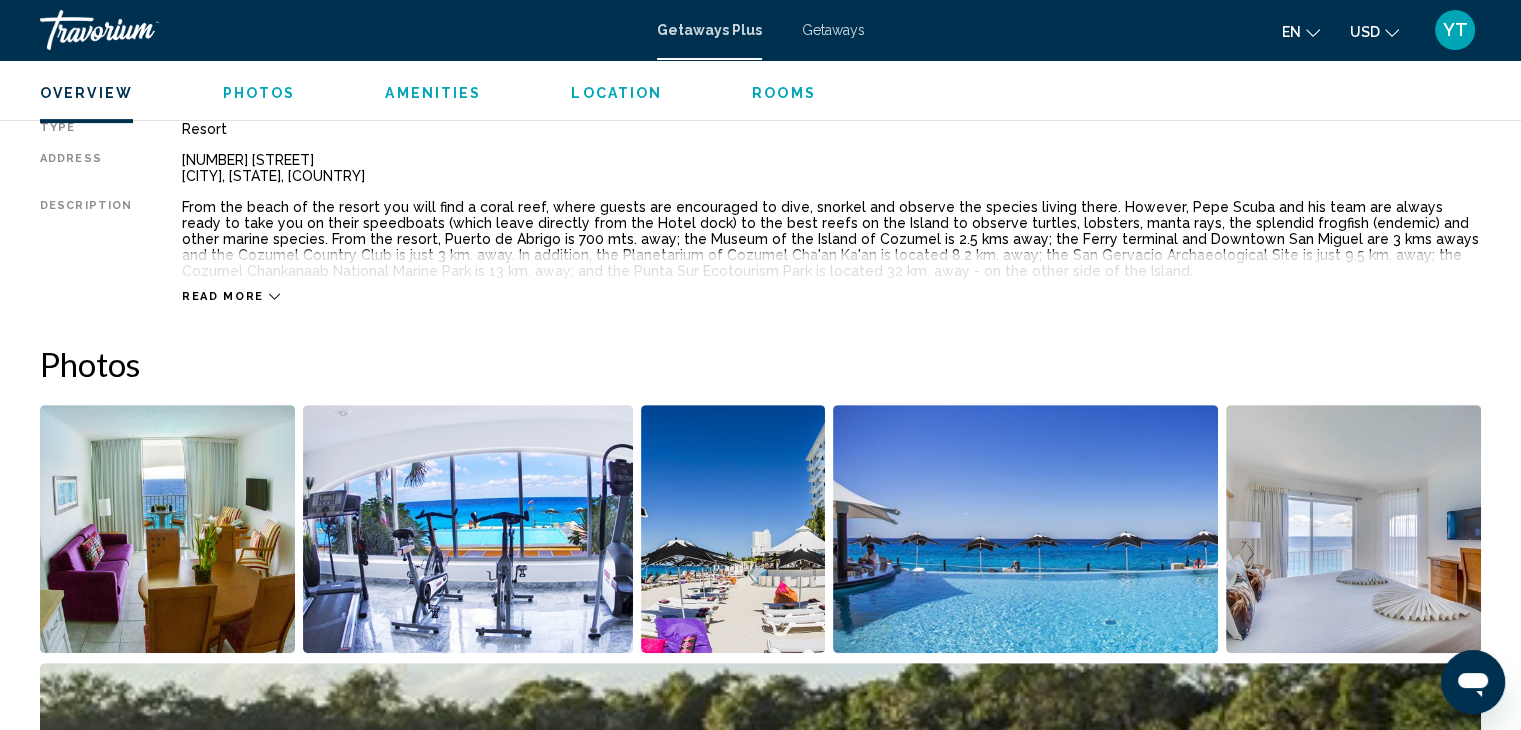 click on "Read more" at bounding box center (223, 296) 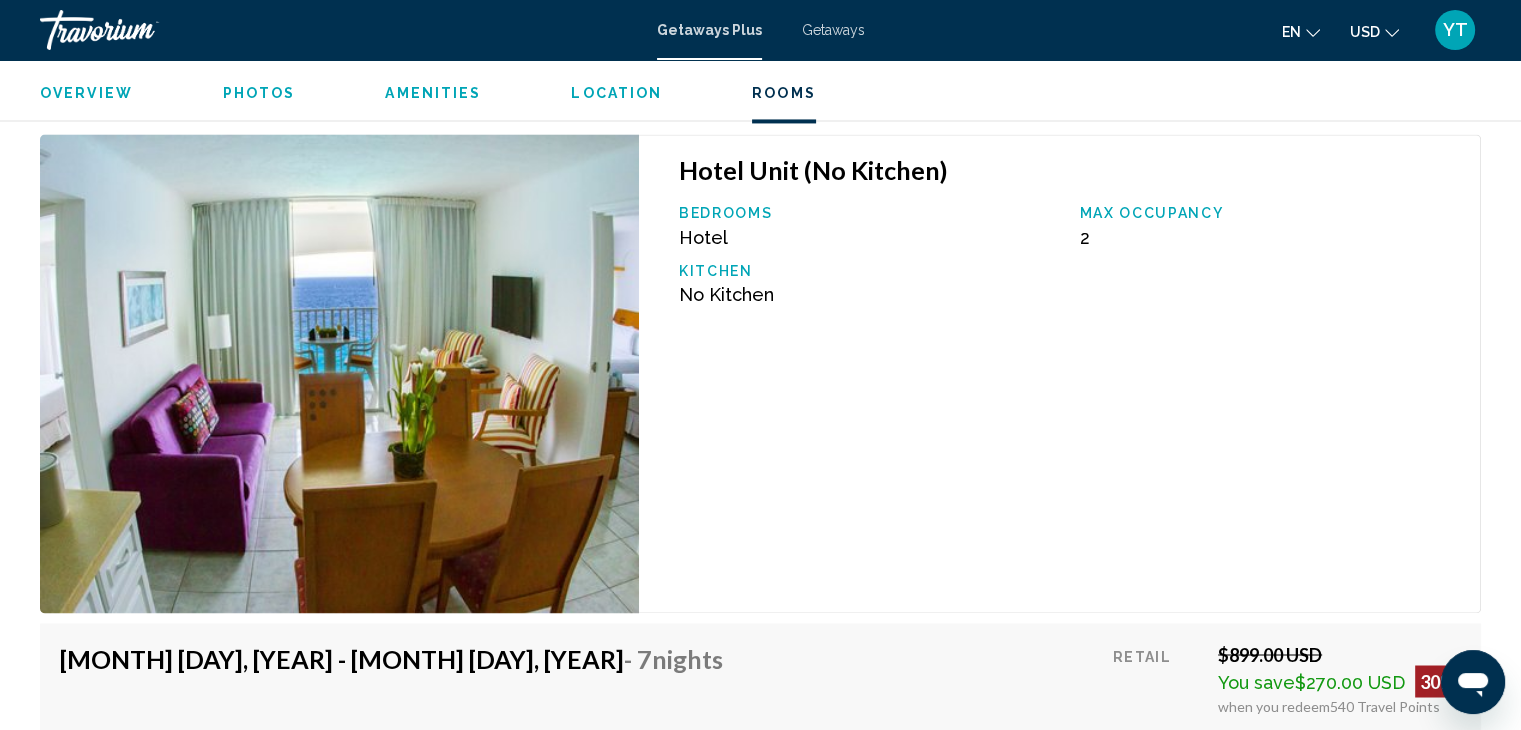 scroll, scrollTop: 2920, scrollLeft: 0, axis: vertical 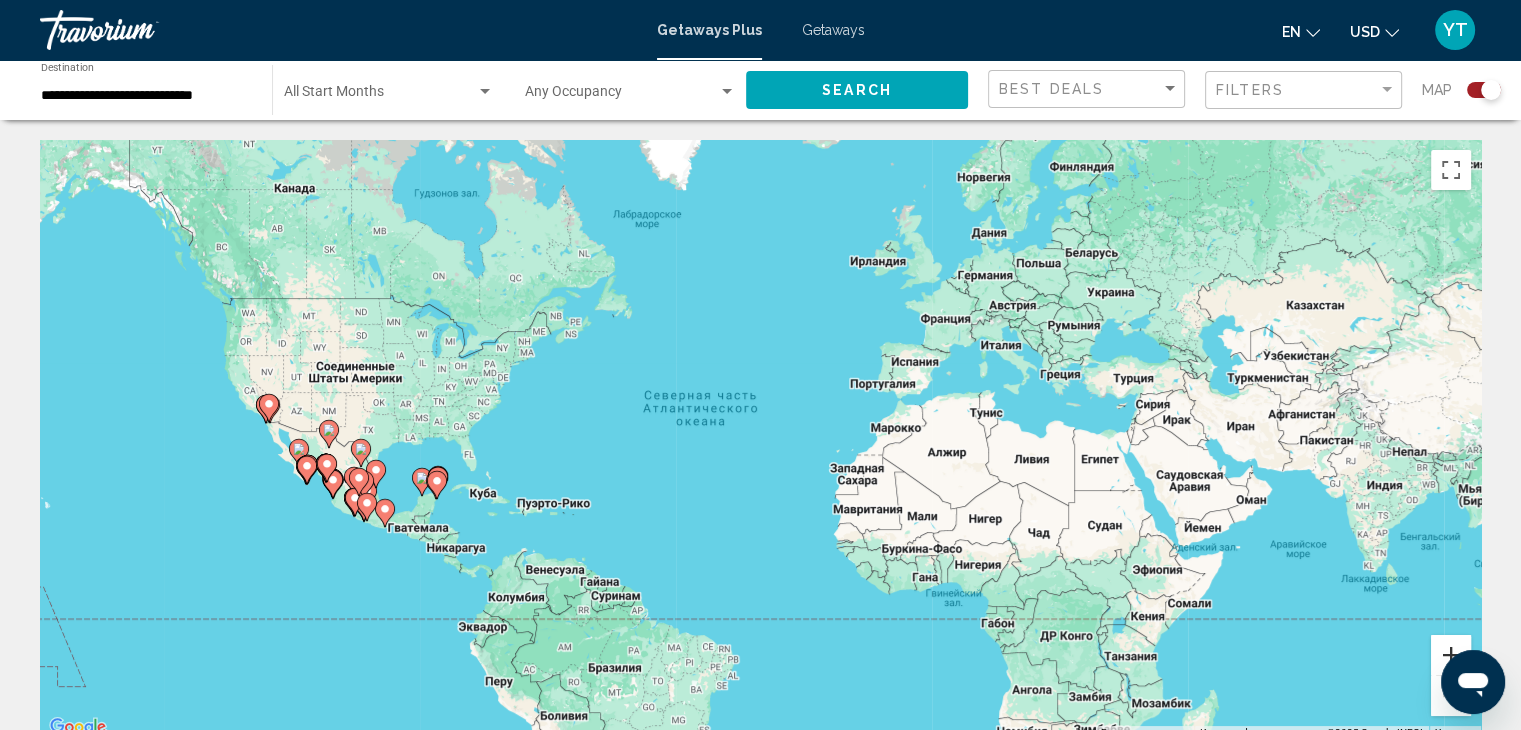 click at bounding box center (1451, 655) 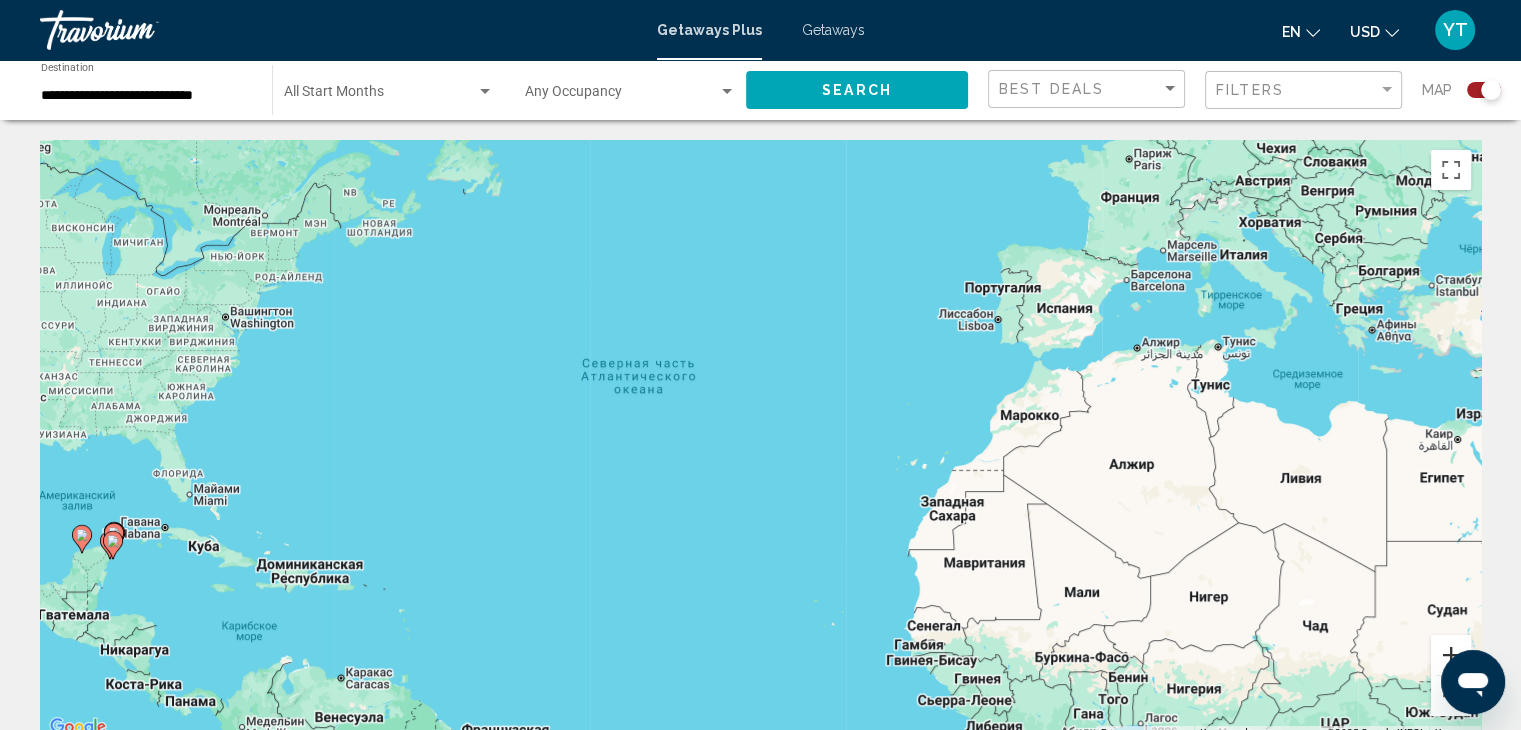 click at bounding box center [1451, 655] 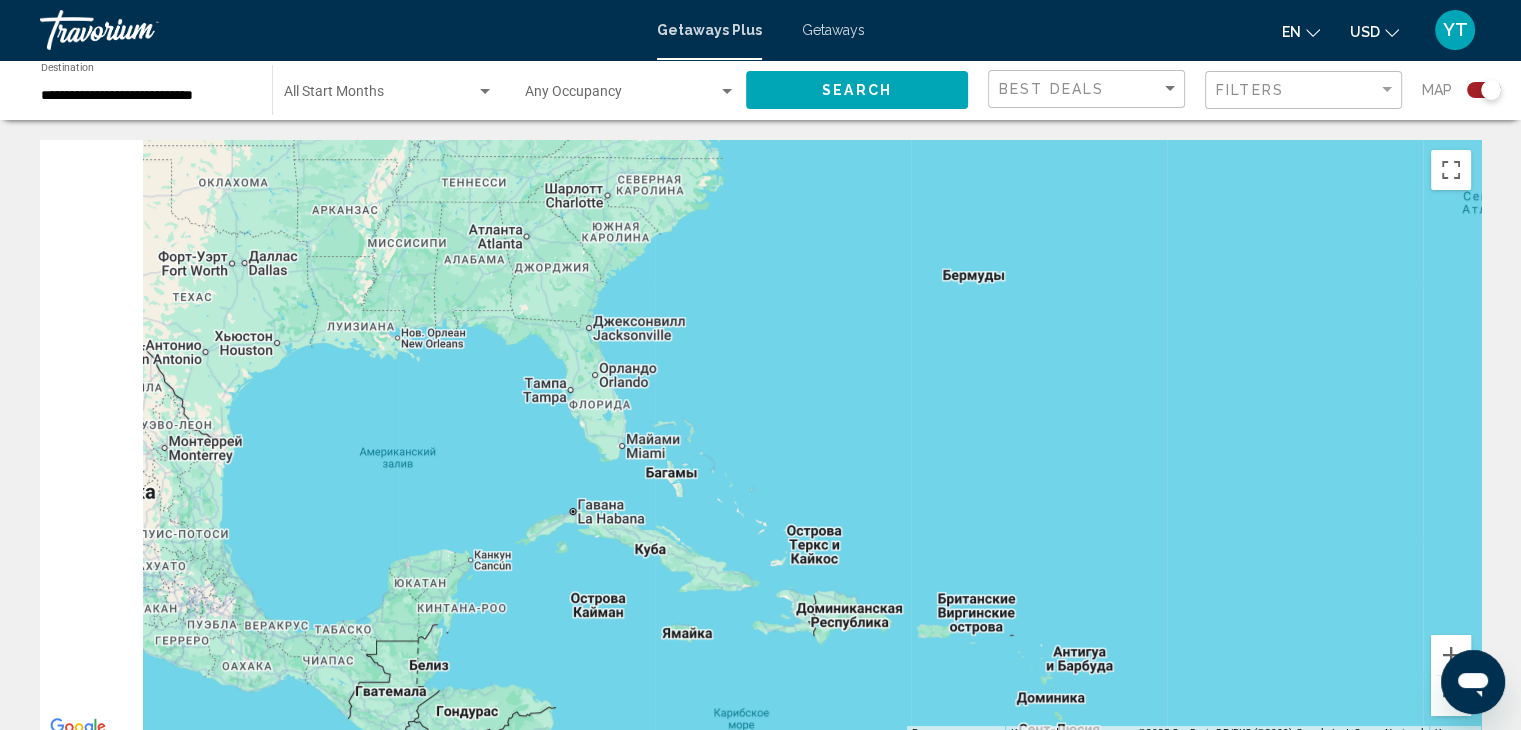 drag, startPoint x: 526, startPoint y: 400, endPoint x: 1535, endPoint y: 285, distance: 1015.53235 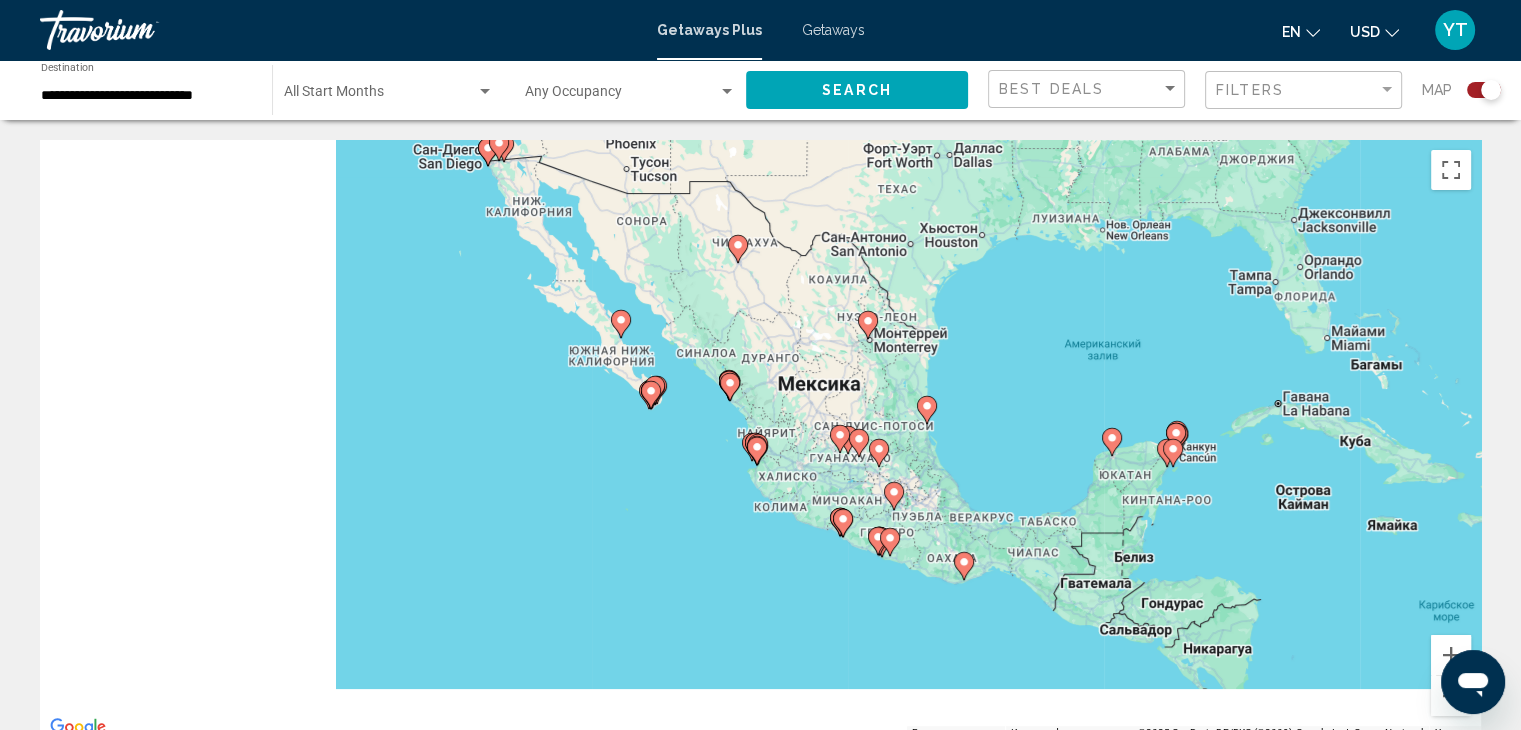 drag, startPoint x: 450, startPoint y: 389, endPoint x: 1176, endPoint y: 297, distance: 731.80597 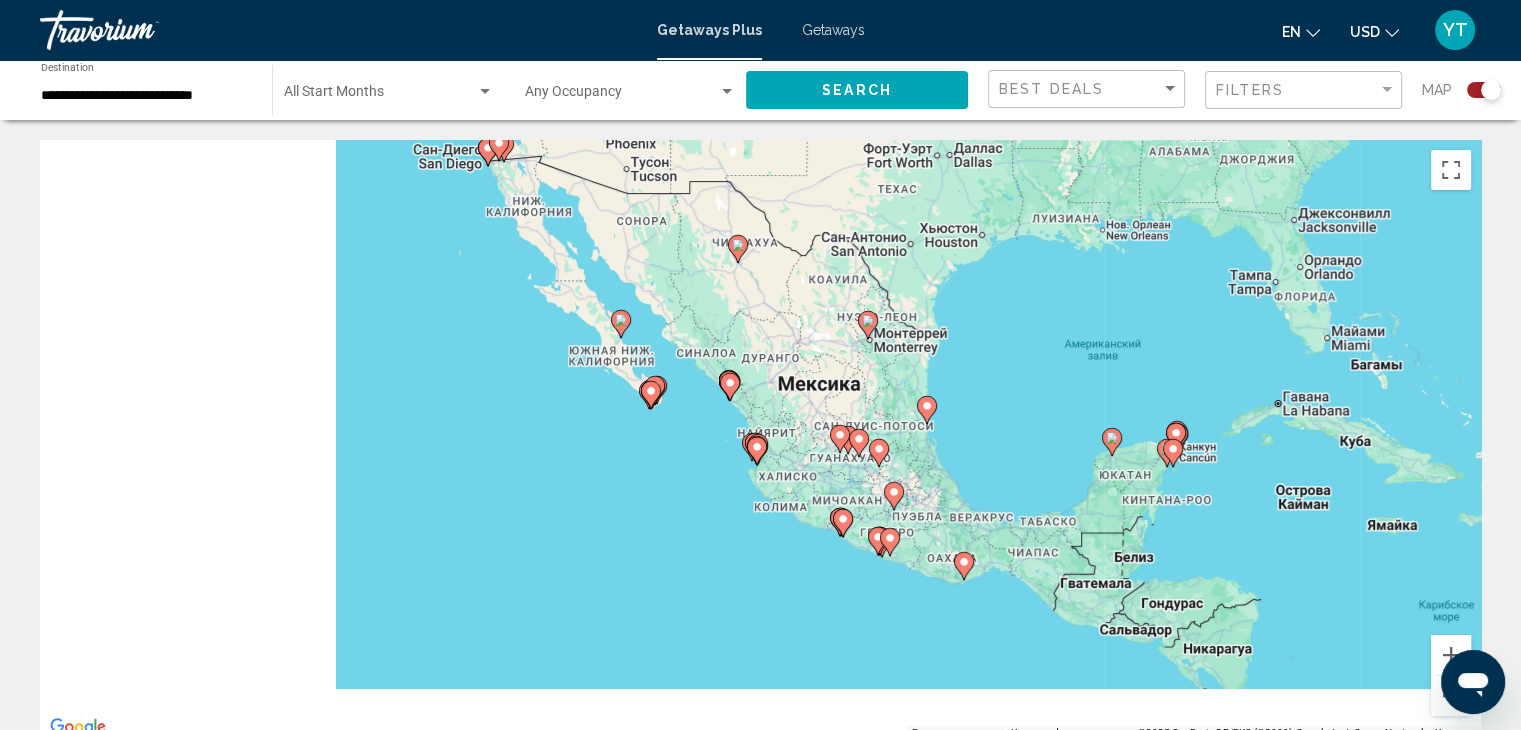 click on "Для навигации используйте клавиши со стрелками. Чтобы активировать перетаскивание с помощью клавиатуры, нажмите Alt + Ввод. После этого перемещайте маркер, используя клавиши со стрелками. Чтобы завершить перетаскивание, нажмите клавишу Ввод. Чтобы отменить действие, нажмите клавишу Esc." at bounding box center [760, 440] 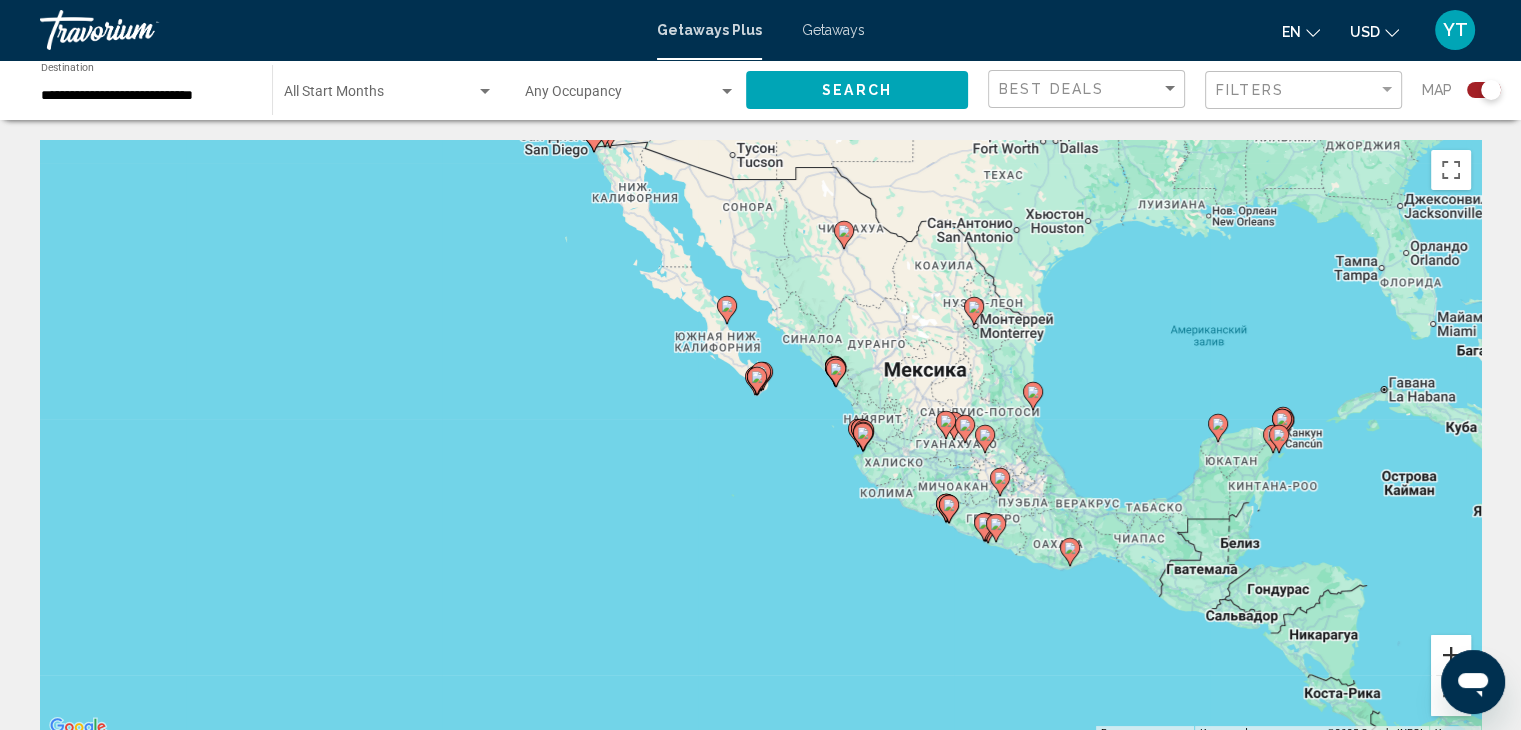 click at bounding box center (1451, 655) 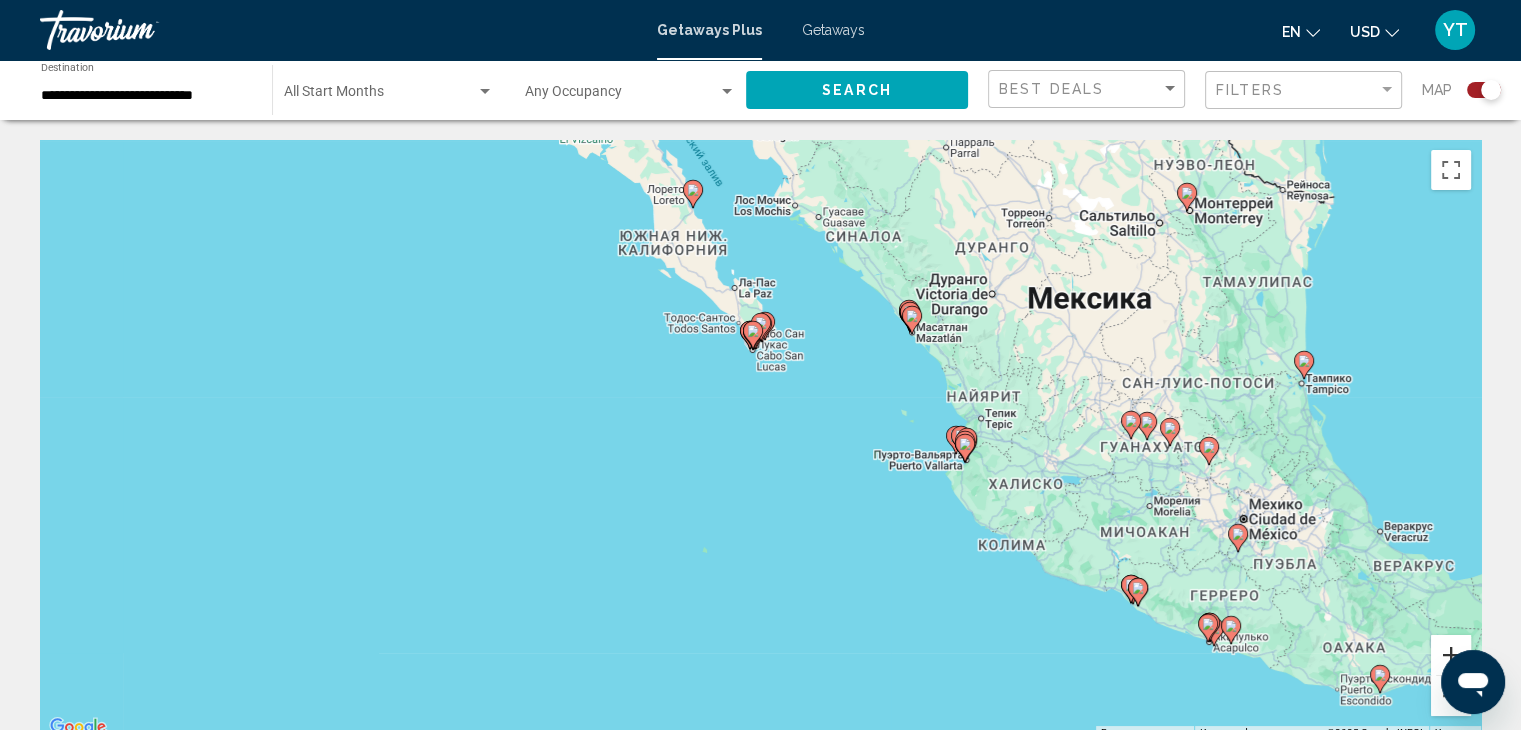 click at bounding box center [1451, 655] 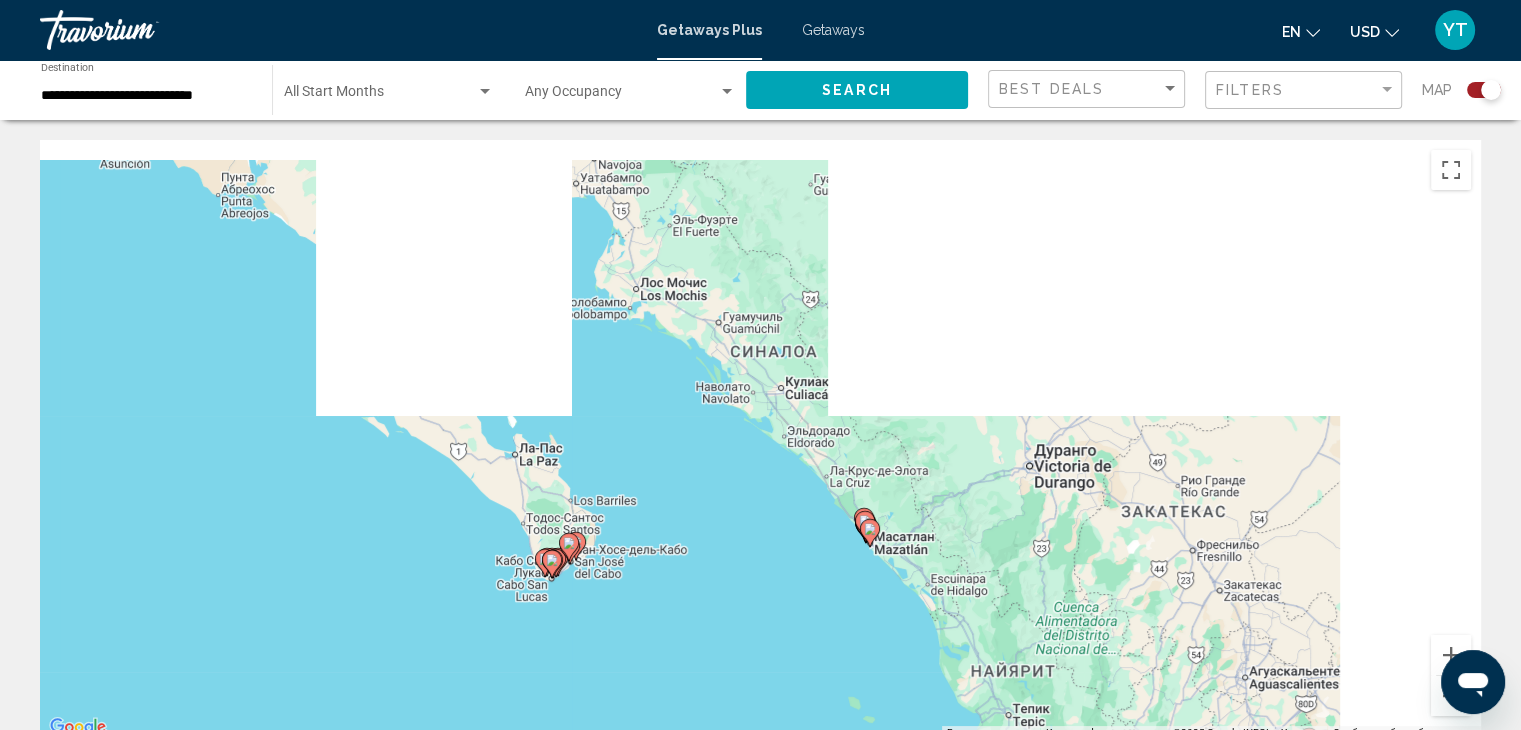drag, startPoint x: 964, startPoint y: 310, endPoint x: 764, endPoint y: 644, distance: 389.30194 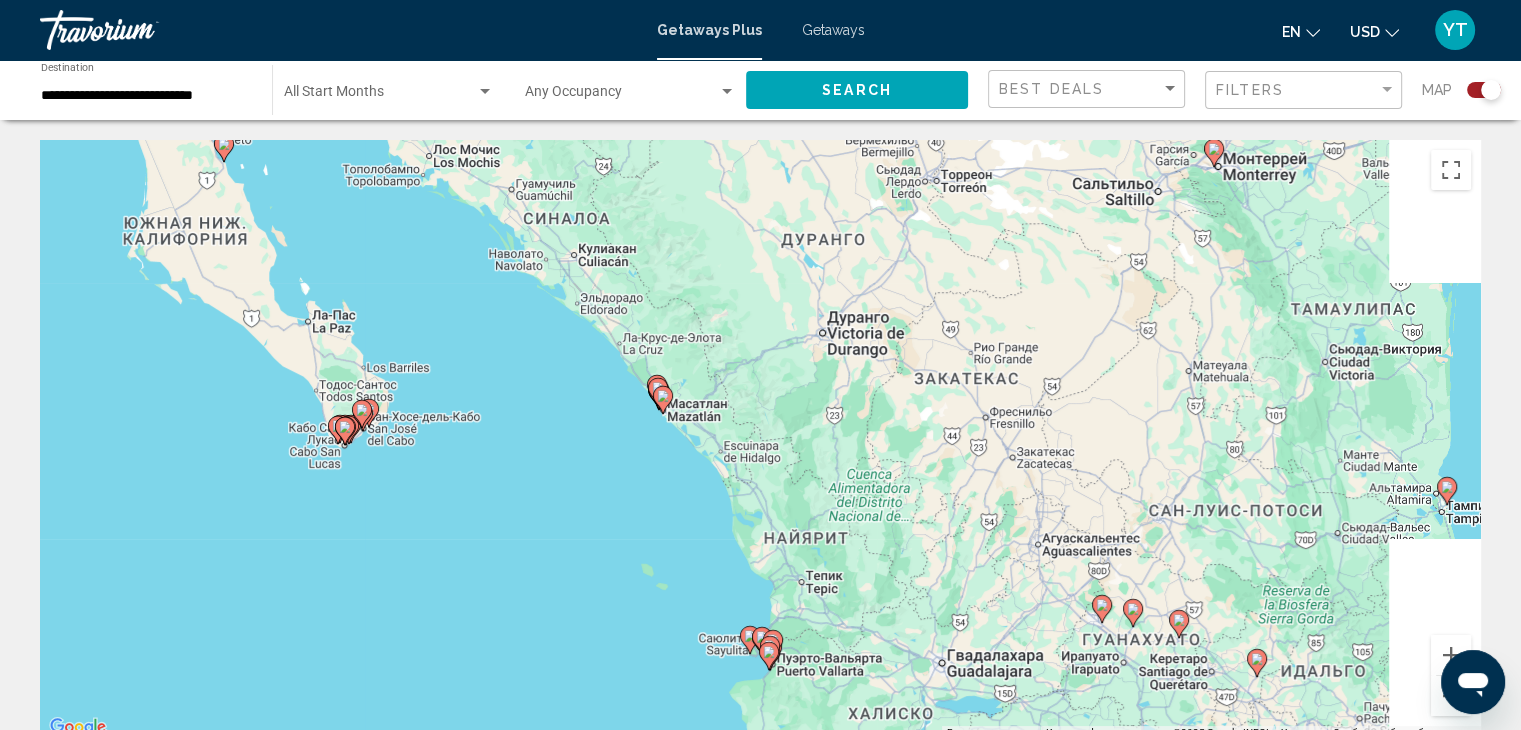 drag, startPoint x: 776, startPoint y: 610, endPoint x: 571, endPoint y: 458, distance: 255.20384 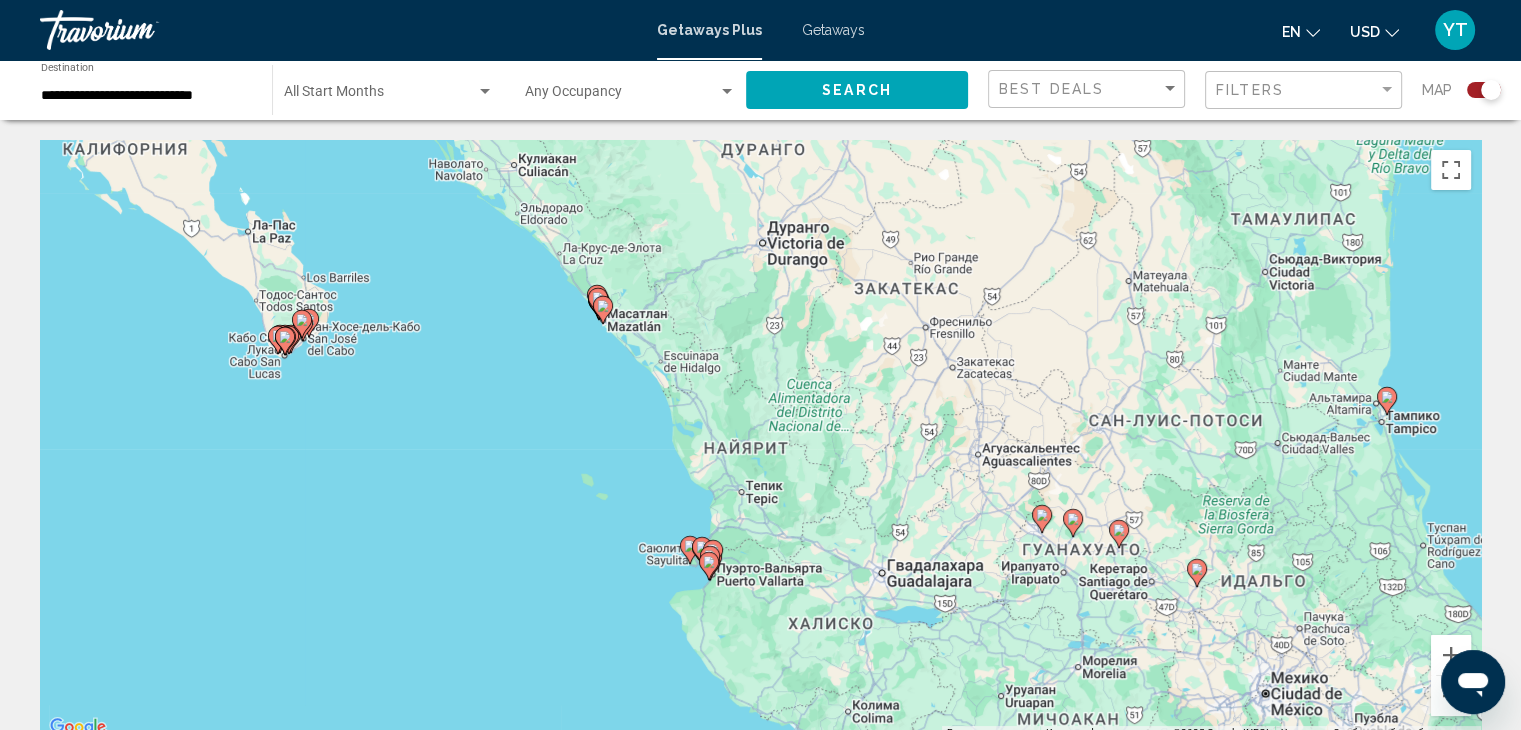 drag, startPoint x: 572, startPoint y: 421, endPoint x: 542, endPoint y: 378, distance: 52.43091 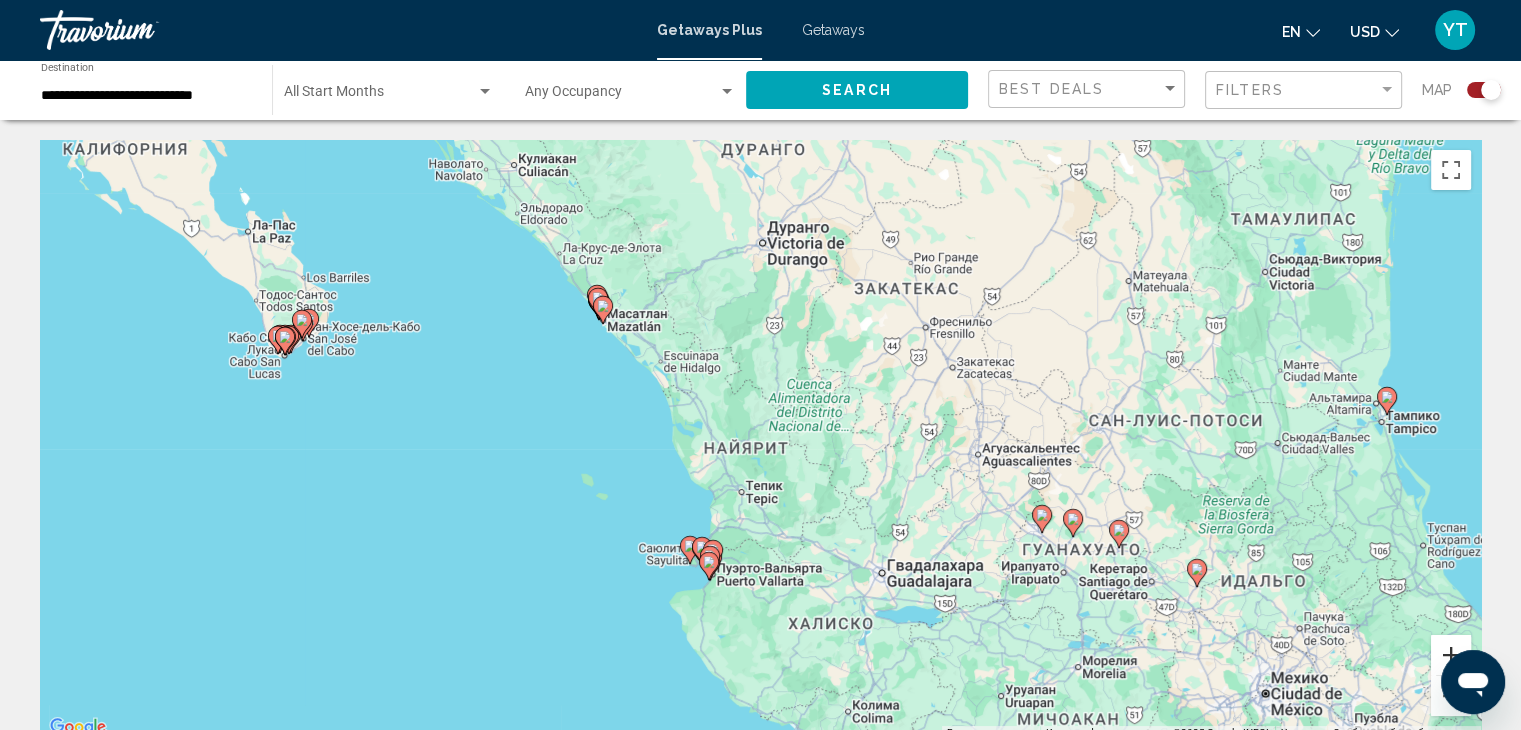 click at bounding box center (1451, 655) 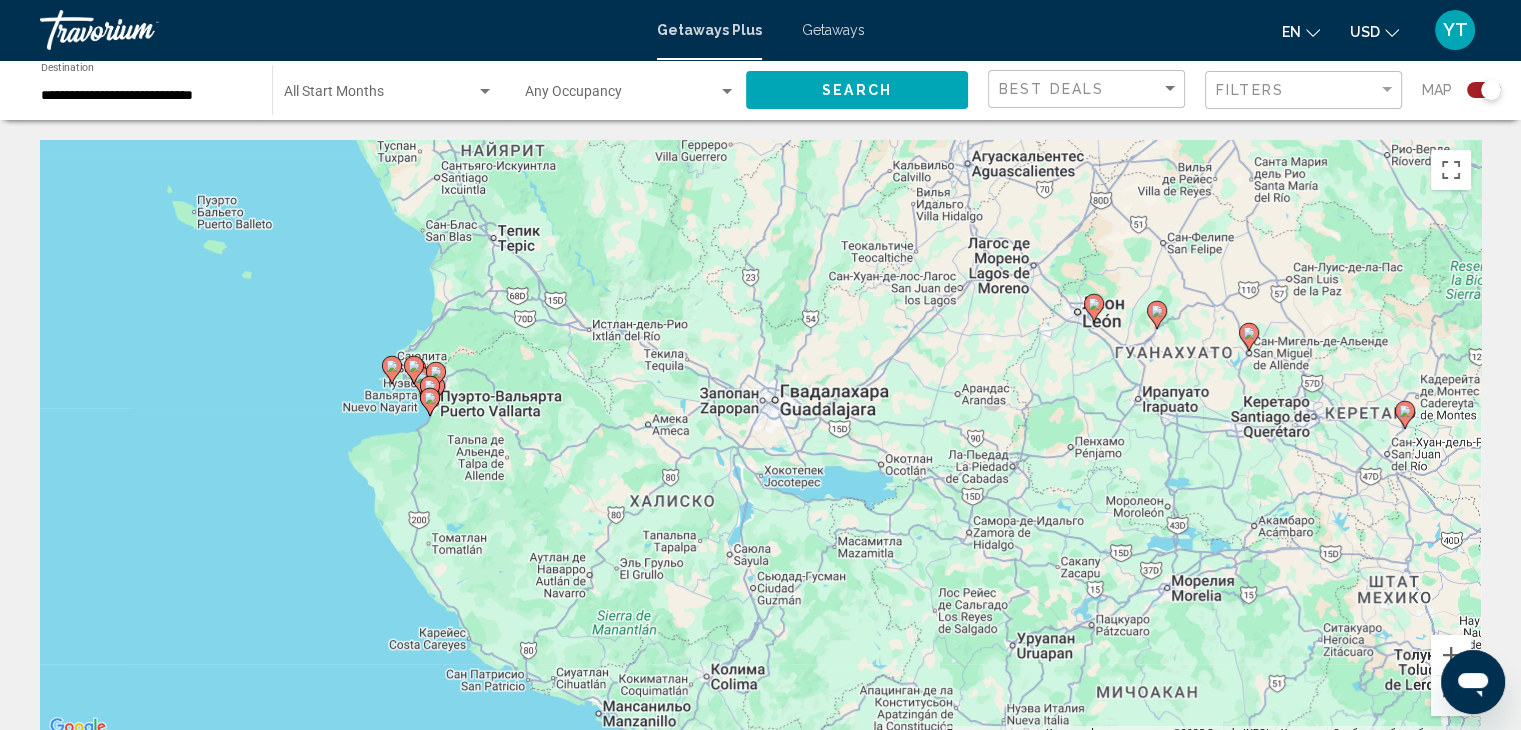 drag, startPoint x: 1004, startPoint y: 473, endPoint x: 774, endPoint y: 165, distance: 384.40082 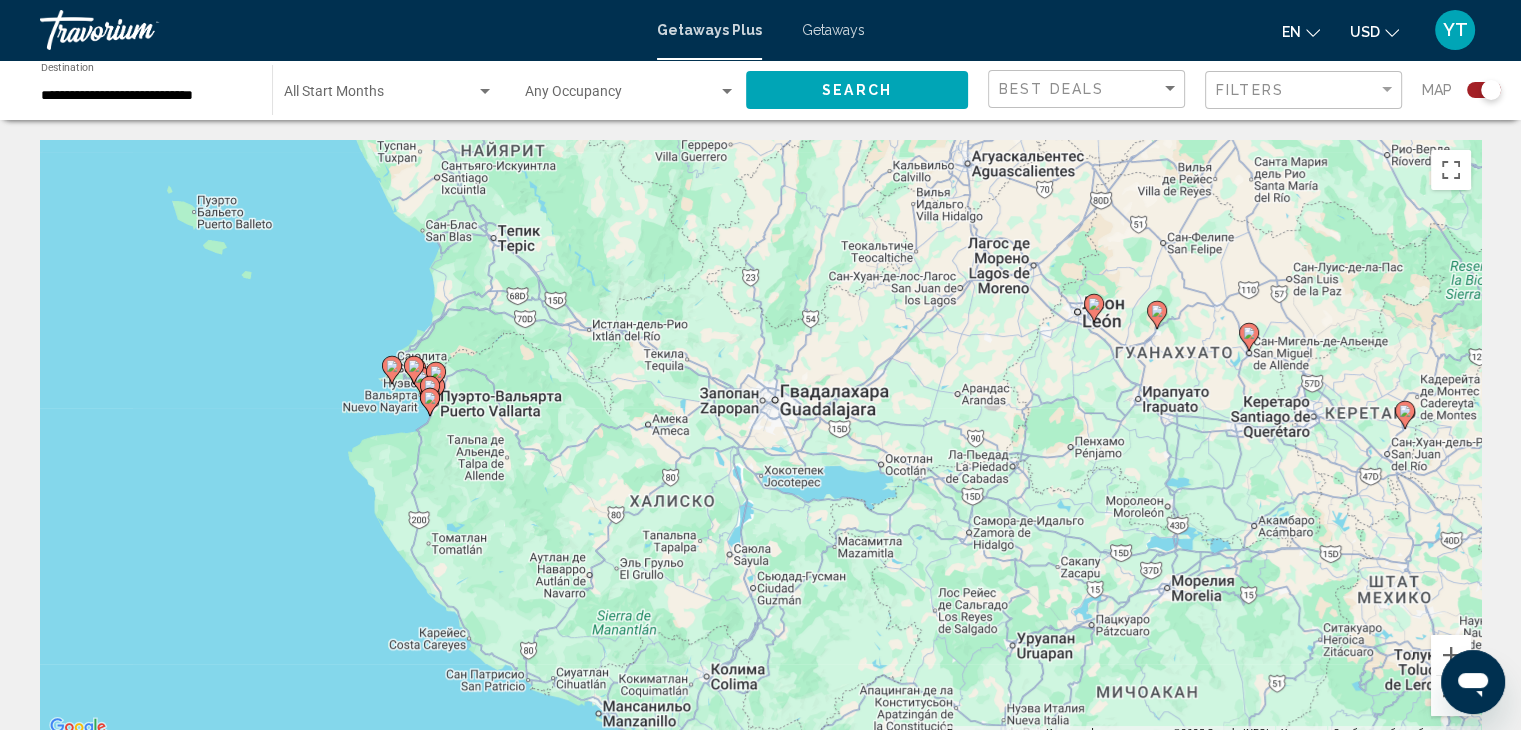 click 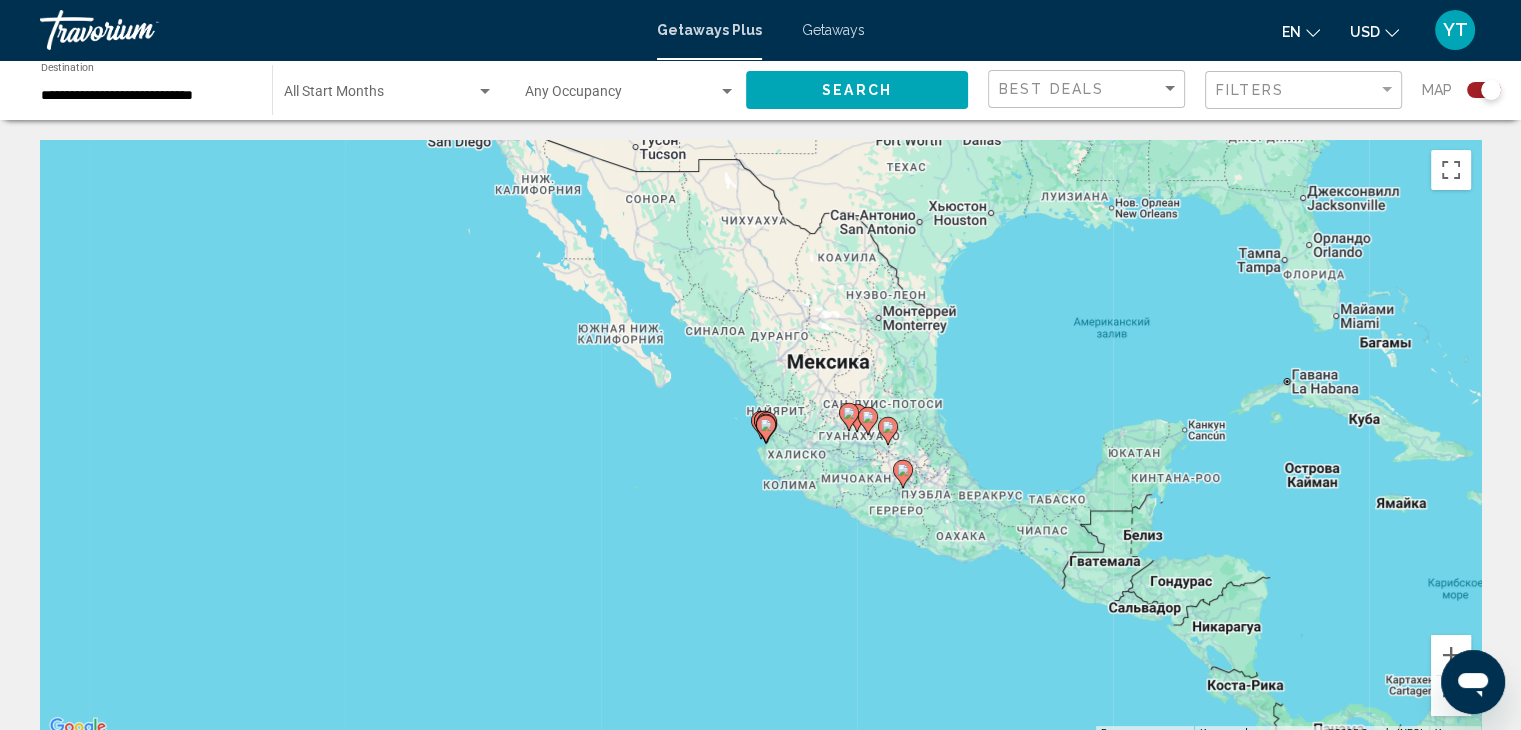 click 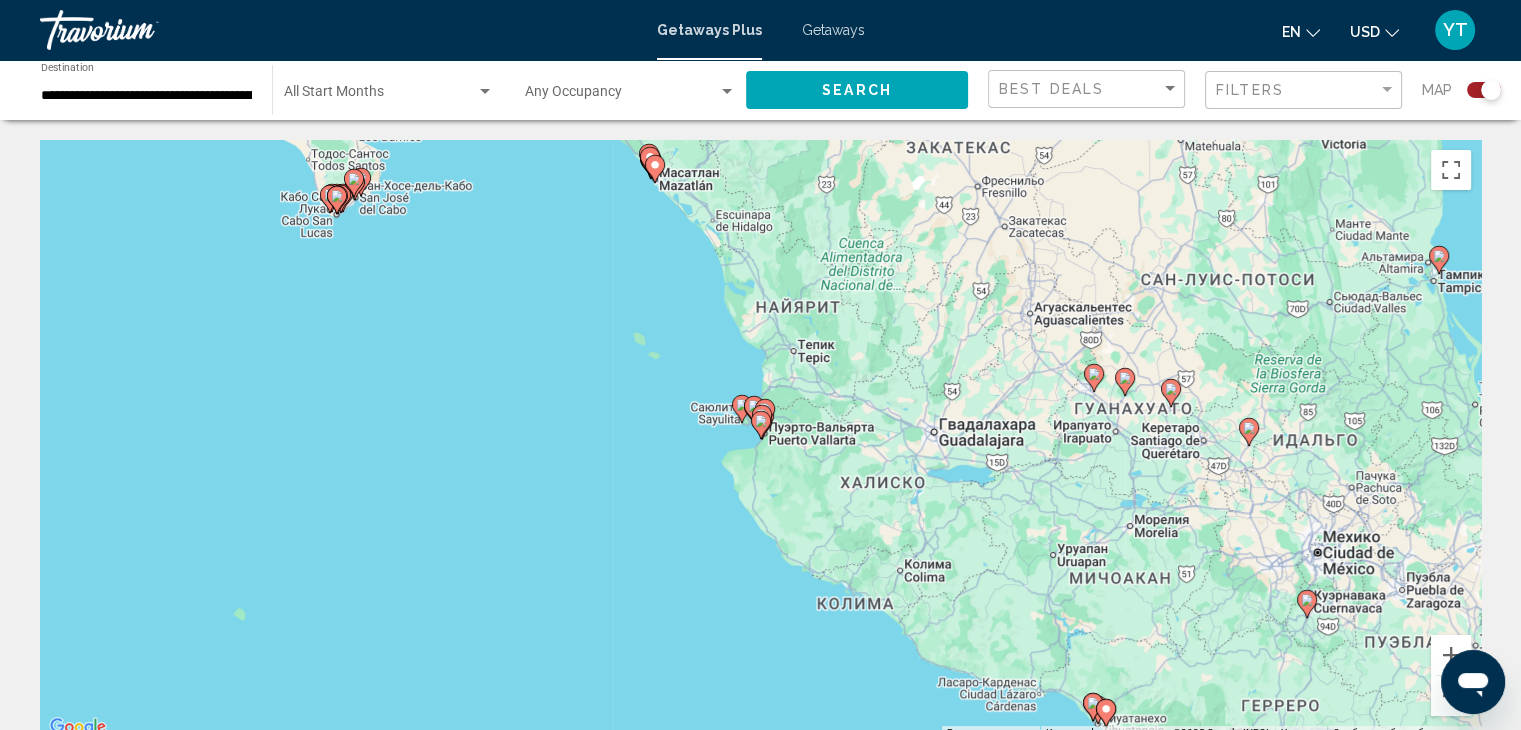 click 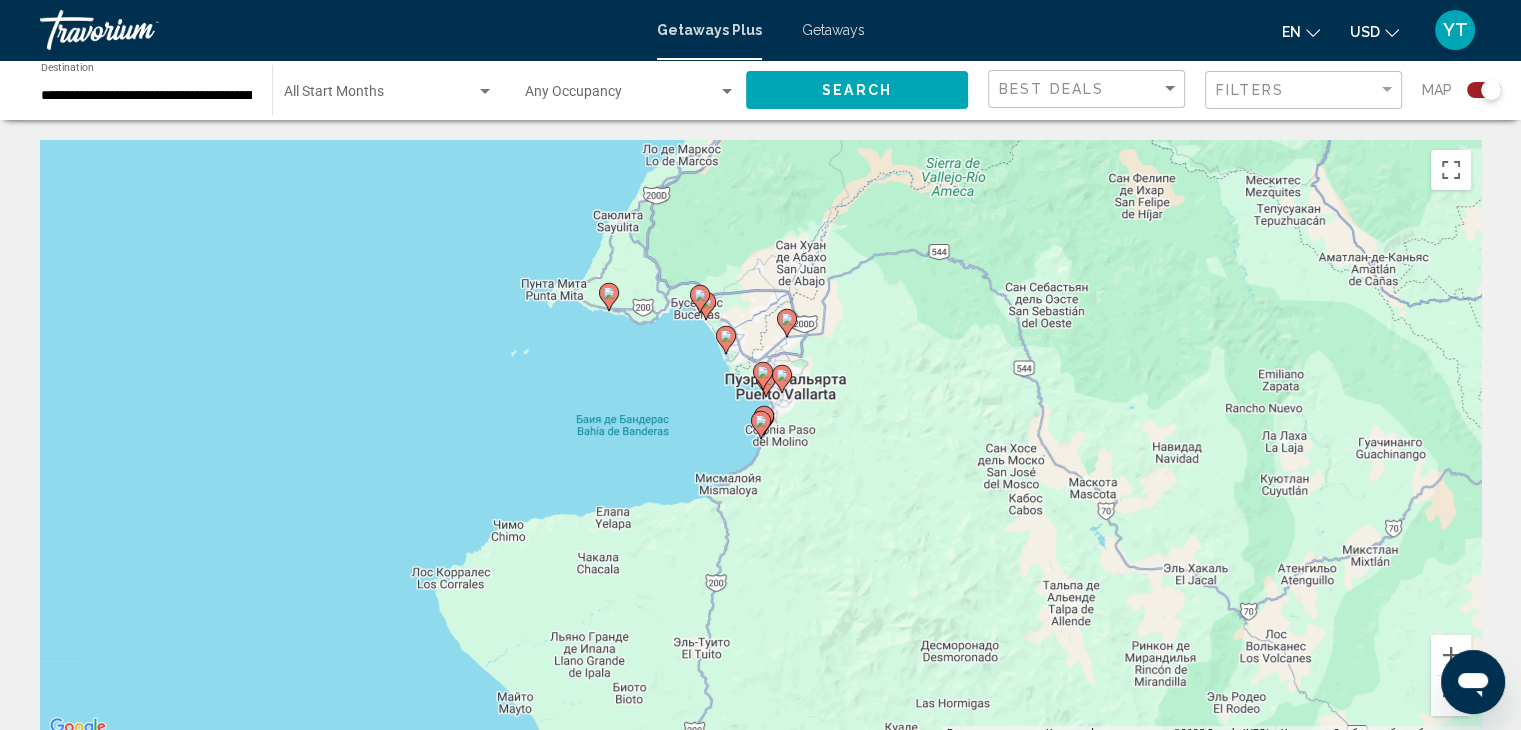 click 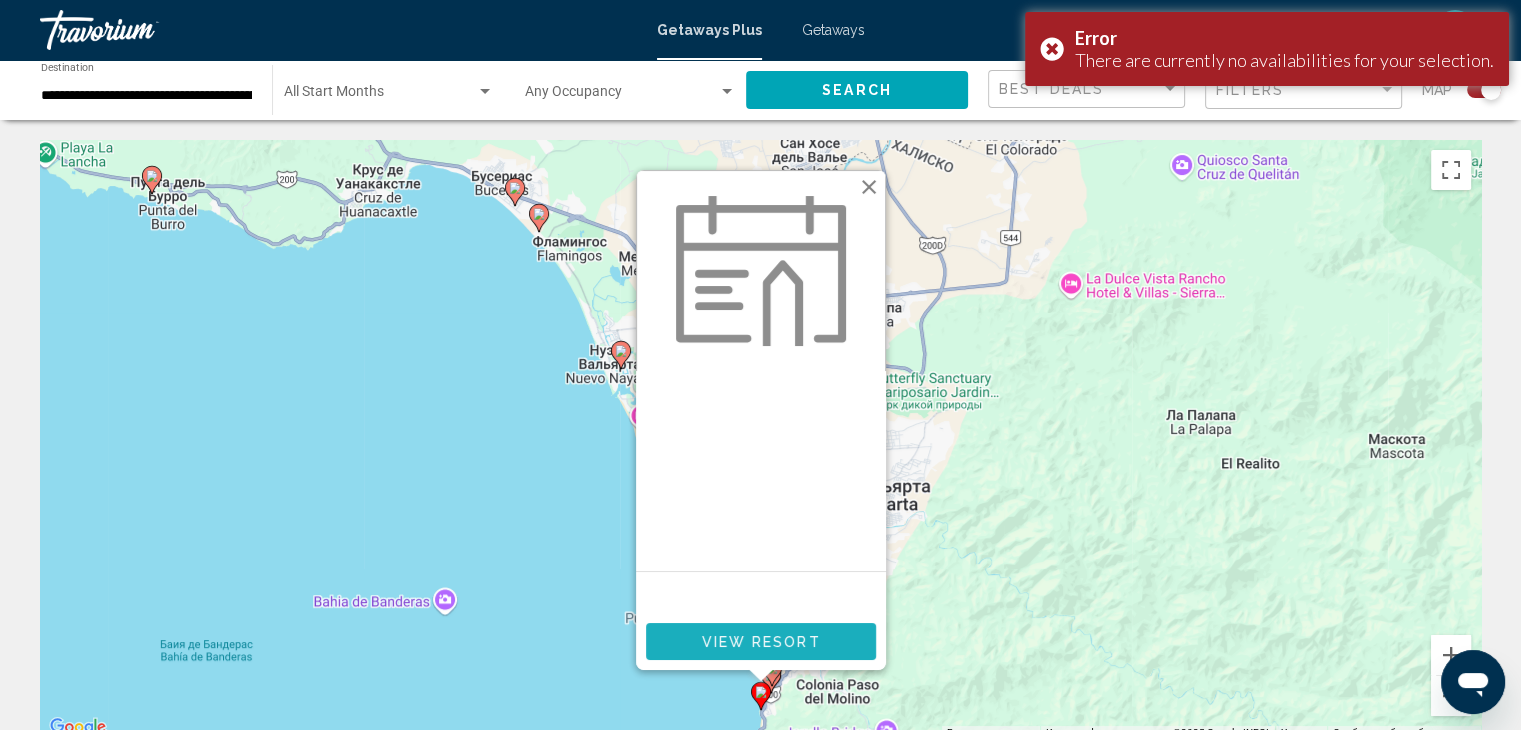 click on "View Resort" at bounding box center [760, 642] 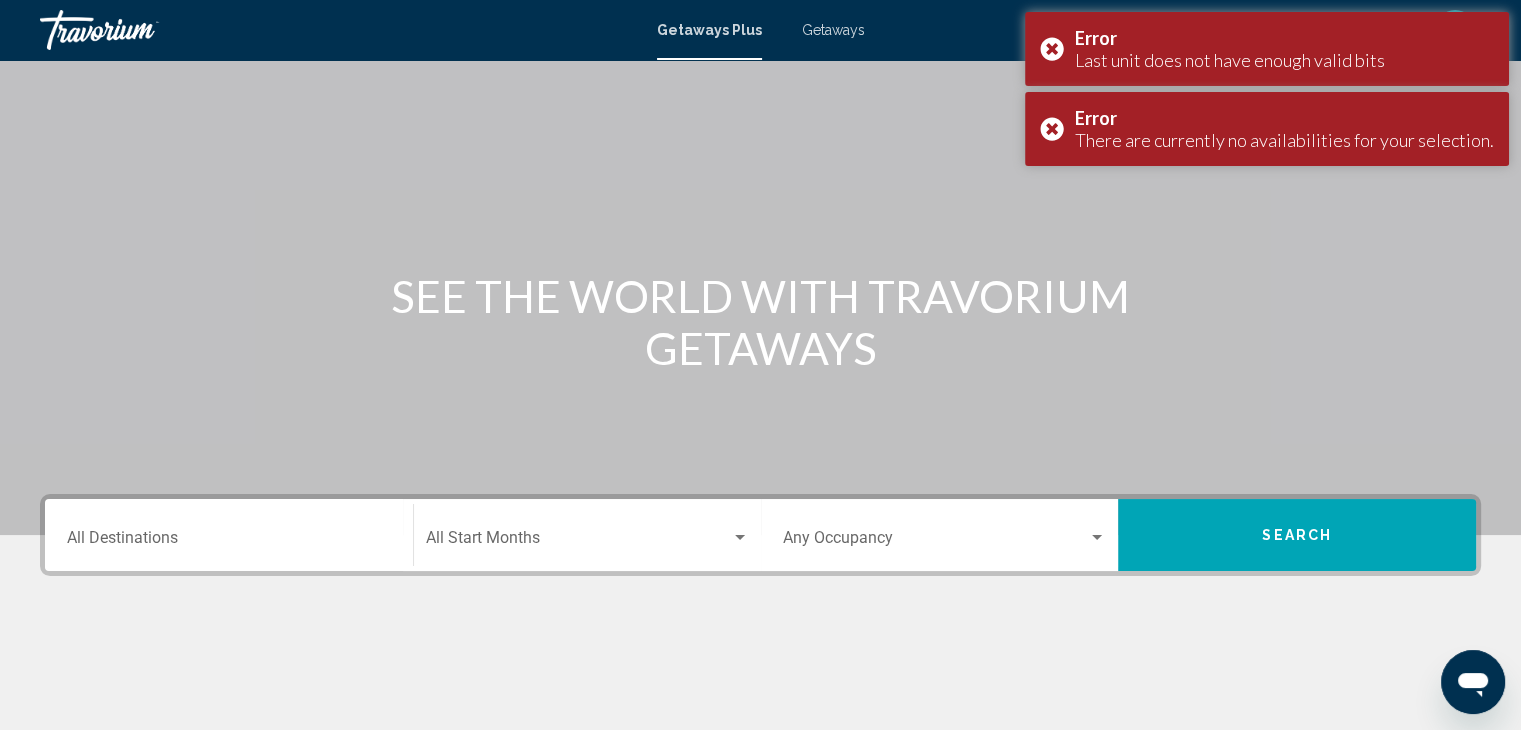 scroll, scrollTop: 0, scrollLeft: 0, axis: both 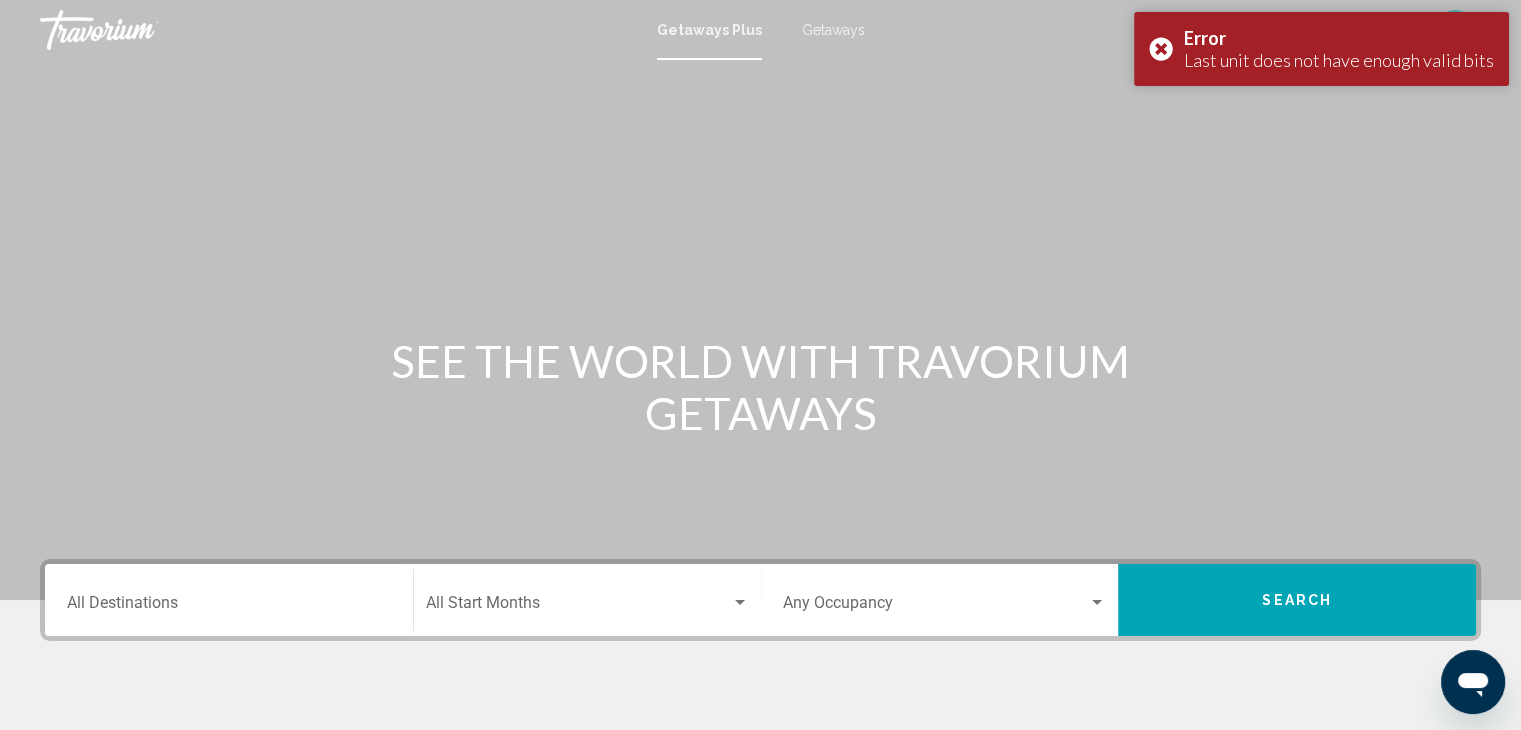 click at bounding box center [760, 300] 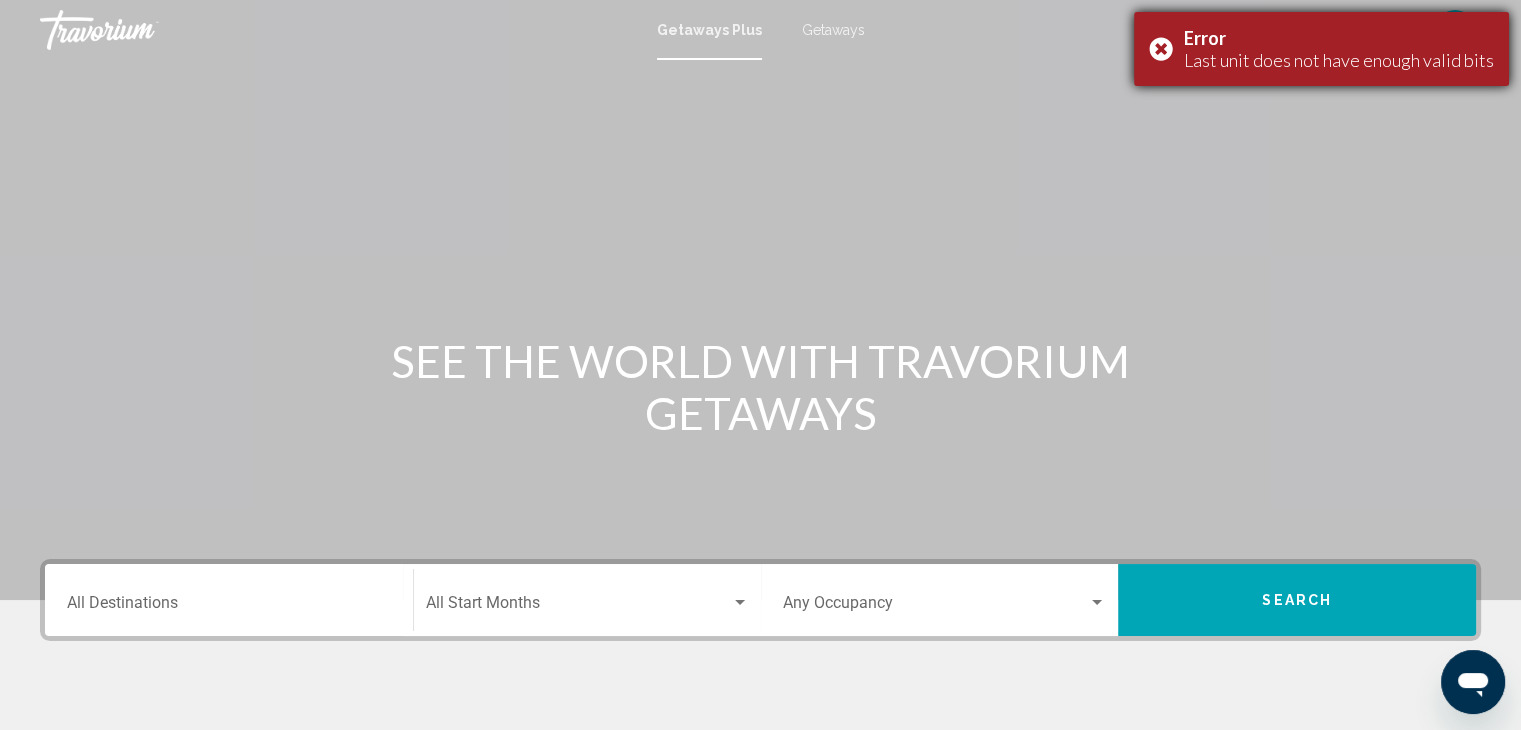 click on "Error   Last unit does not have enough valid bits" at bounding box center (1321, 49) 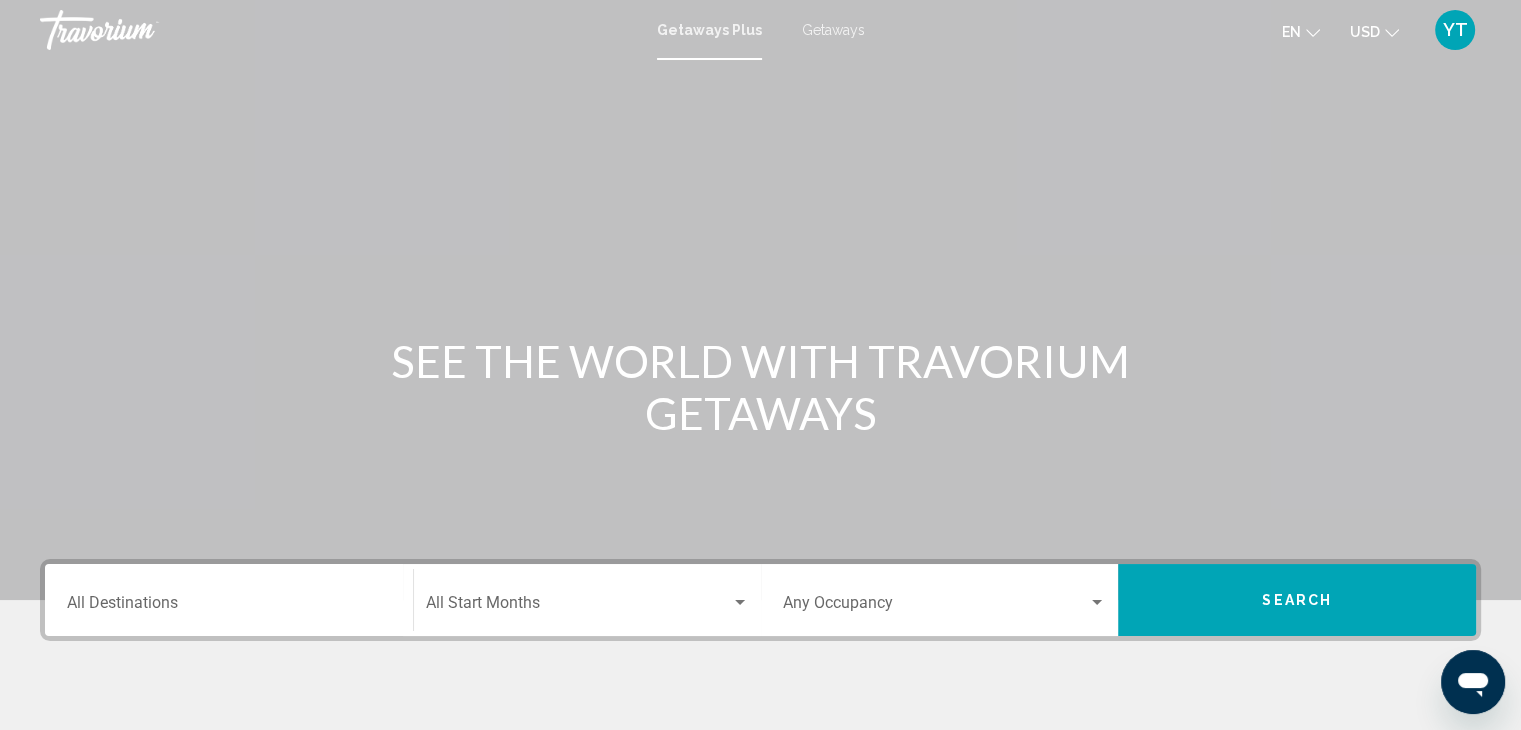 click on "Destination All Destinations" at bounding box center (229, 607) 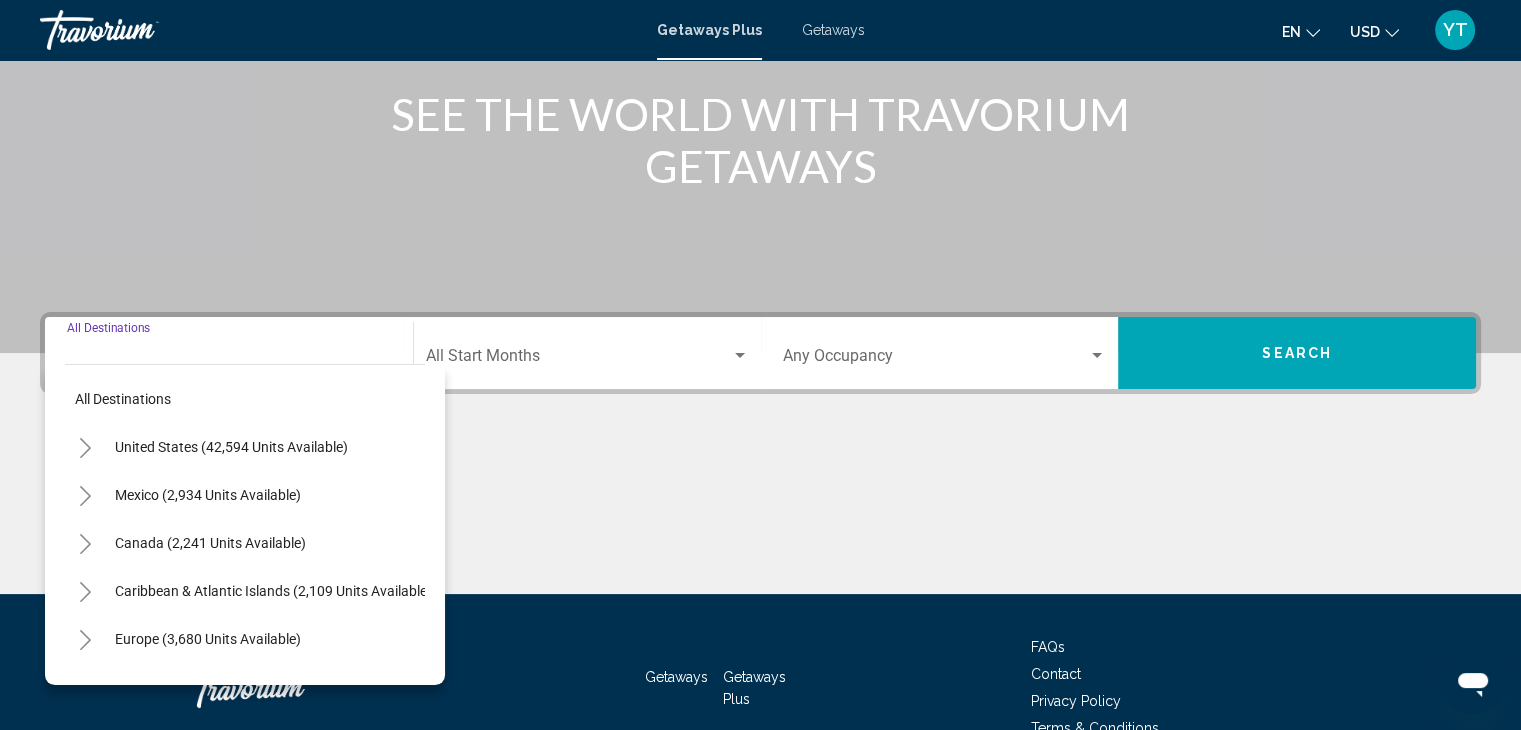 scroll, scrollTop: 356, scrollLeft: 0, axis: vertical 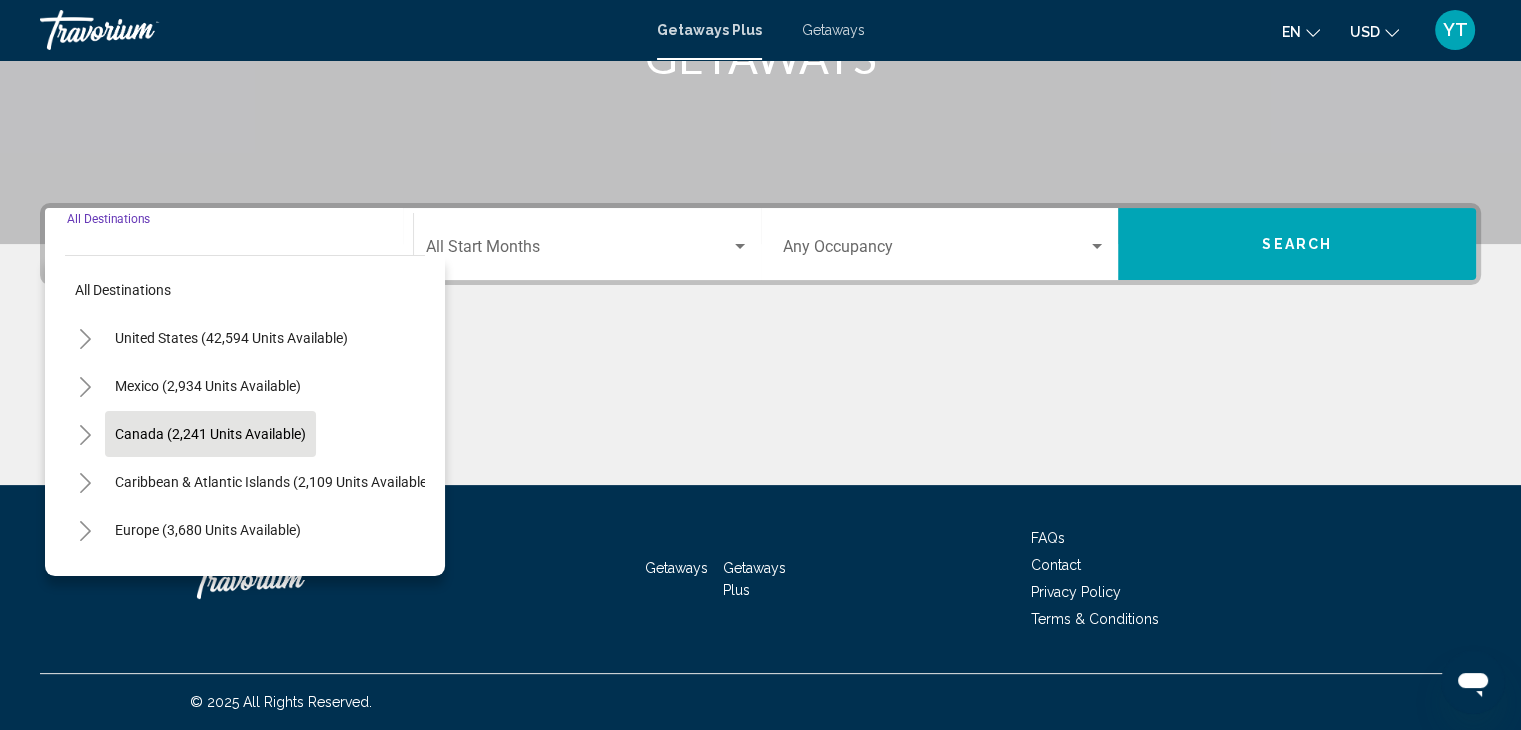 click on "Canada (2,241 units available)" at bounding box center (273, 482) 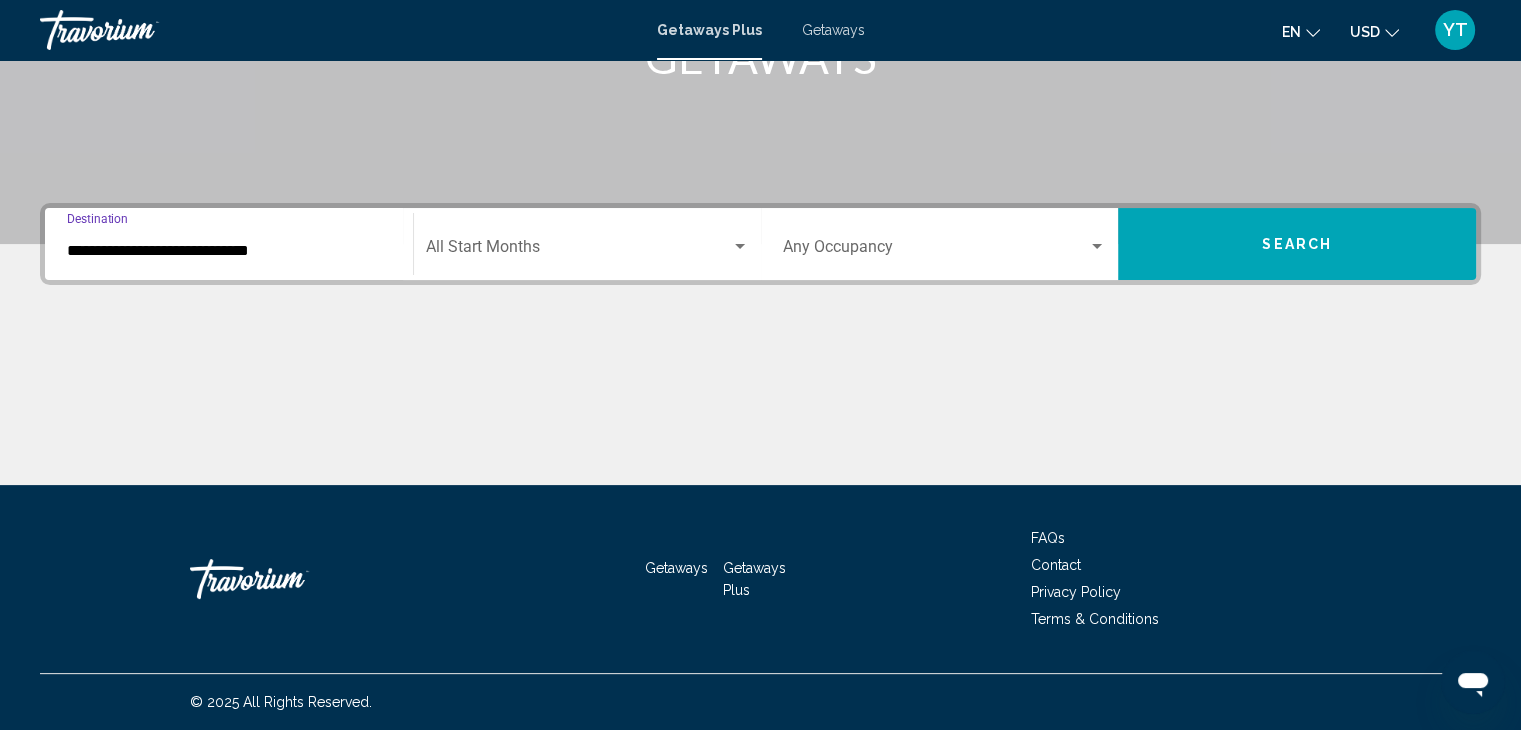 click on "Start Month All Start Months" 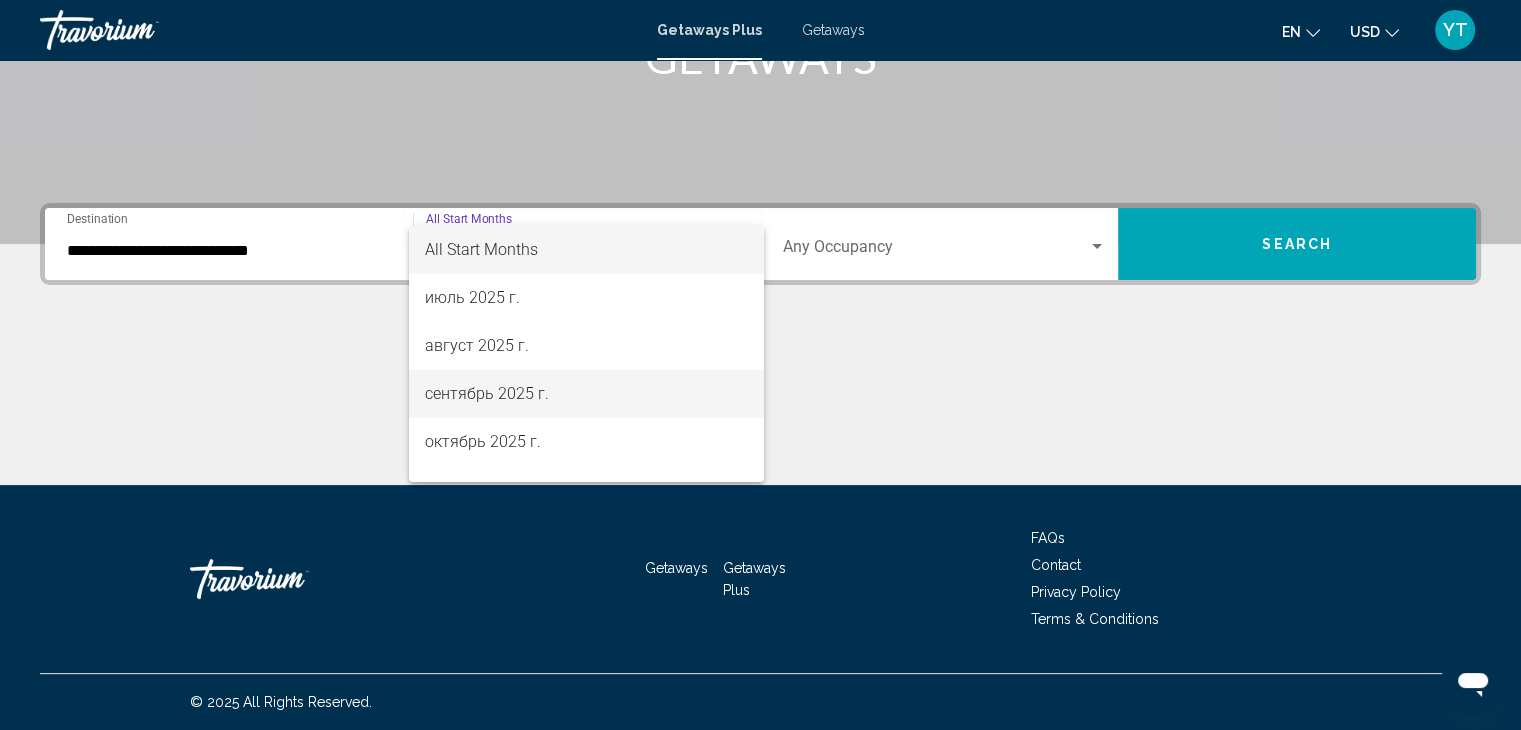 click on "сентябрь 2025 г." at bounding box center (586, 394) 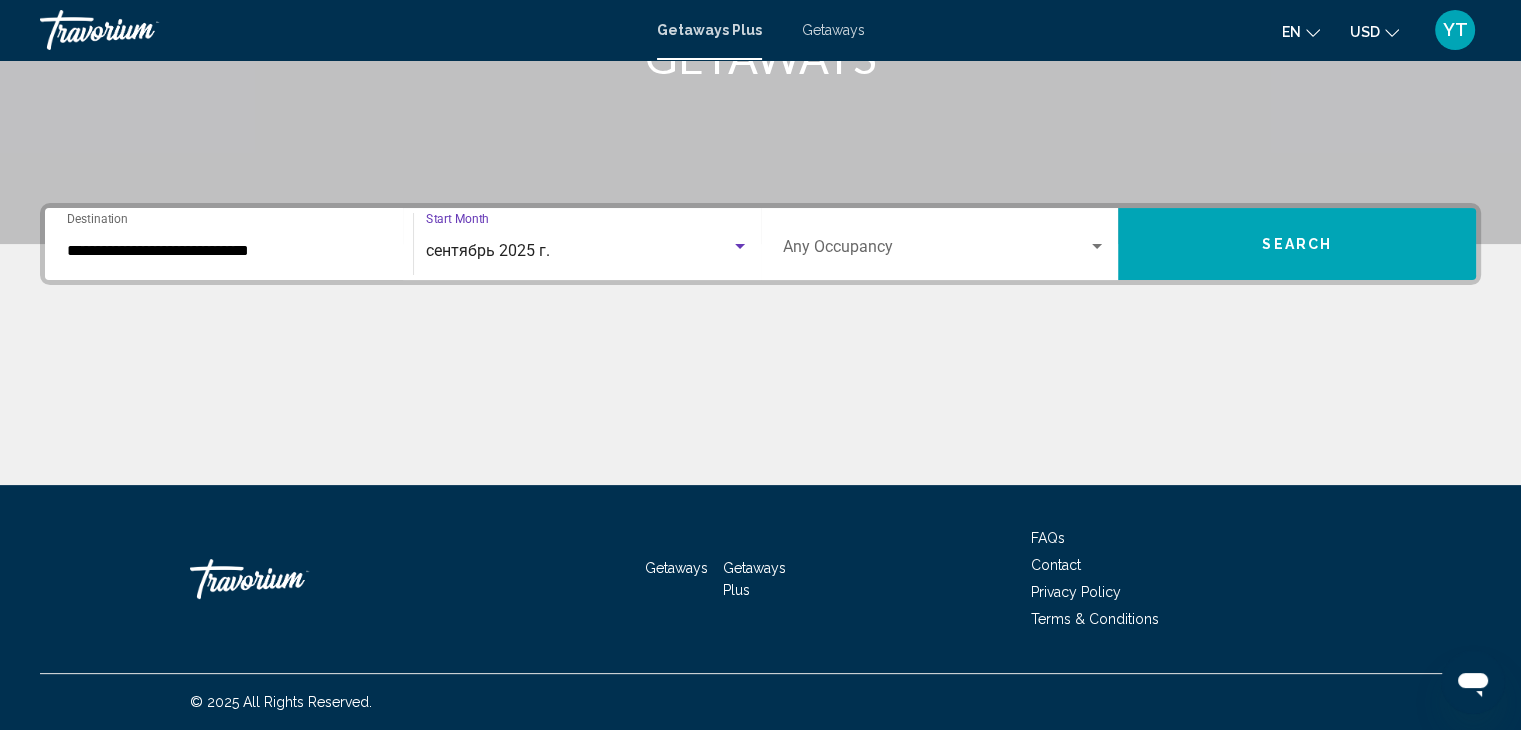 click on "Search" at bounding box center [1297, 244] 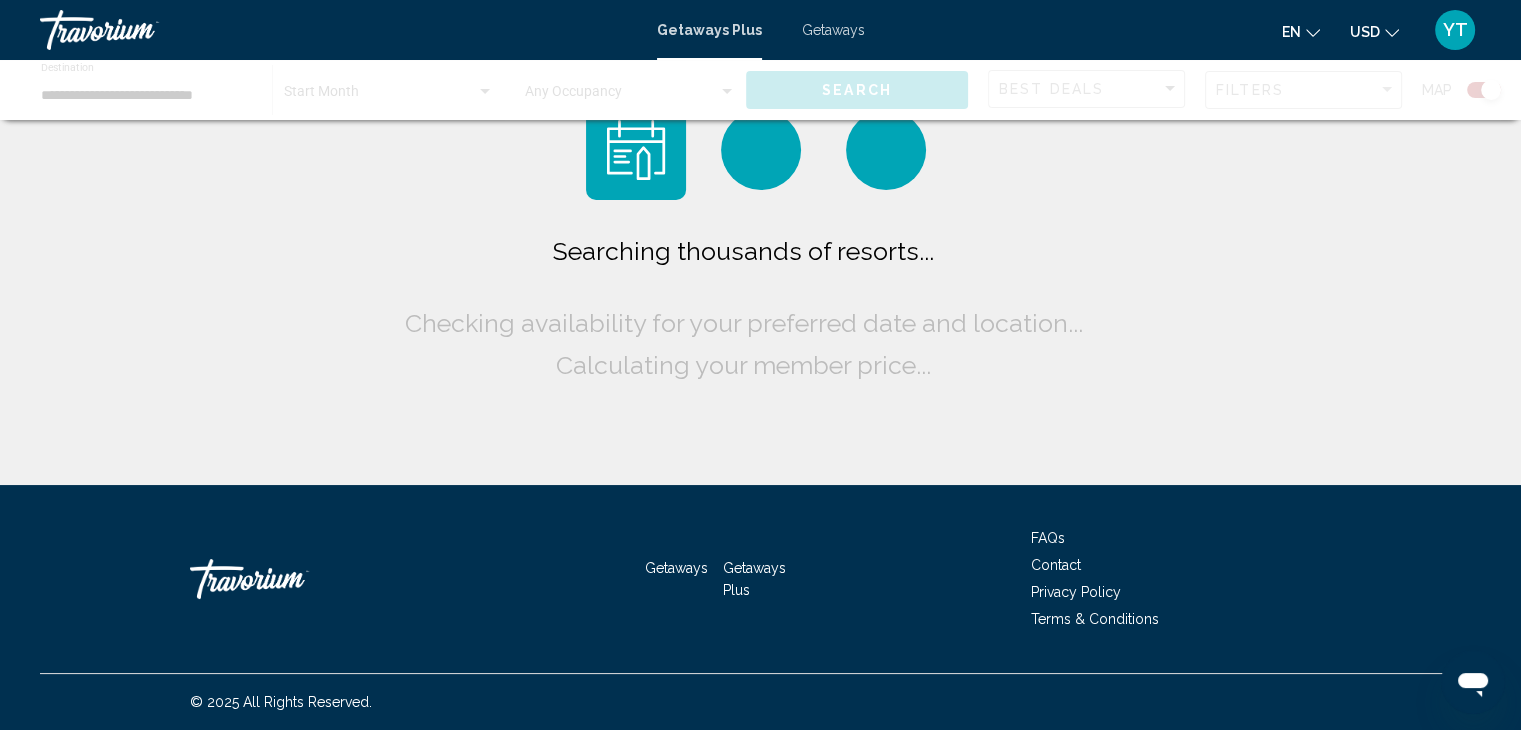 scroll, scrollTop: 0, scrollLeft: 0, axis: both 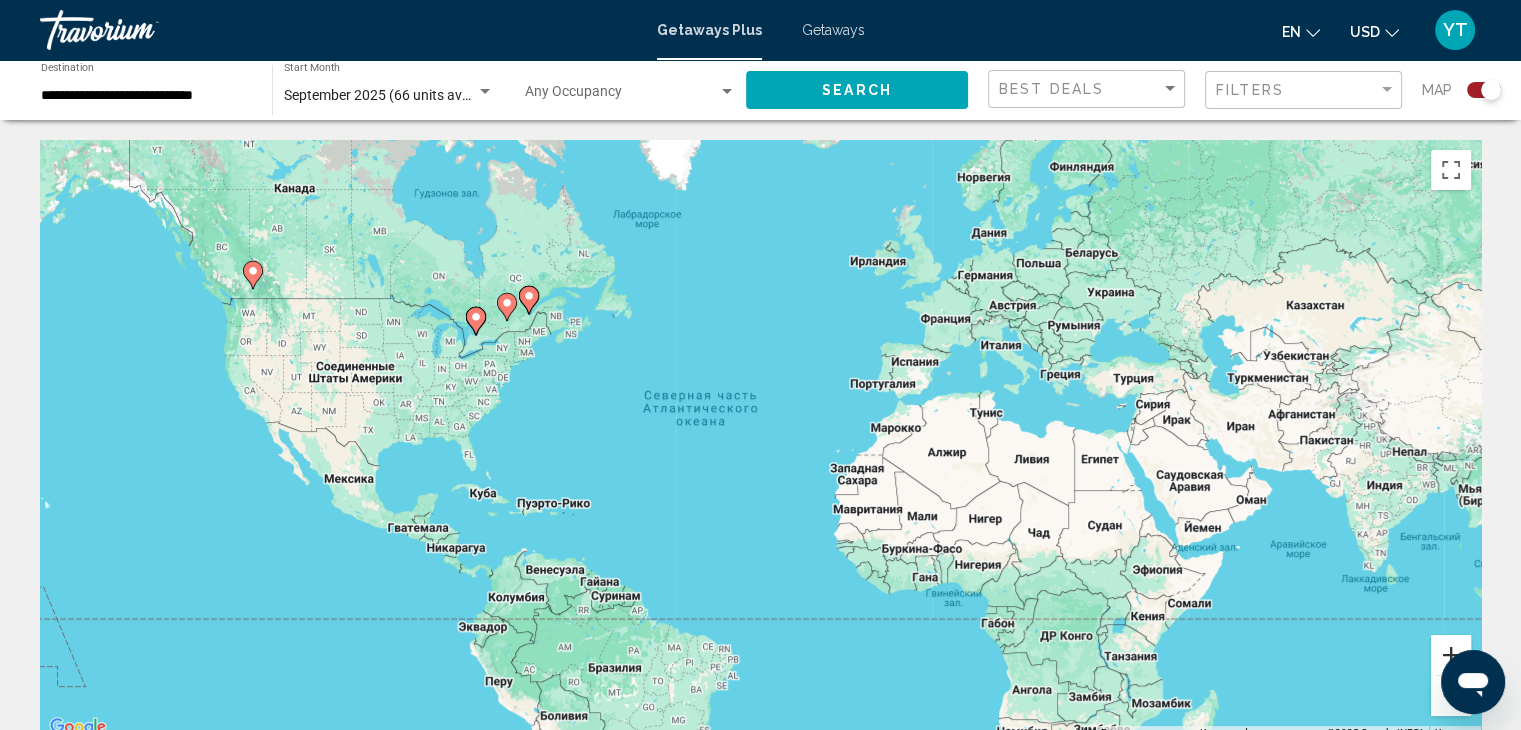 click at bounding box center [1451, 655] 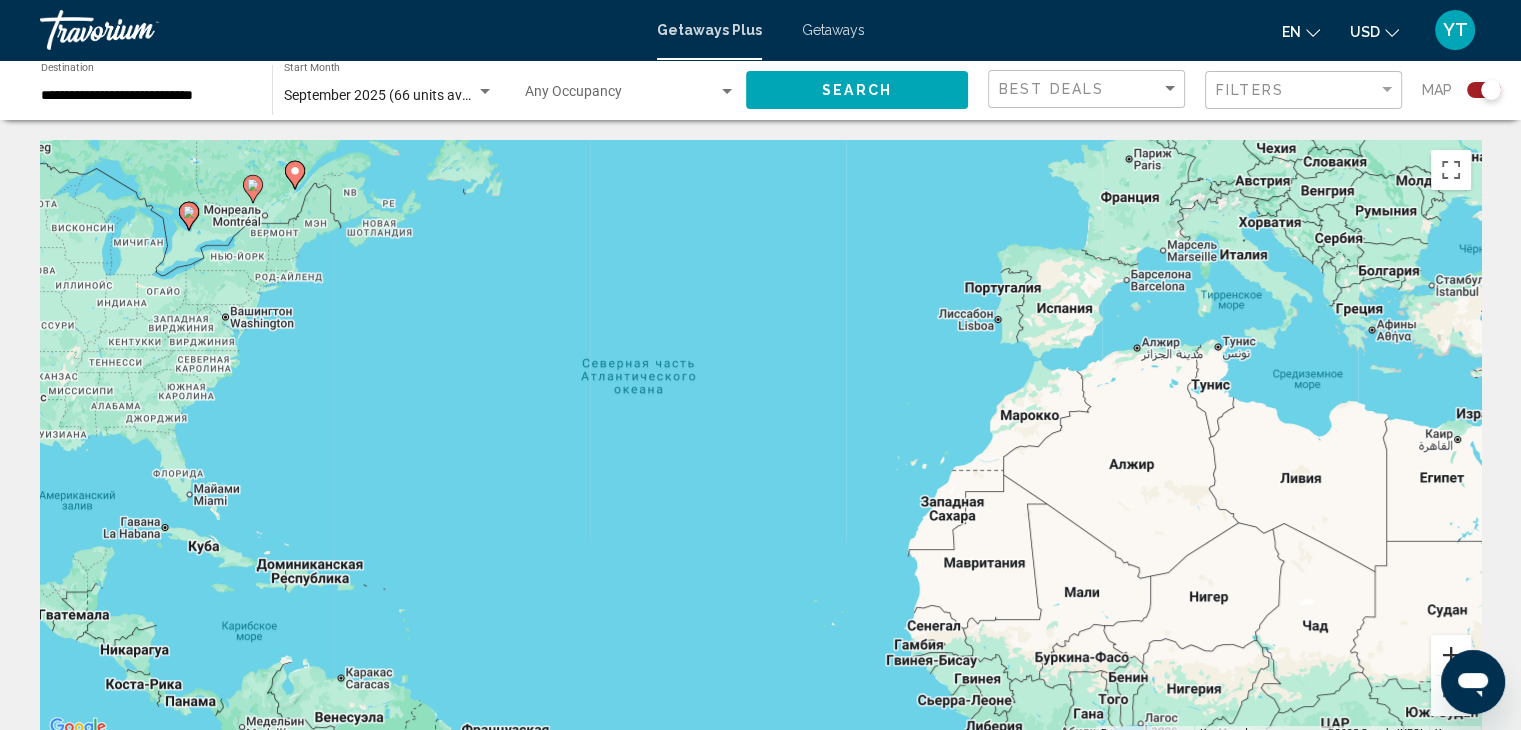 click at bounding box center (1451, 655) 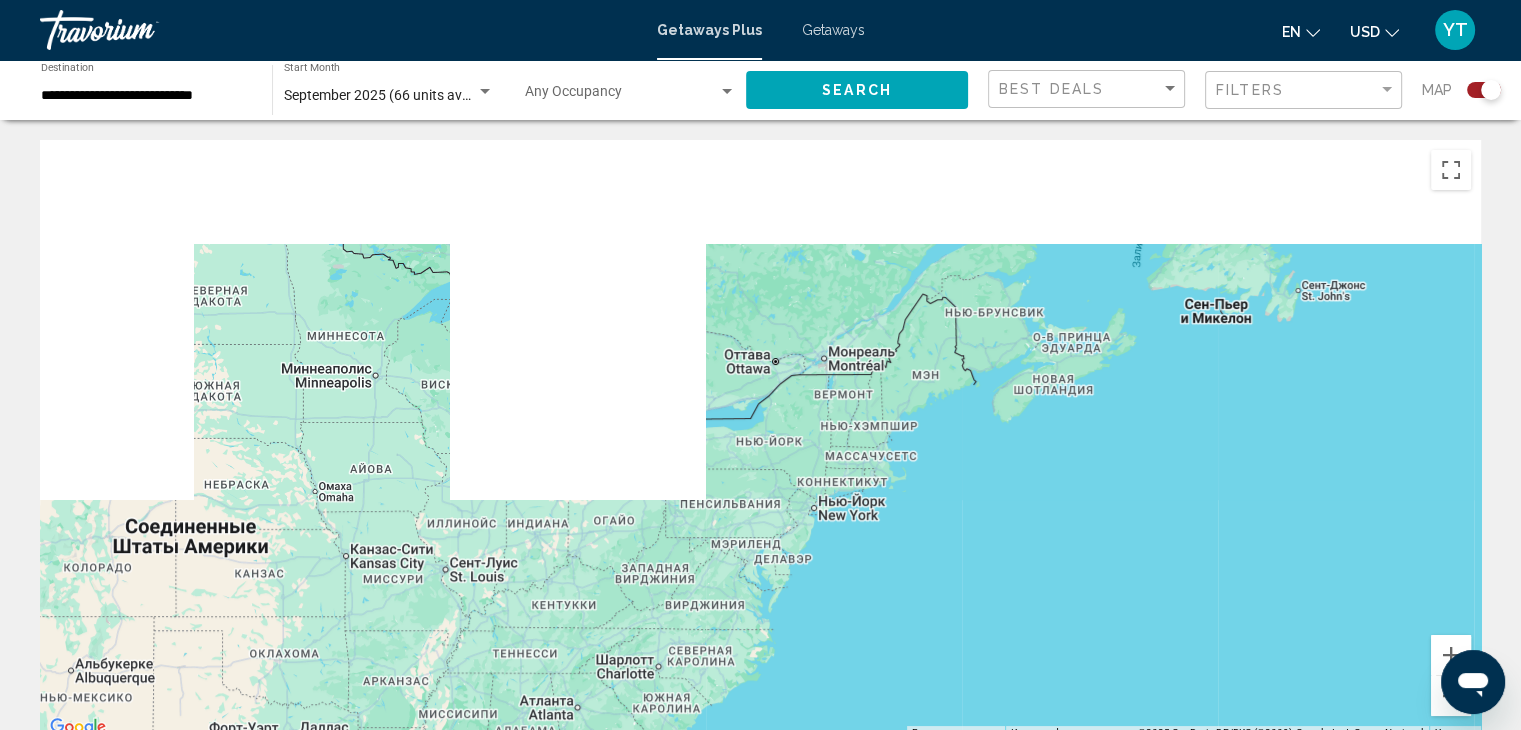 drag, startPoint x: 370, startPoint y: 325, endPoint x: 1392, endPoint y: 664, distance: 1076.7567 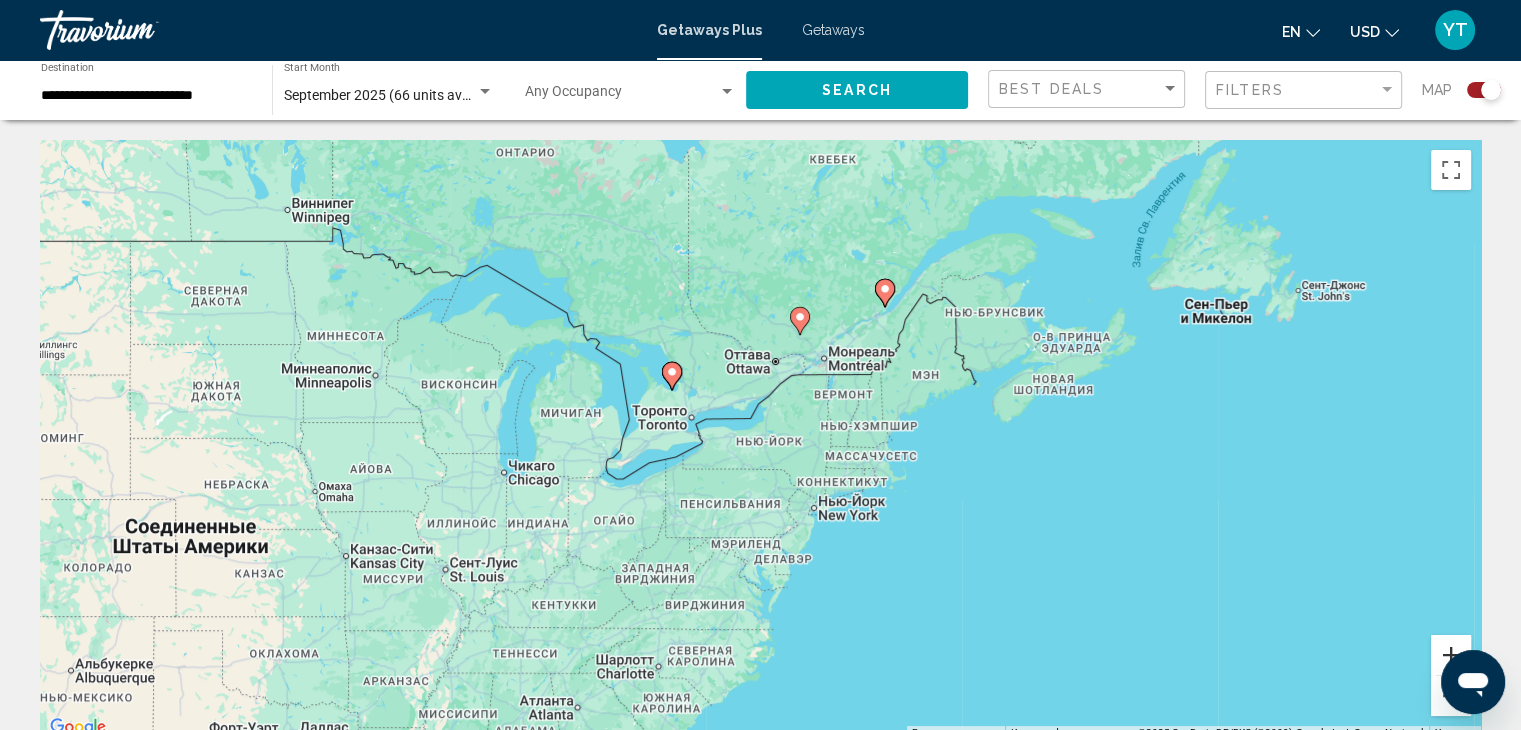 click at bounding box center [1451, 655] 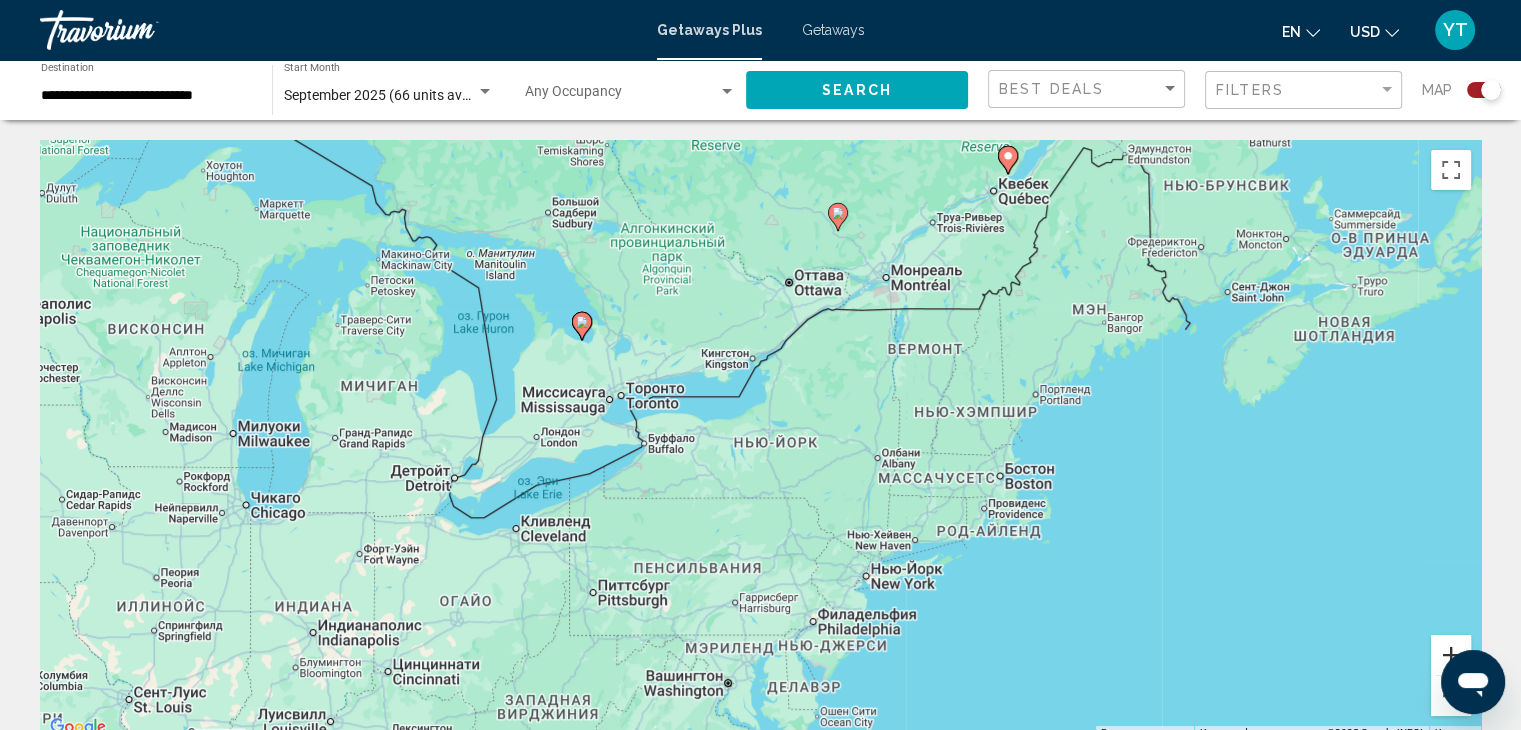 click at bounding box center [1451, 655] 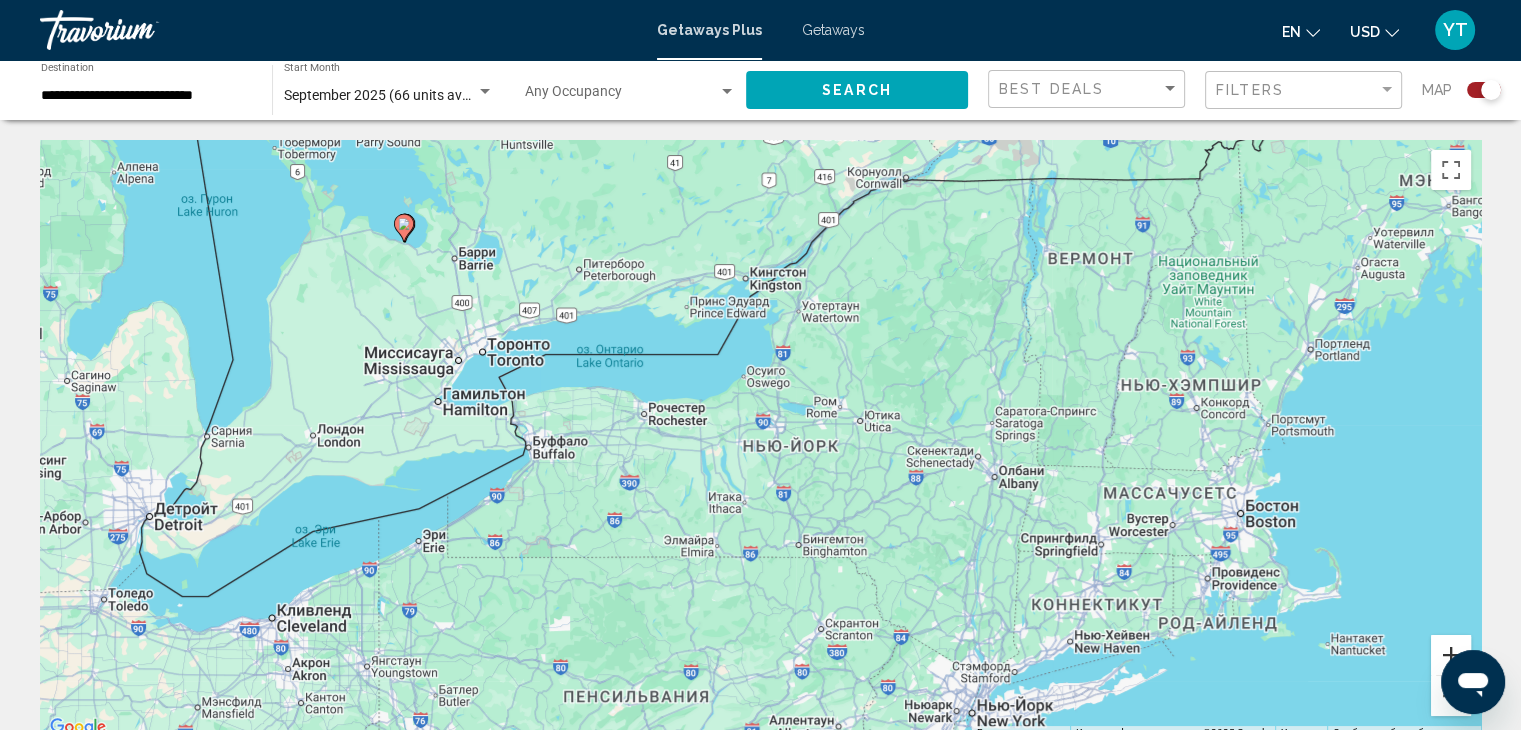 click at bounding box center (1451, 655) 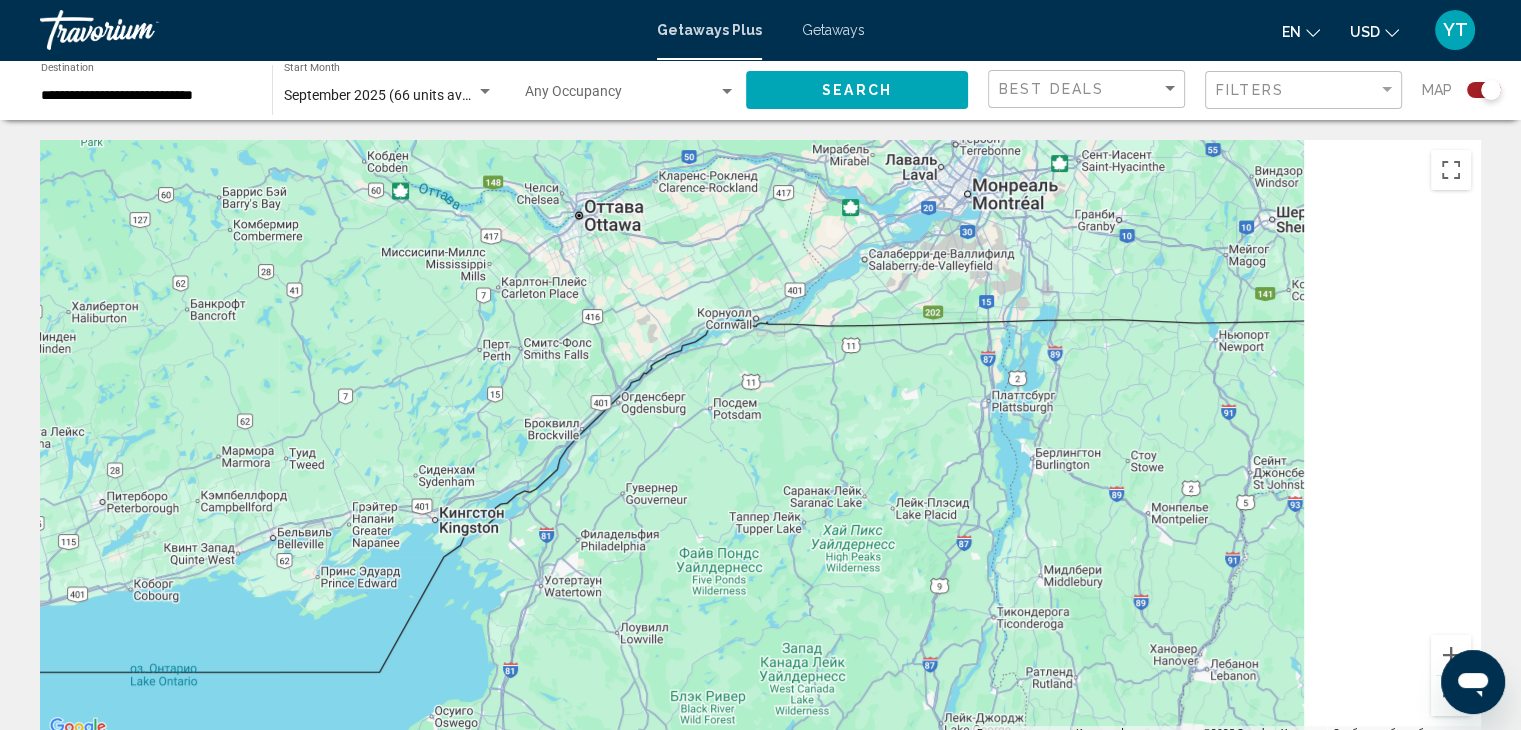 drag, startPoint x: 1084, startPoint y: 301, endPoint x: 653, endPoint y: 776, distance: 641.3938 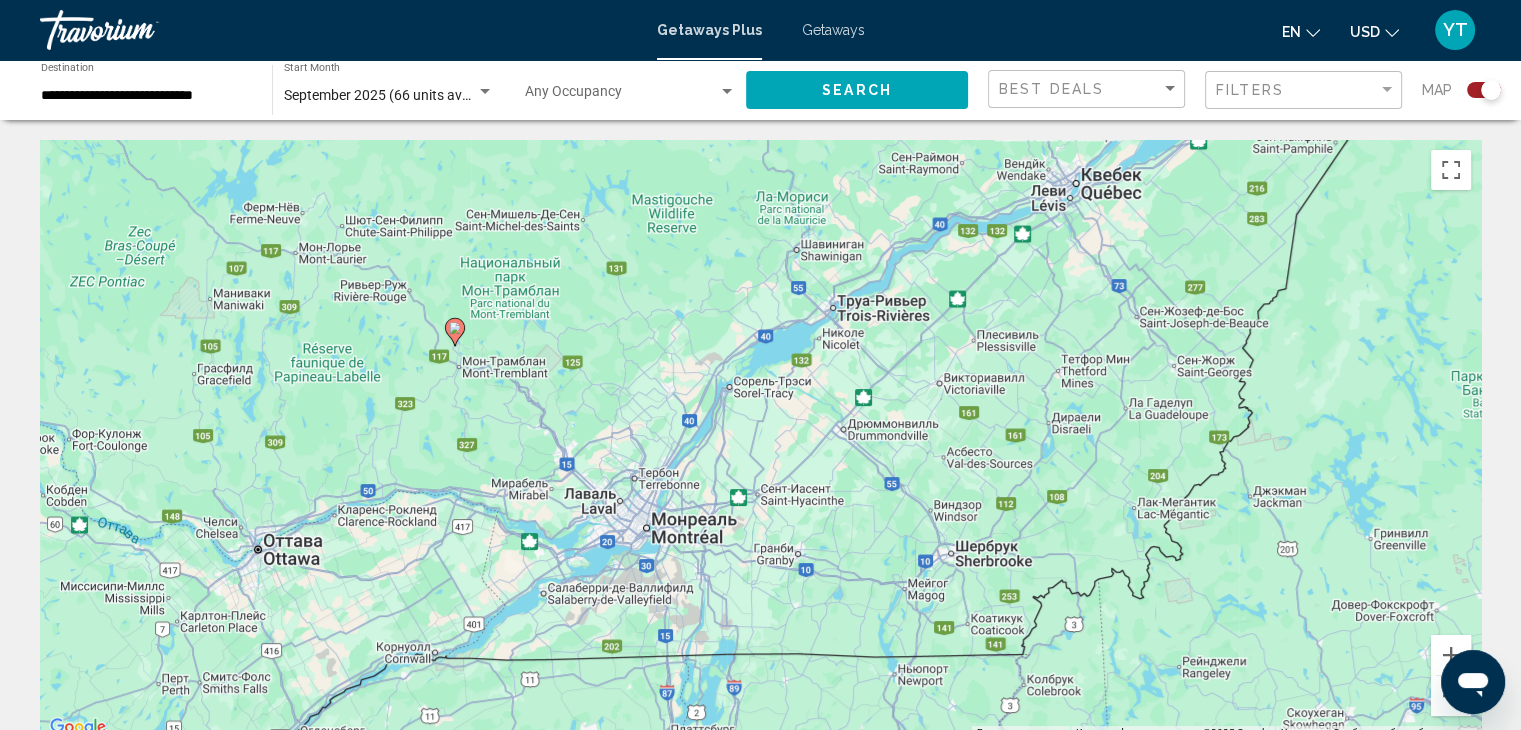 drag, startPoint x: 1032, startPoint y: 233, endPoint x: 896, endPoint y: 482, distance: 283.71994 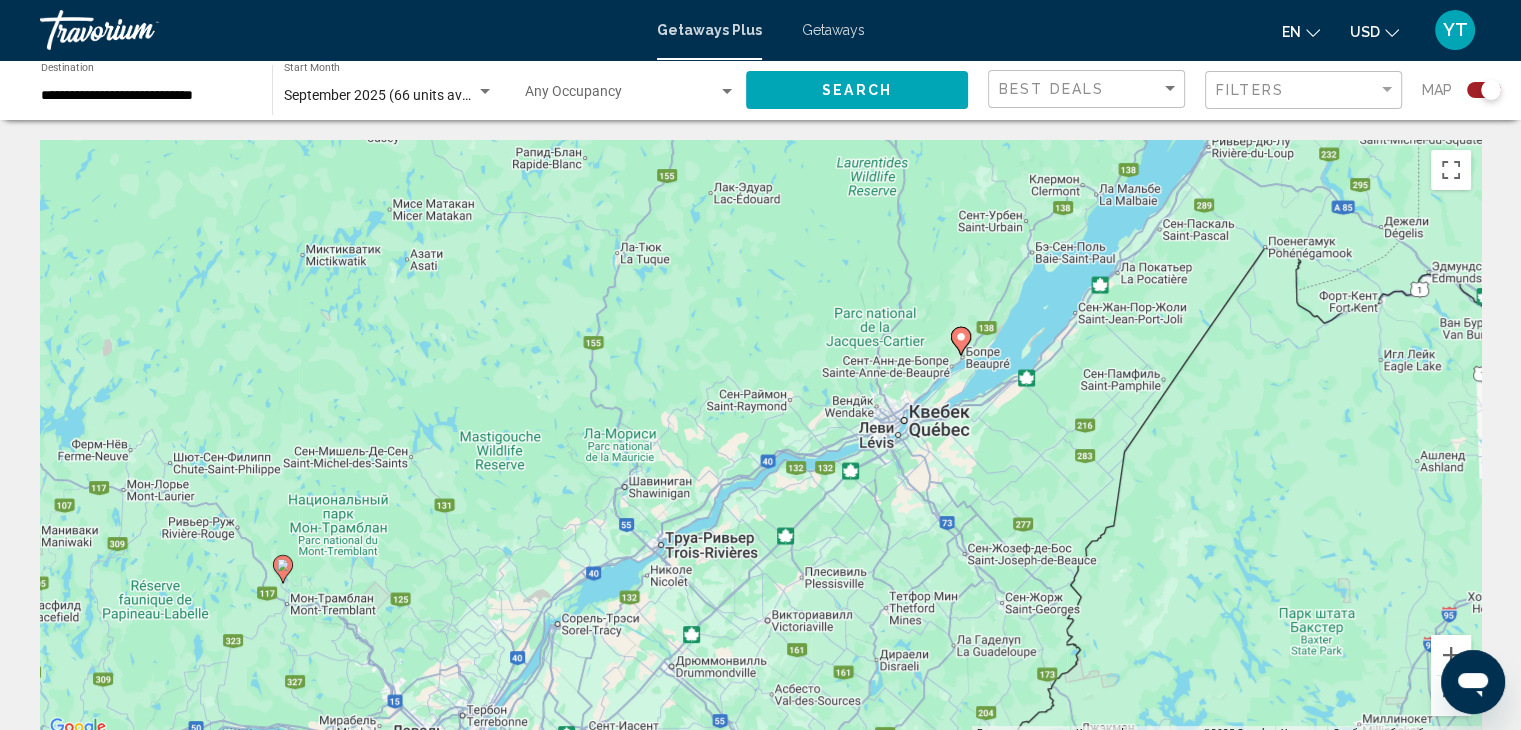 drag, startPoint x: 981, startPoint y: 429, endPoint x: 912, endPoint y: 515, distance: 110.25879 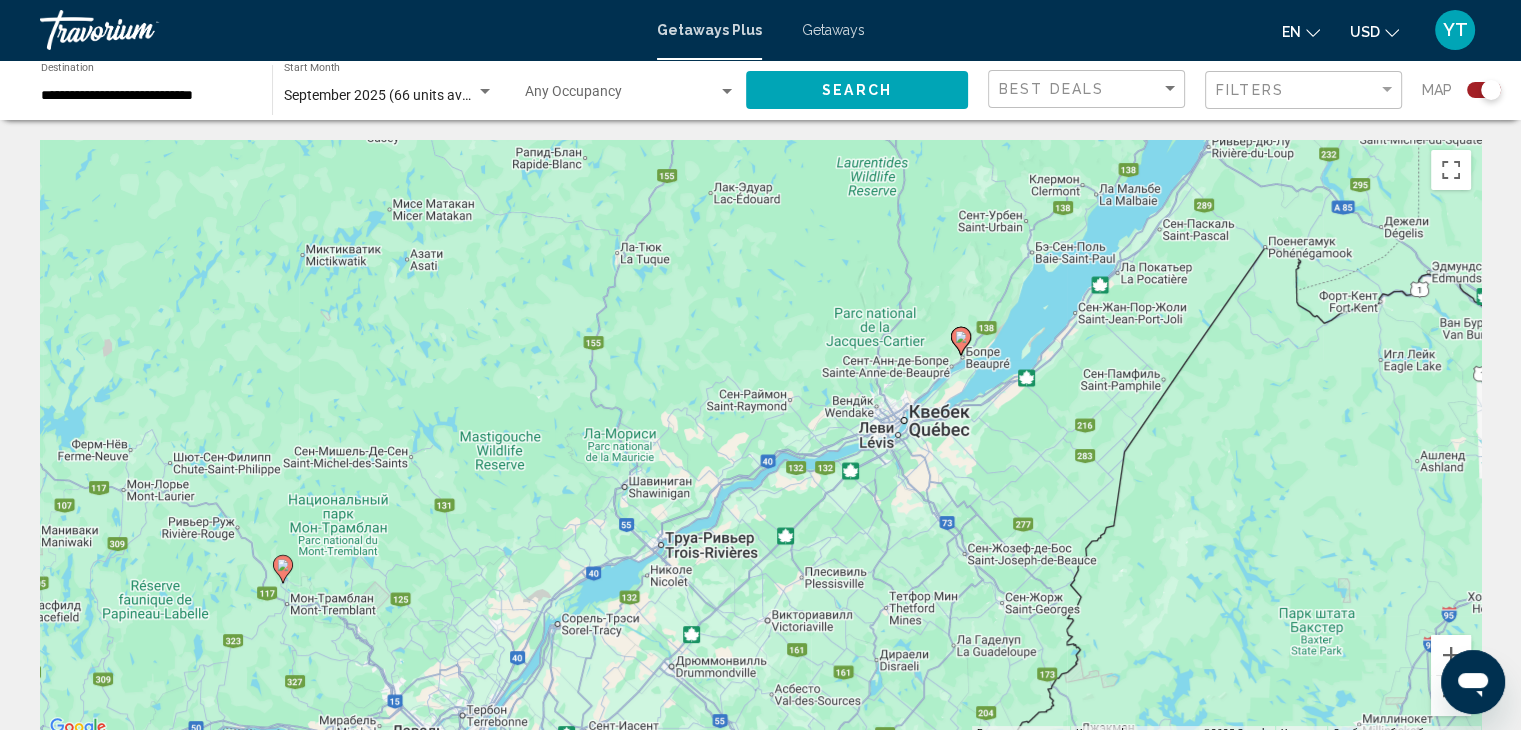 click on "Для навигации используйте клавиши со стрелками. Чтобы активировать перетаскивание с помощью клавиатуры, нажмите Alt + Ввод. После этого перемещайте маркер, используя клавиши со стрелками. Чтобы завершить перетаскивание, нажмите клавишу Ввод. Чтобы отменить действие, нажмите клавишу Esc." at bounding box center (760, 440) 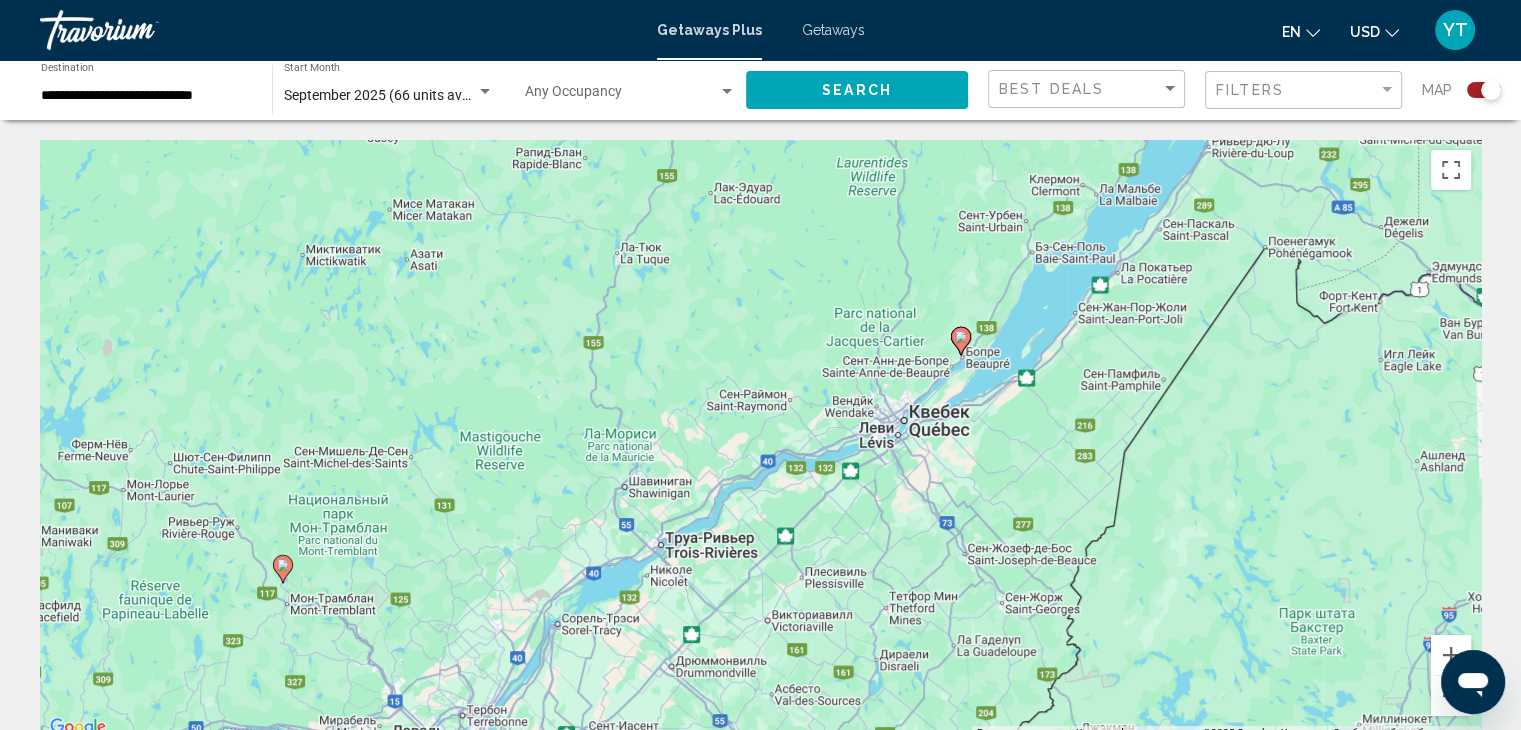 click 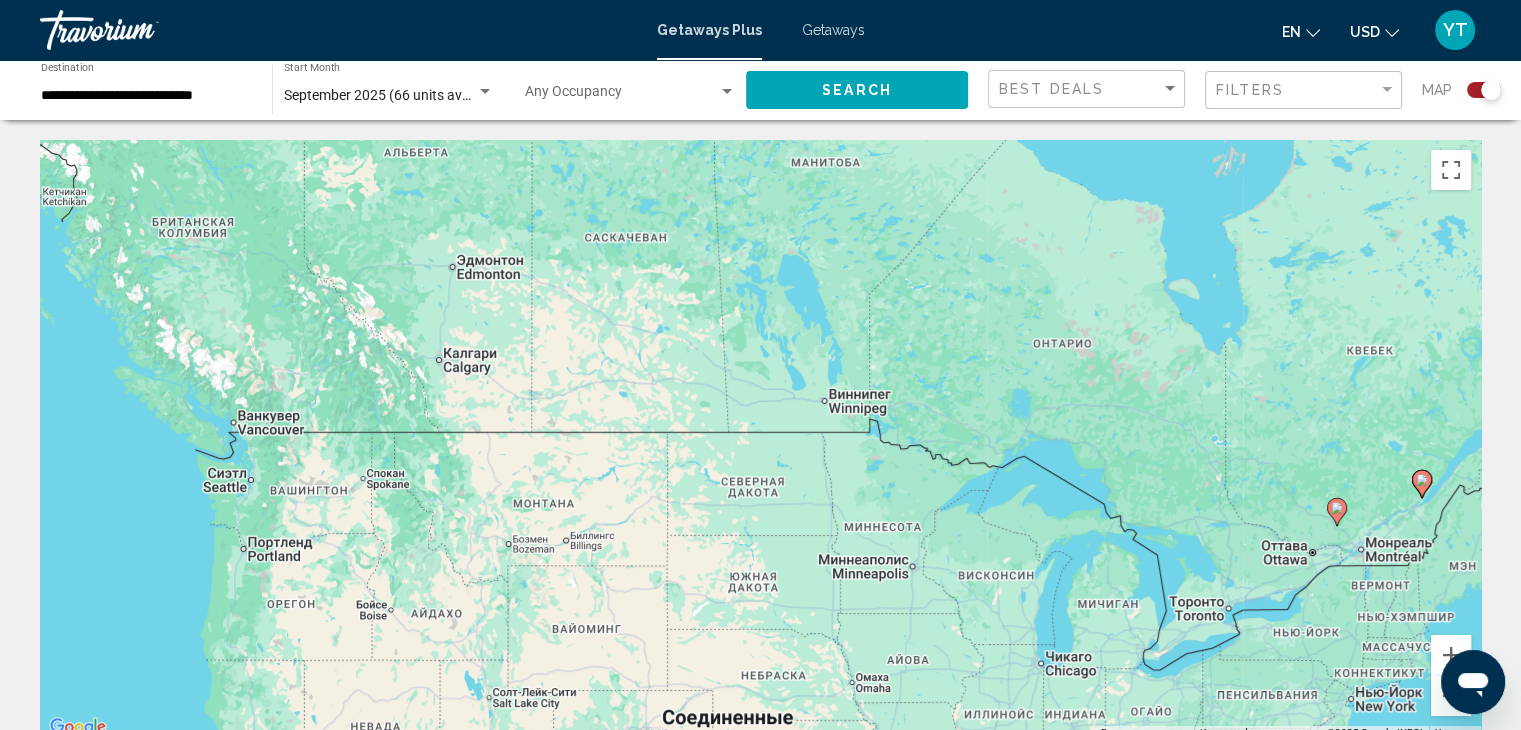 drag, startPoint x: 606, startPoint y: 358, endPoint x: 1032, endPoint y: 396, distance: 427.69147 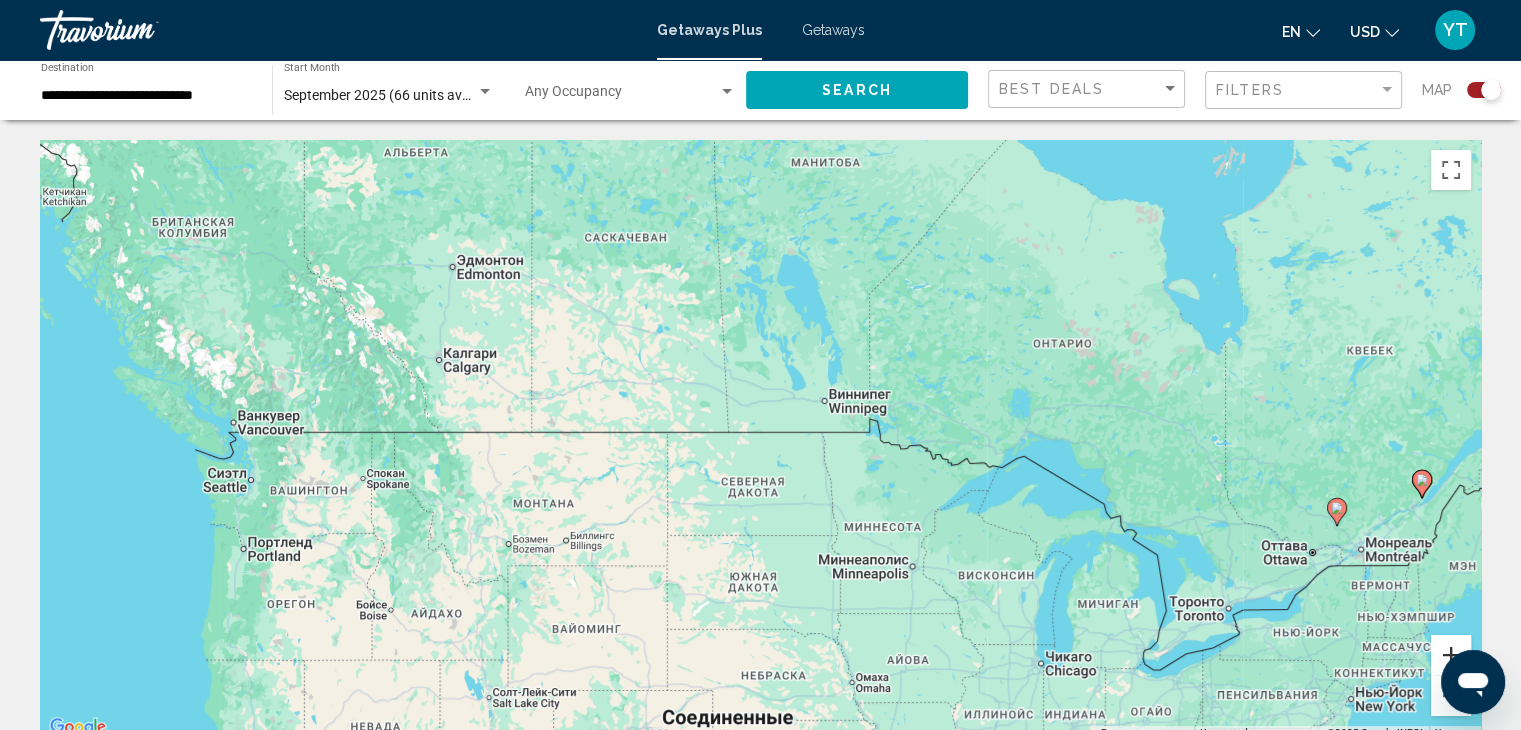 click at bounding box center (1451, 655) 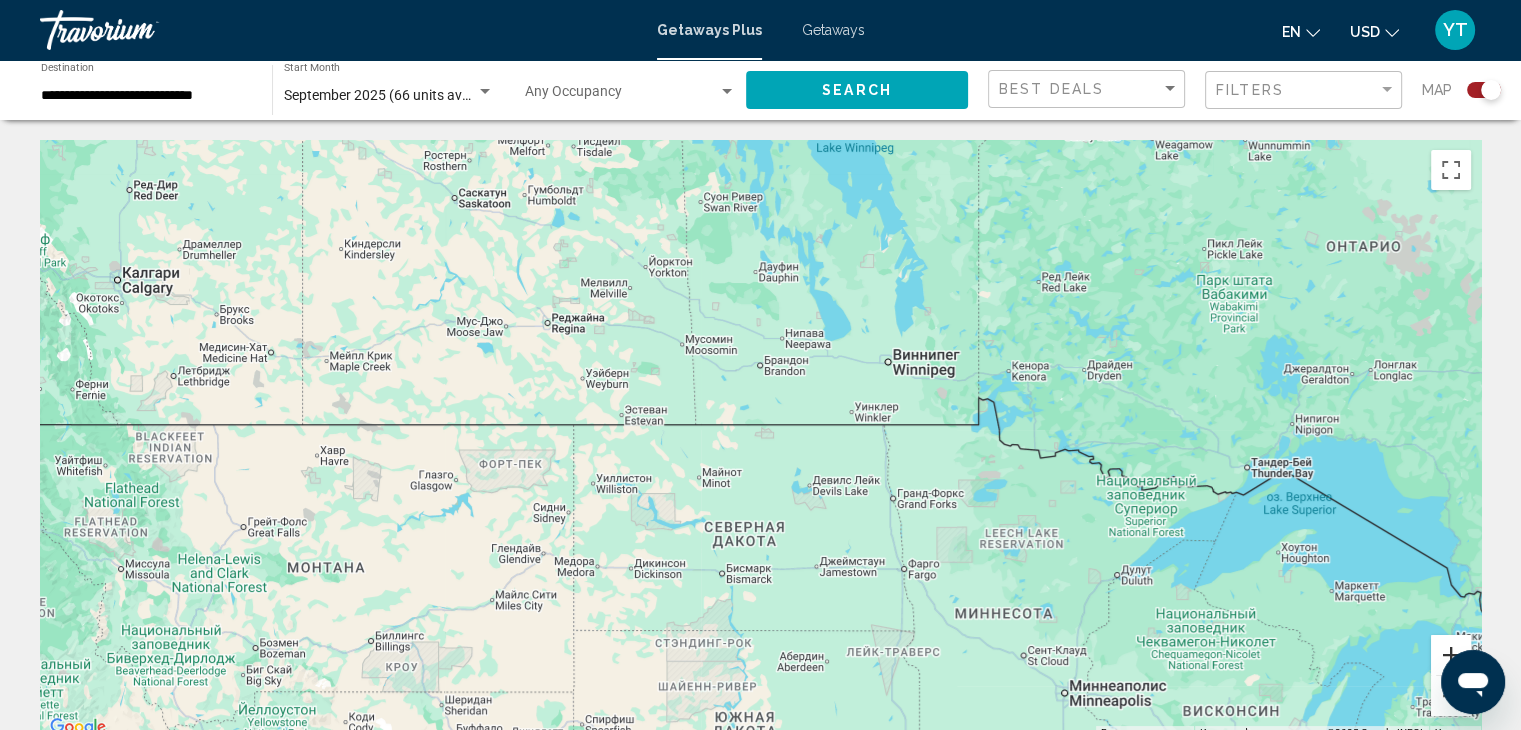 click at bounding box center [1451, 655] 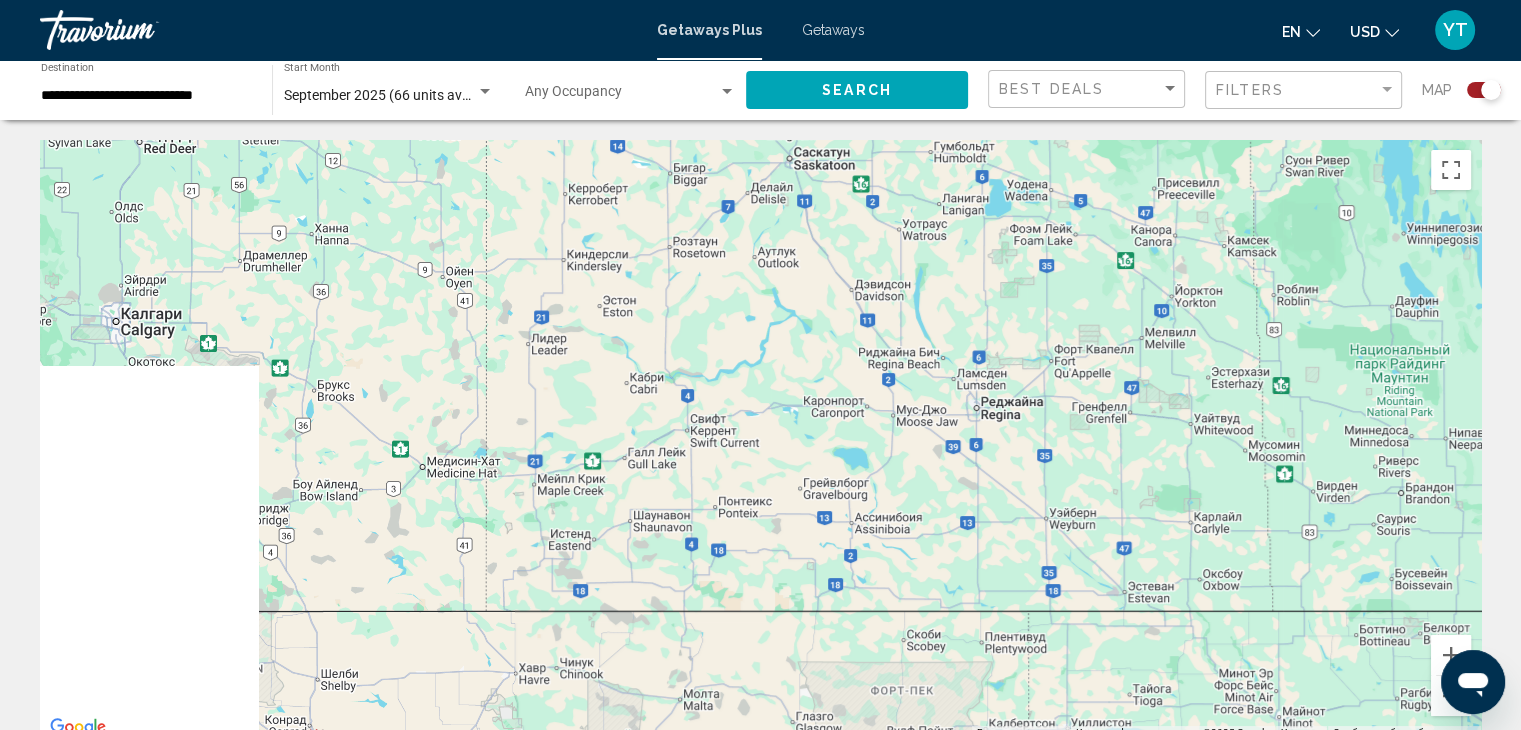 drag, startPoint x: 466, startPoint y: 377, endPoint x: 1022, endPoint y: 540, distance: 579.4006 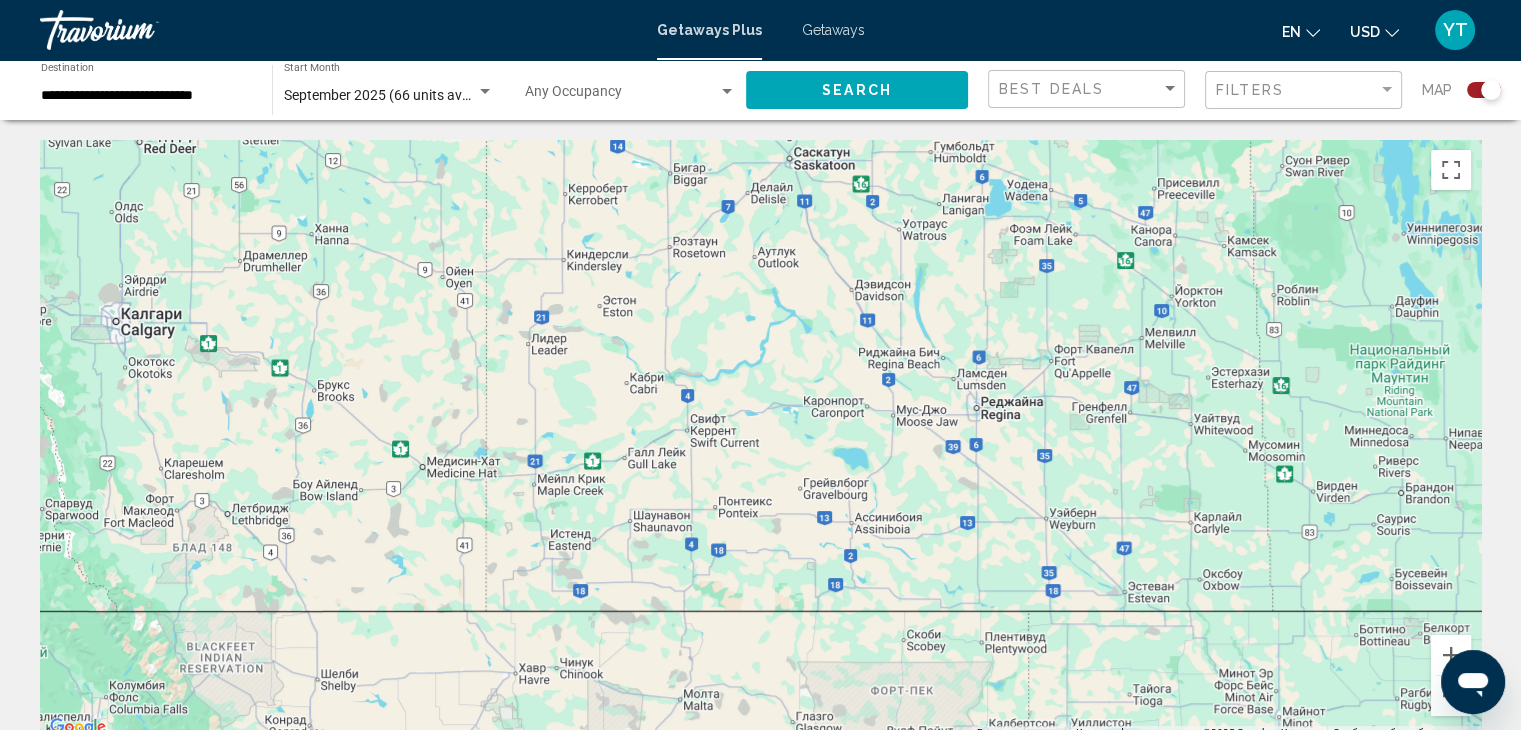 click on "September 2025 (66 units available)" at bounding box center [395, 95] 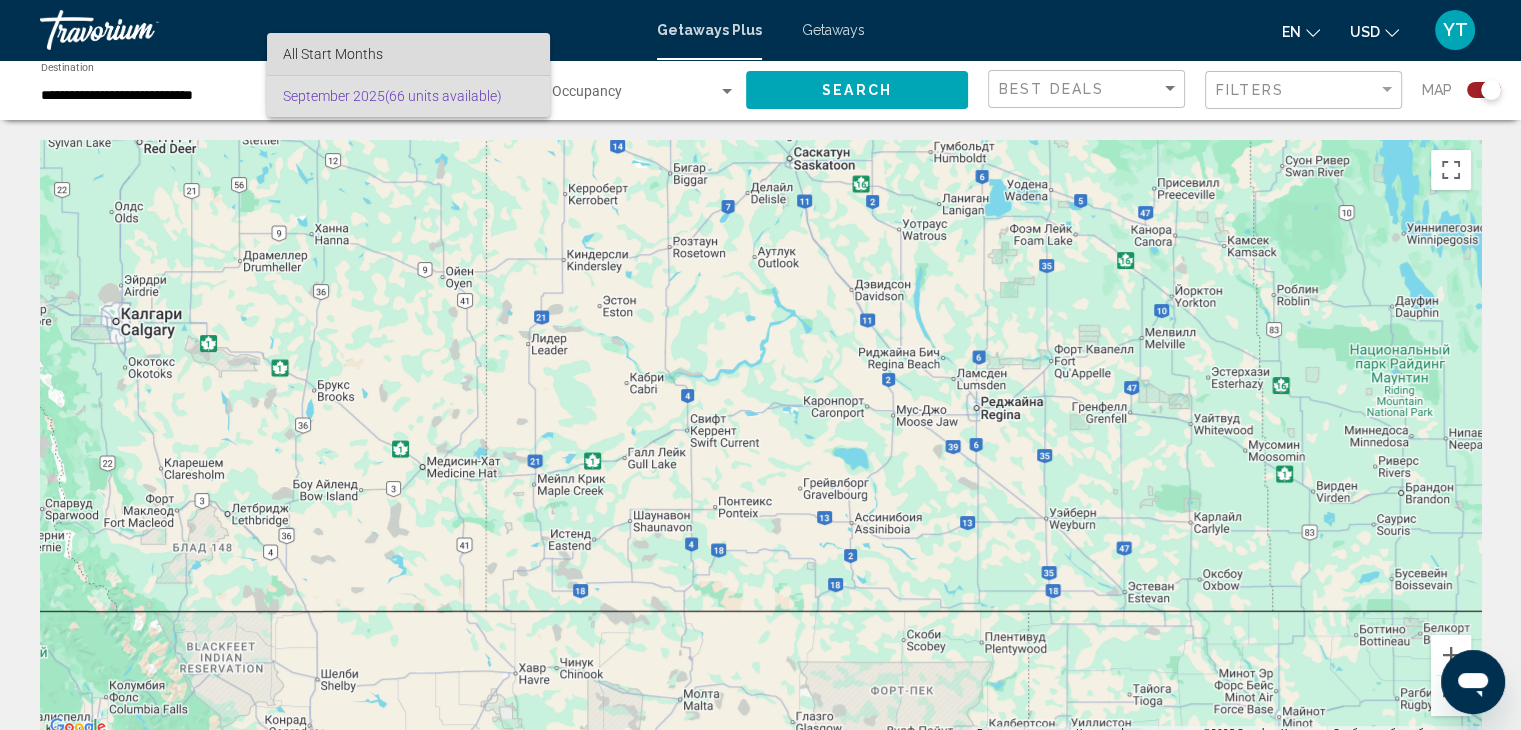 click on "All Start Months" at bounding box center (408, 54) 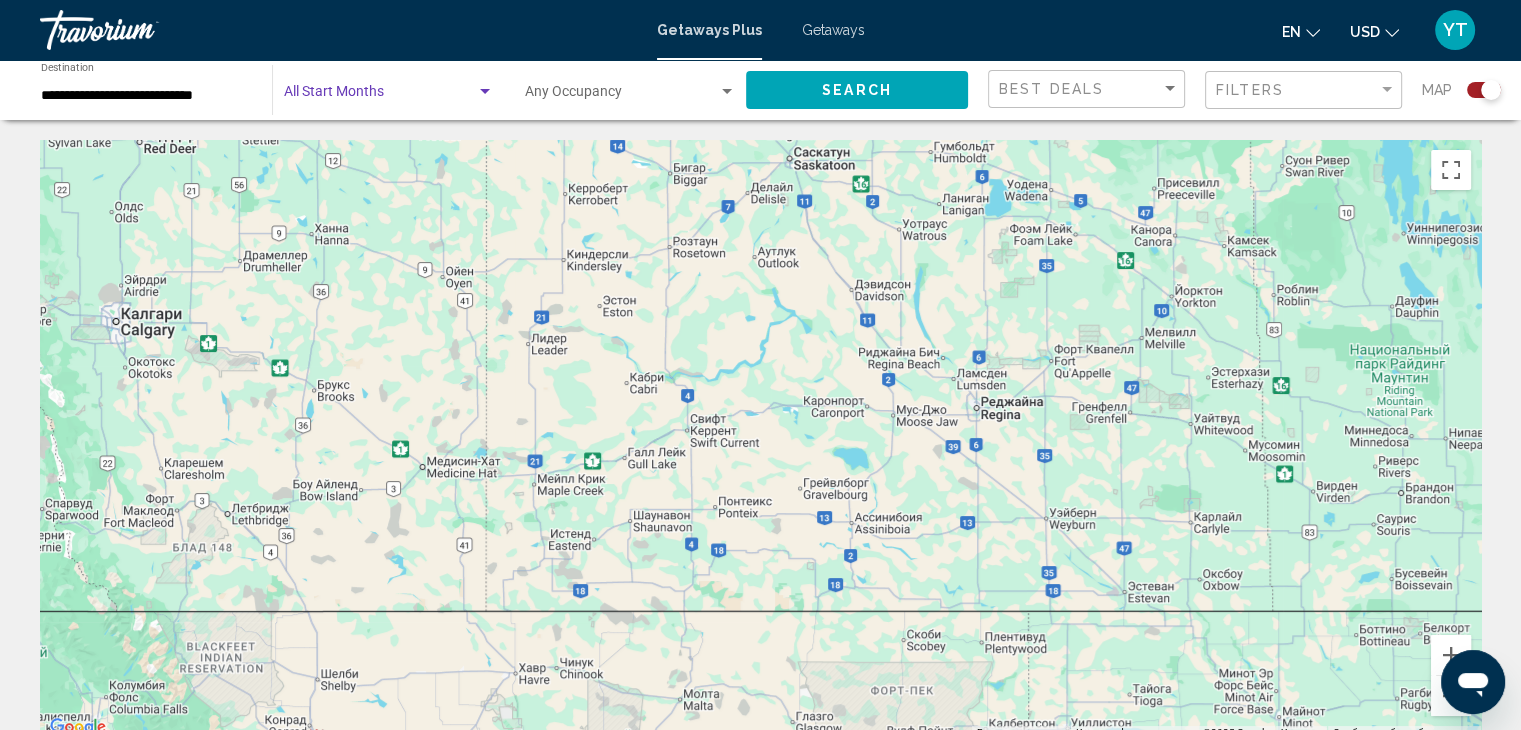 click on "Search" 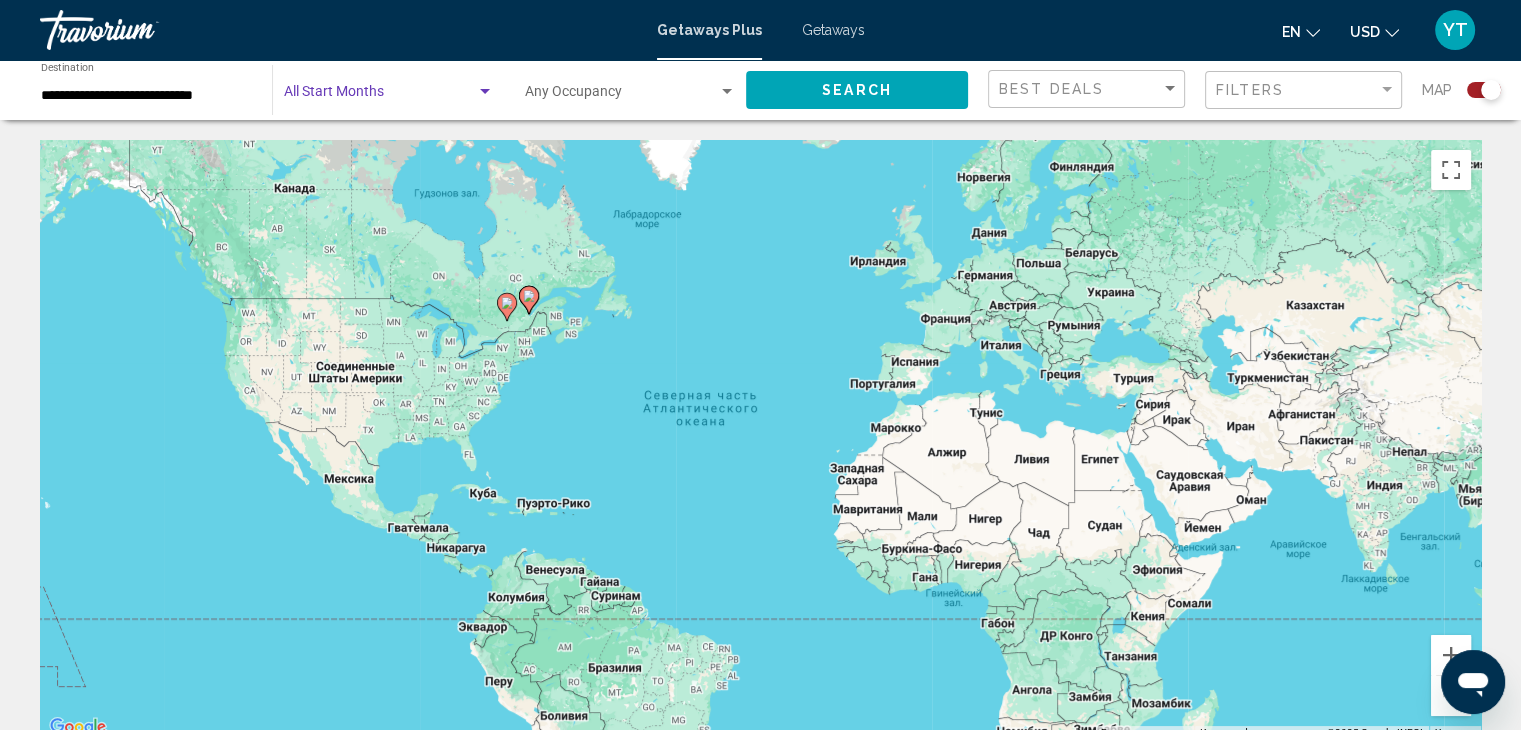 click at bounding box center (380, 96) 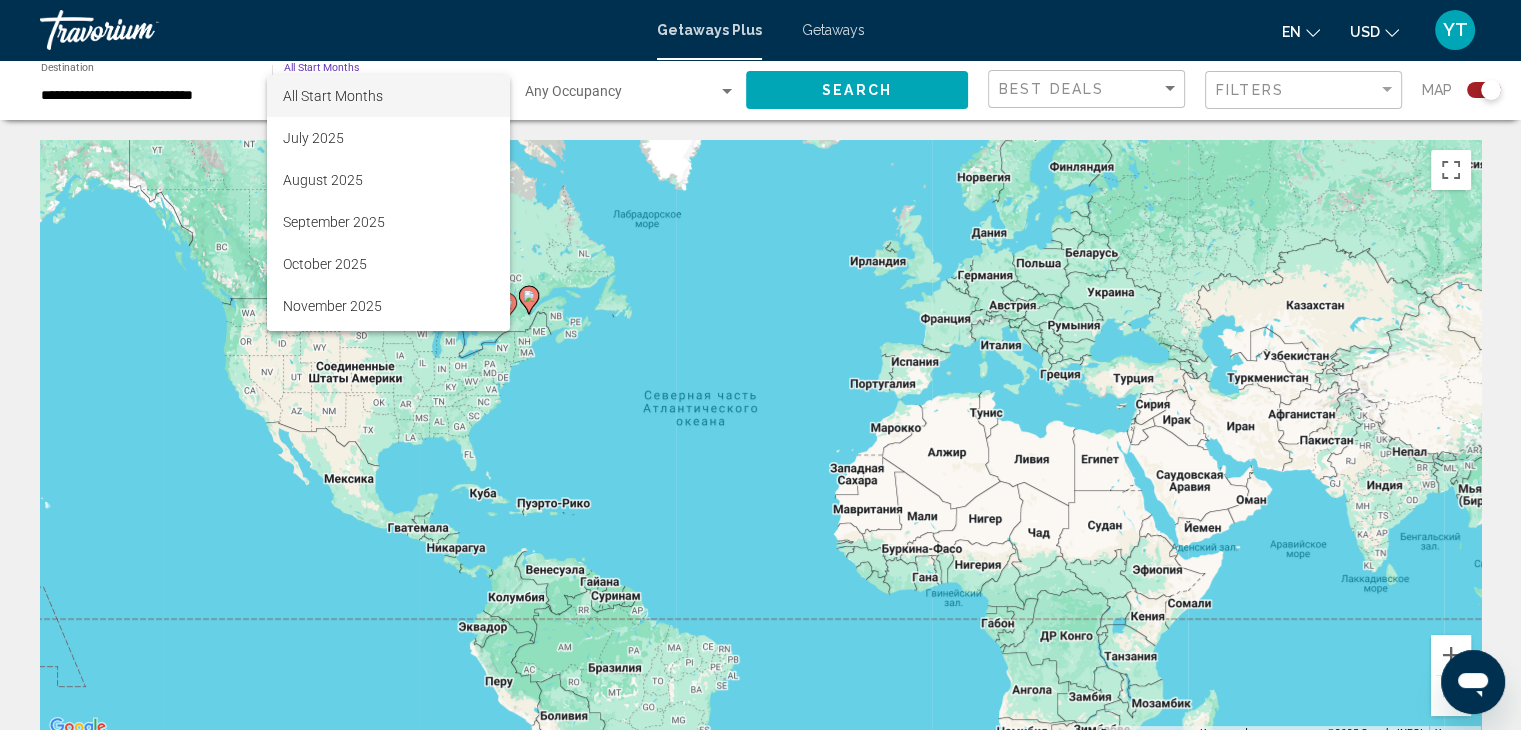 click on "All Start Months" at bounding box center (388, 96) 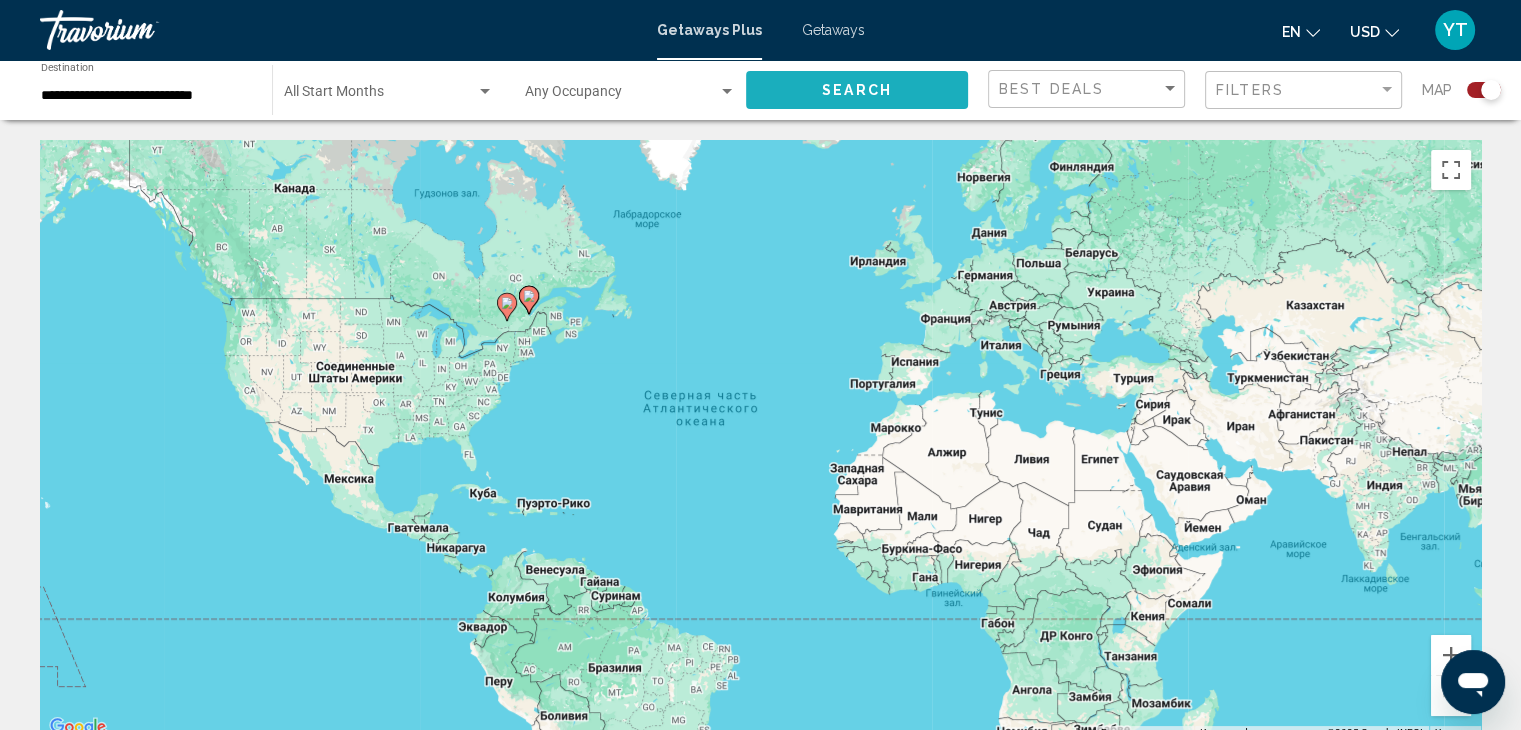 click on "Search" 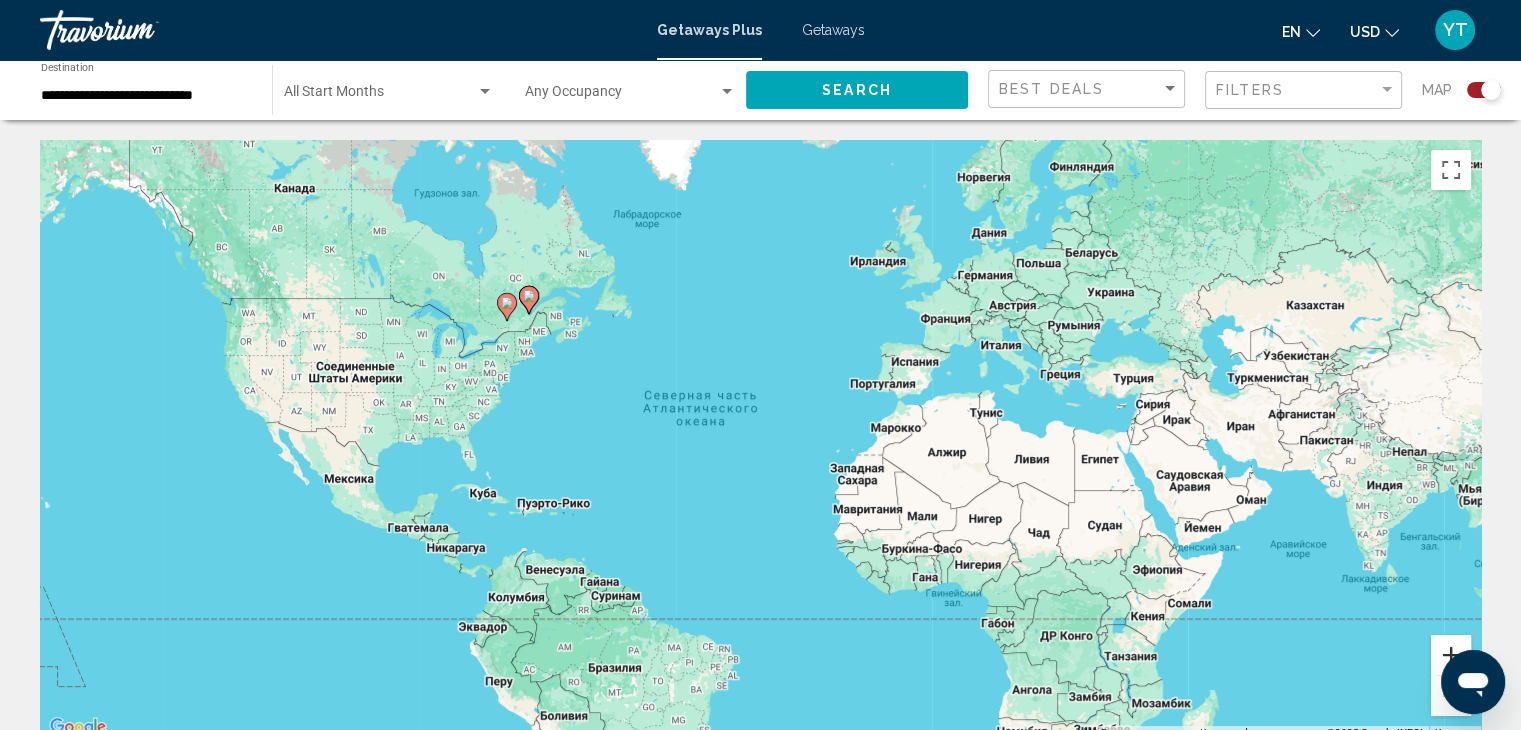 click at bounding box center [1451, 655] 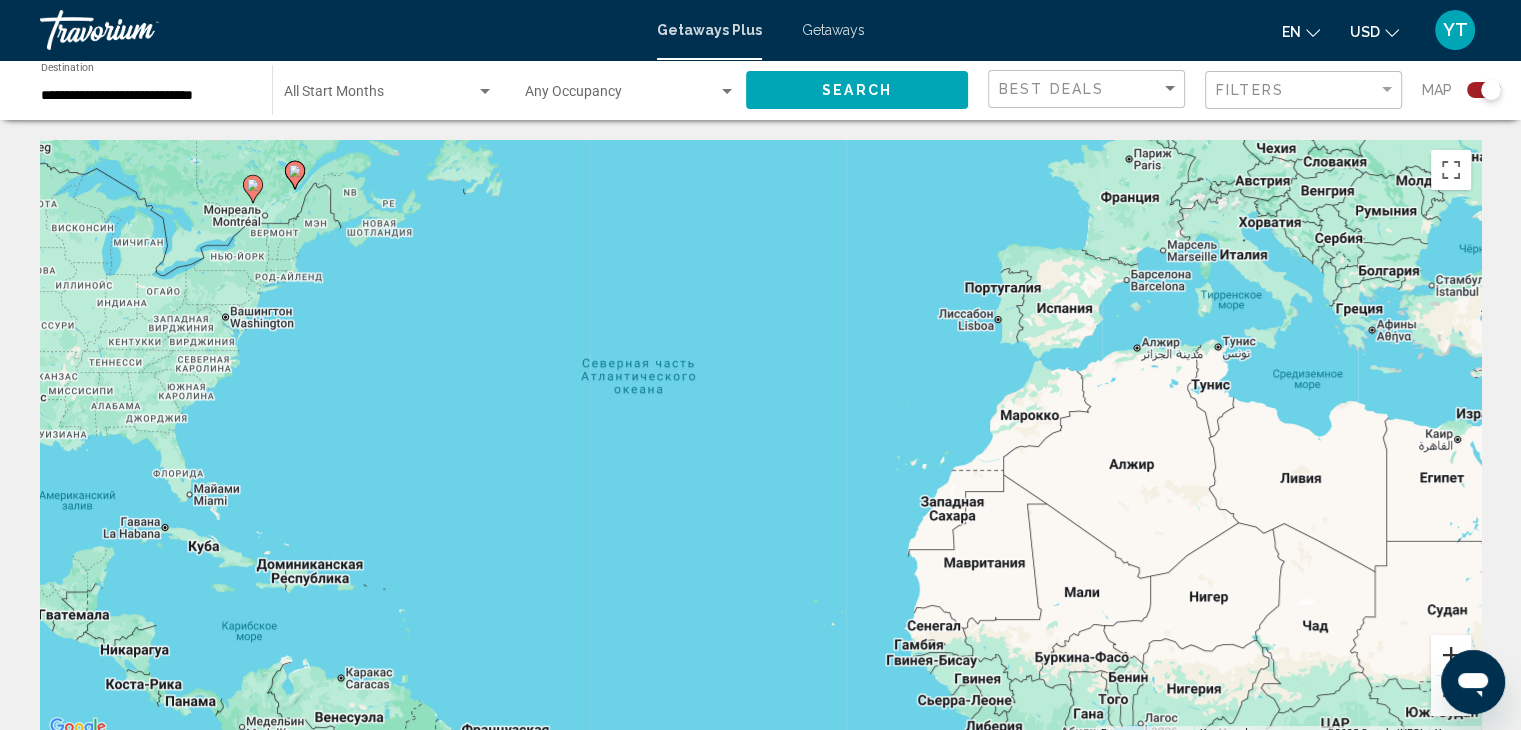 click at bounding box center [1451, 655] 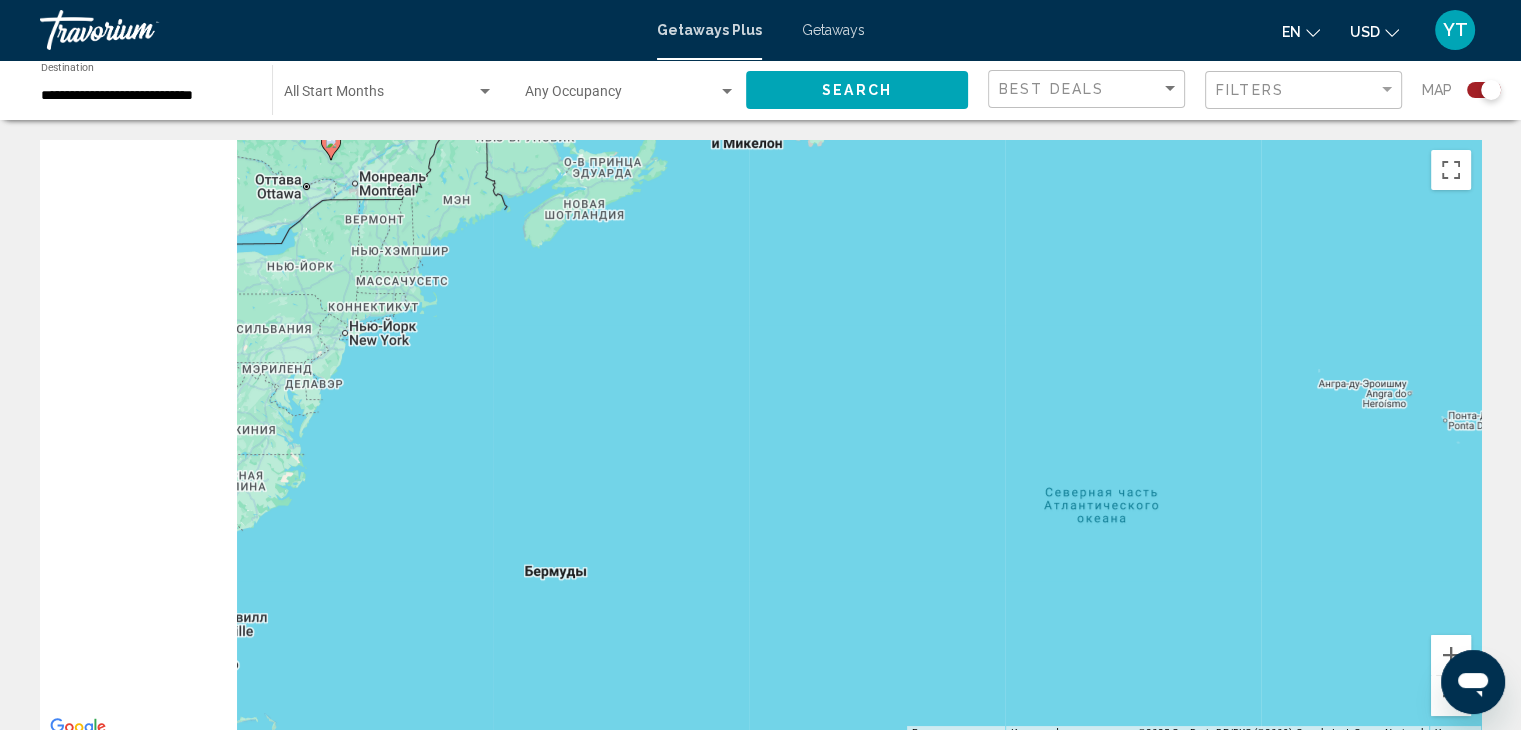 drag, startPoint x: 311, startPoint y: 341, endPoint x: 1060, endPoint y: 577, distance: 785.3006 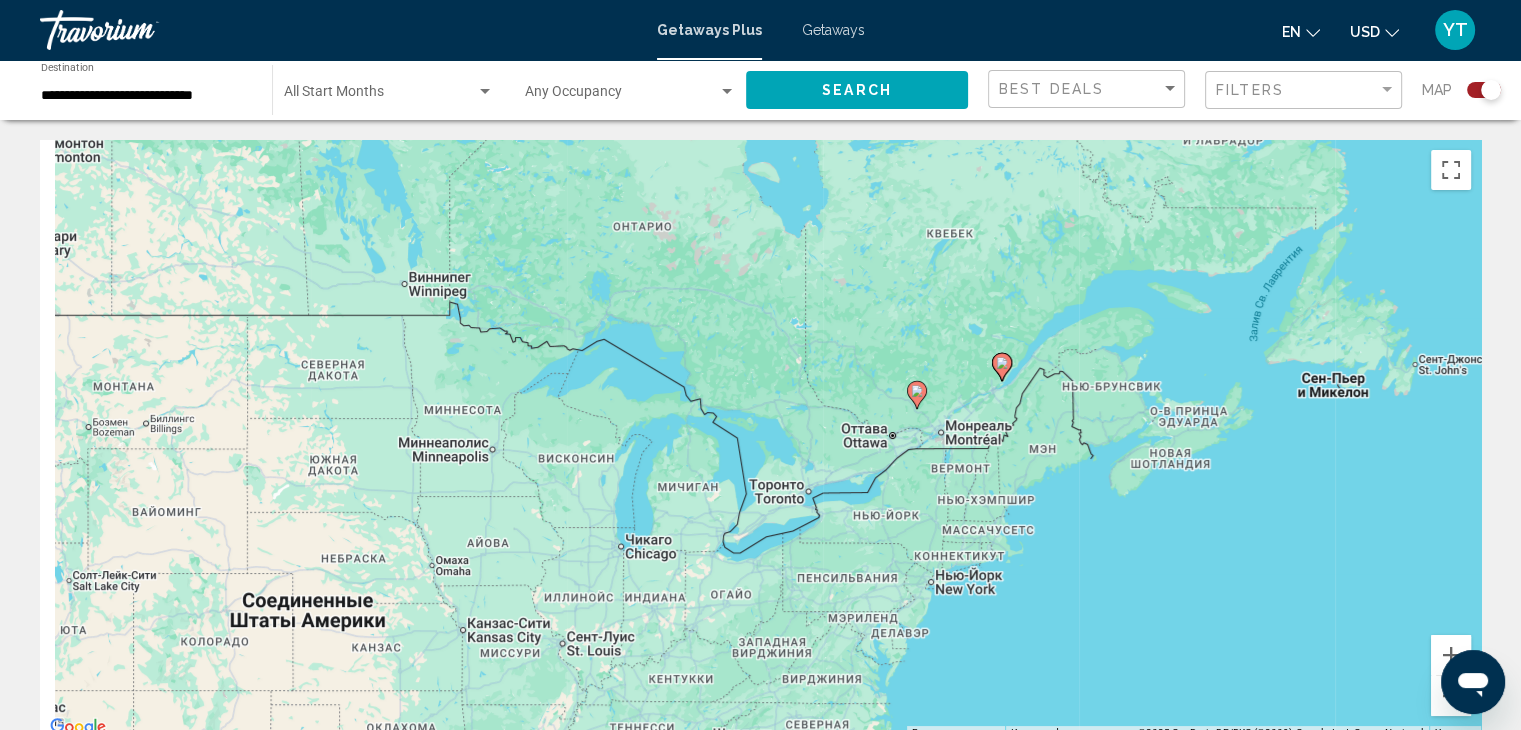 drag, startPoint x: 387, startPoint y: 312, endPoint x: 697, endPoint y: 556, distance: 394.5073 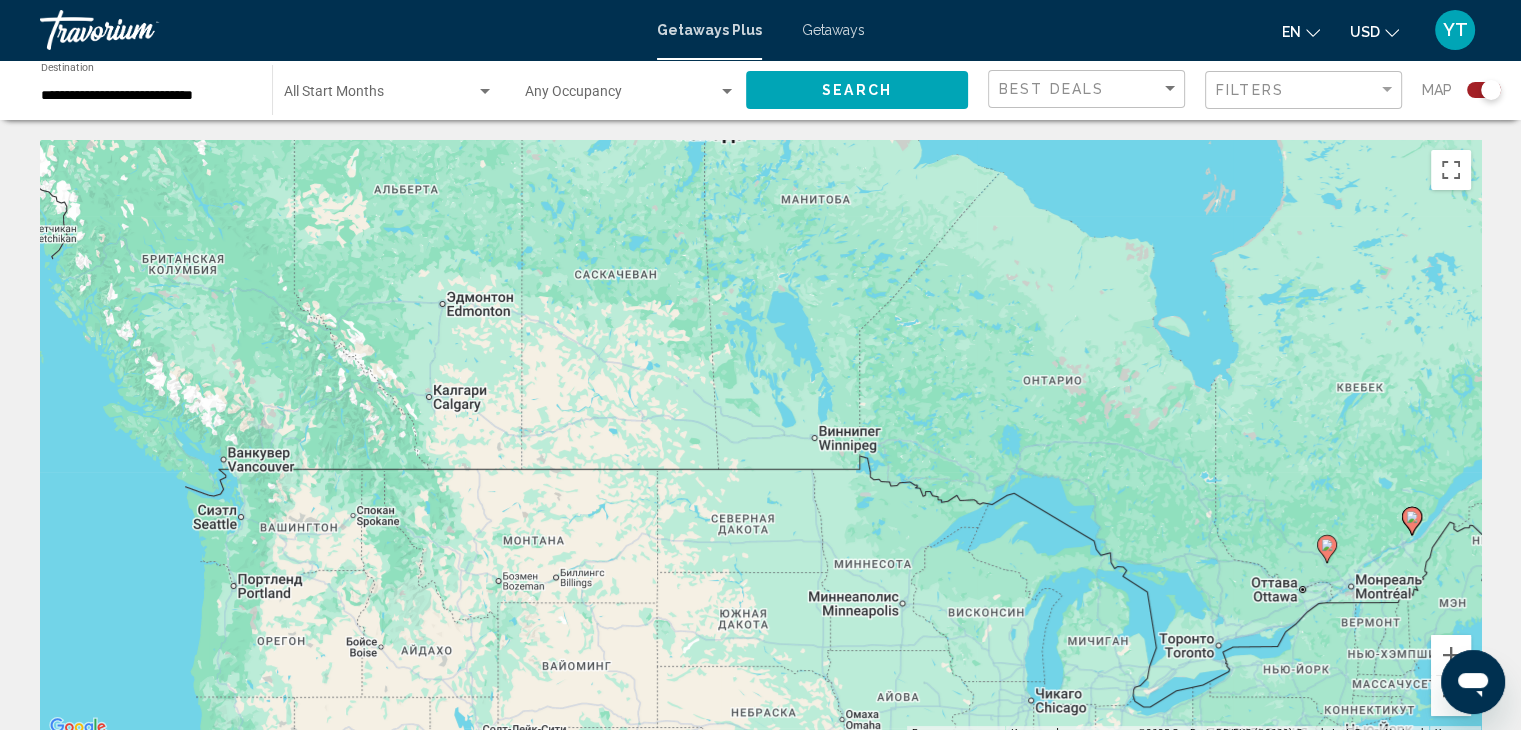 drag, startPoint x: 299, startPoint y: 380, endPoint x: 568, endPoint y: 401, distance: 269.81845 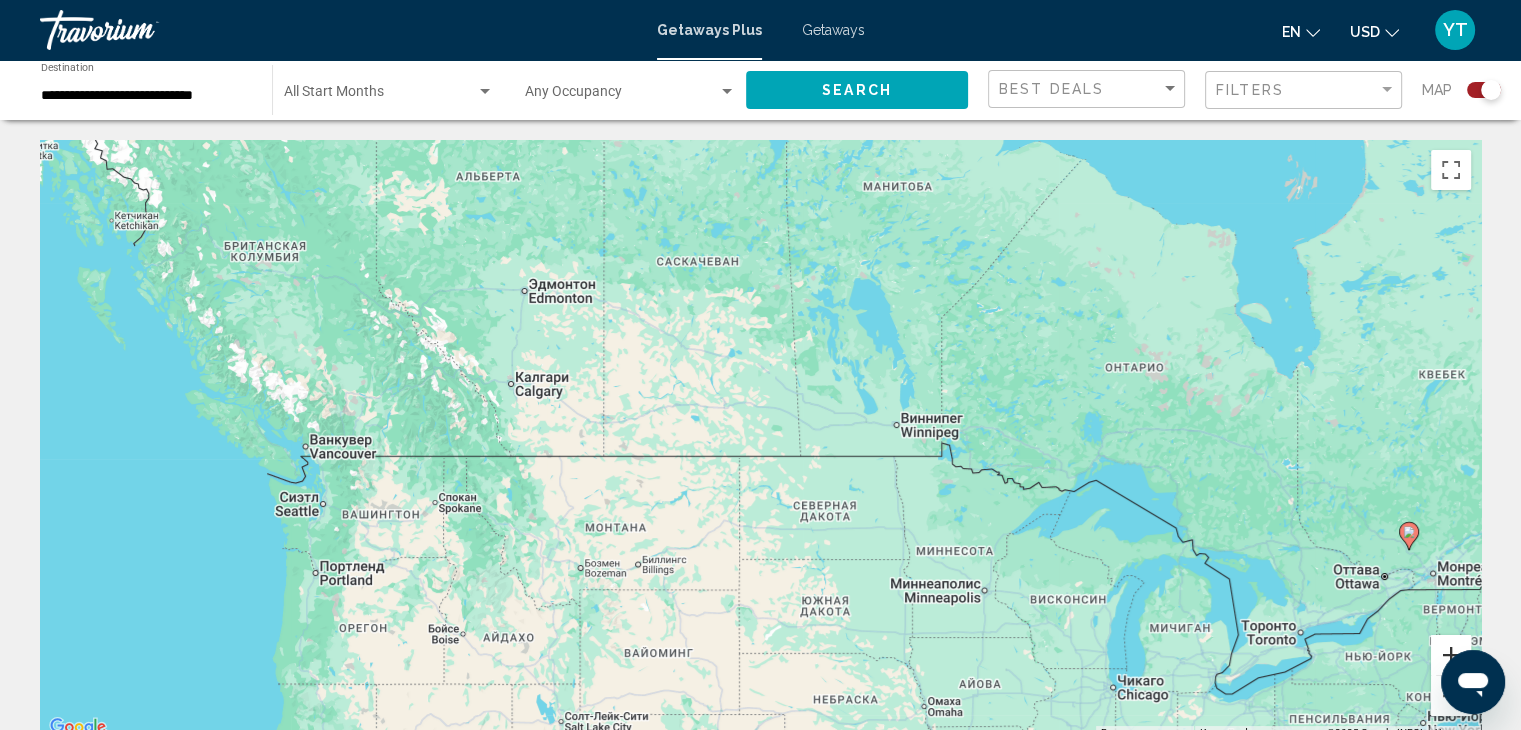 click at bounding box center [1451, 655] 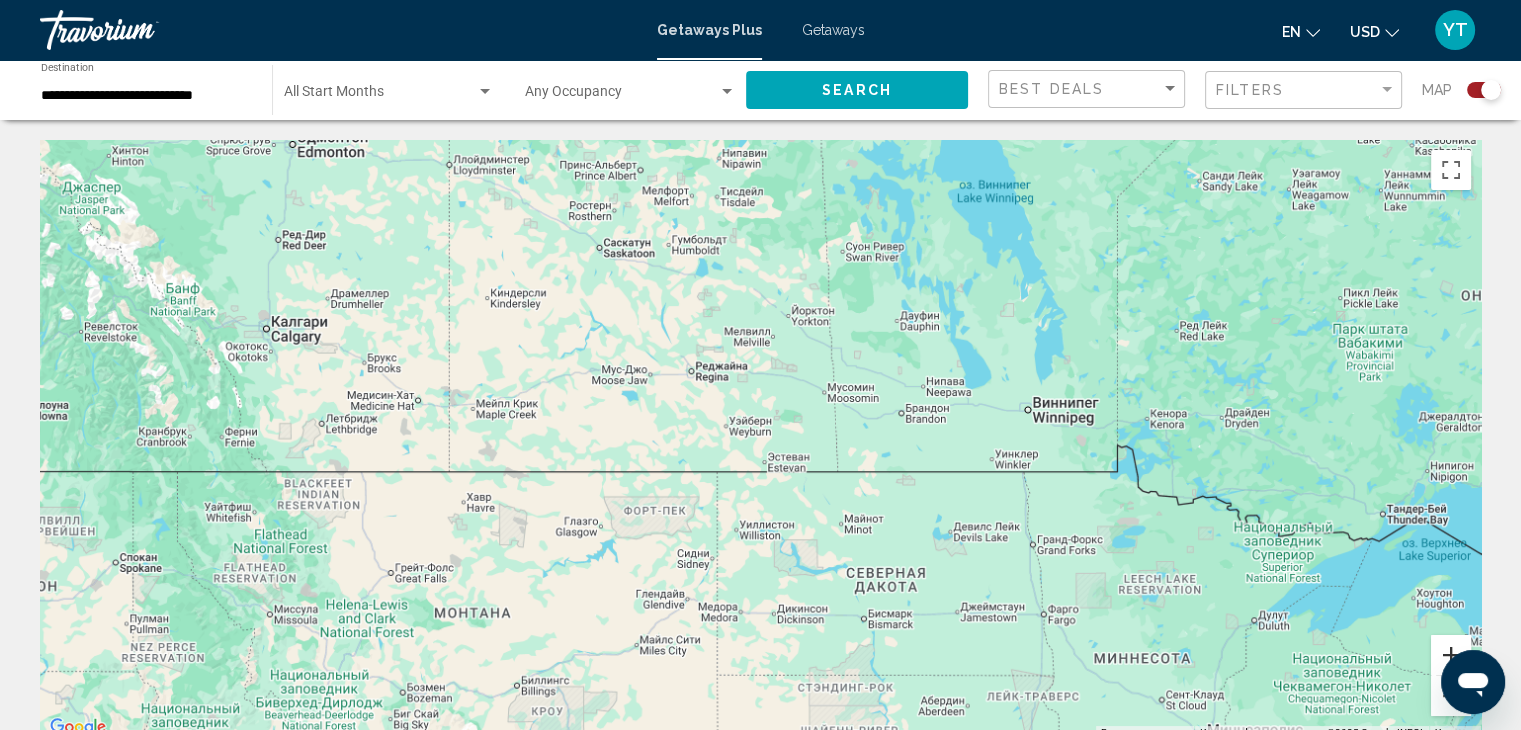 click at bounding box center (1451, 655) 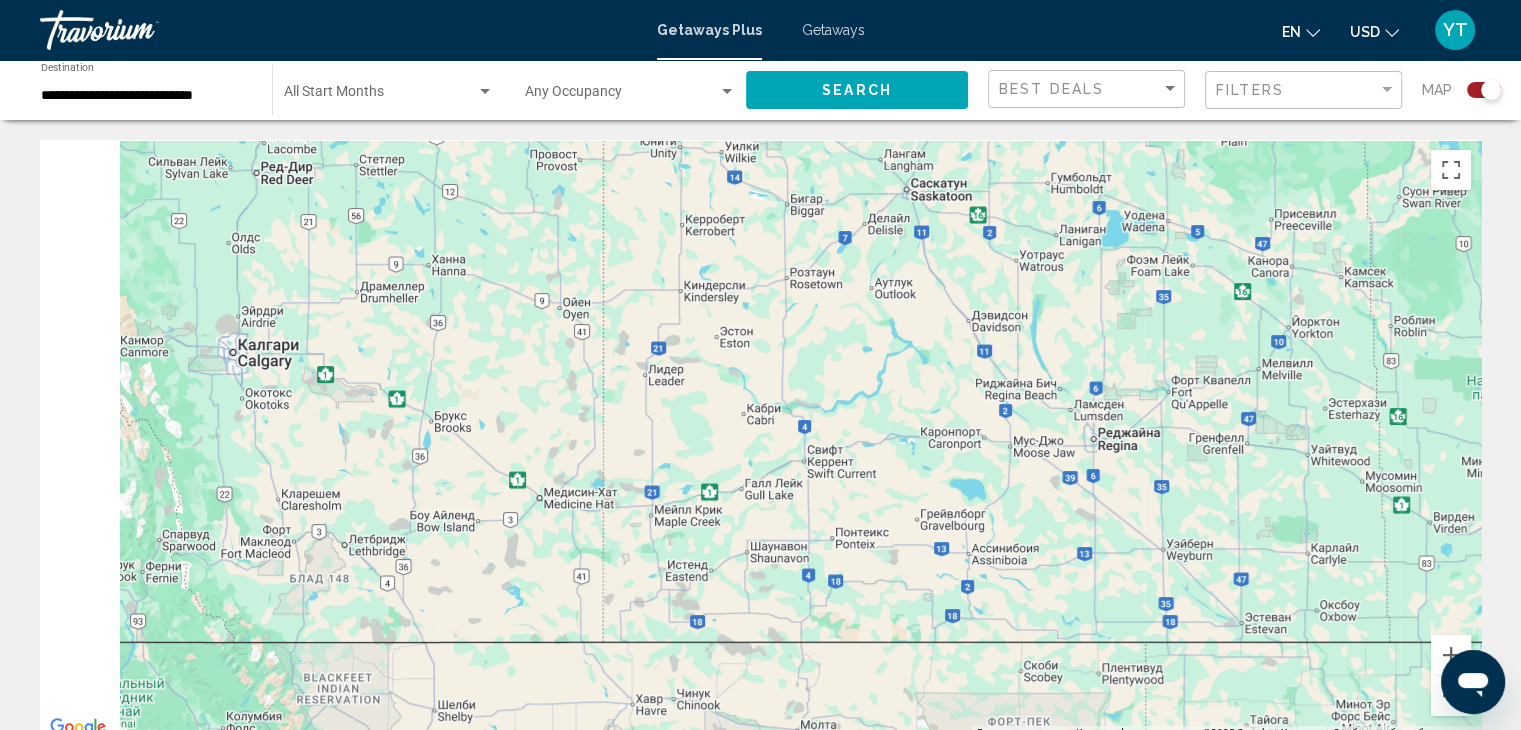 drag, startPoint x: 444, startPoint y: 422, endPoint x: 896, endPoint y: 548, distance: 469.23343 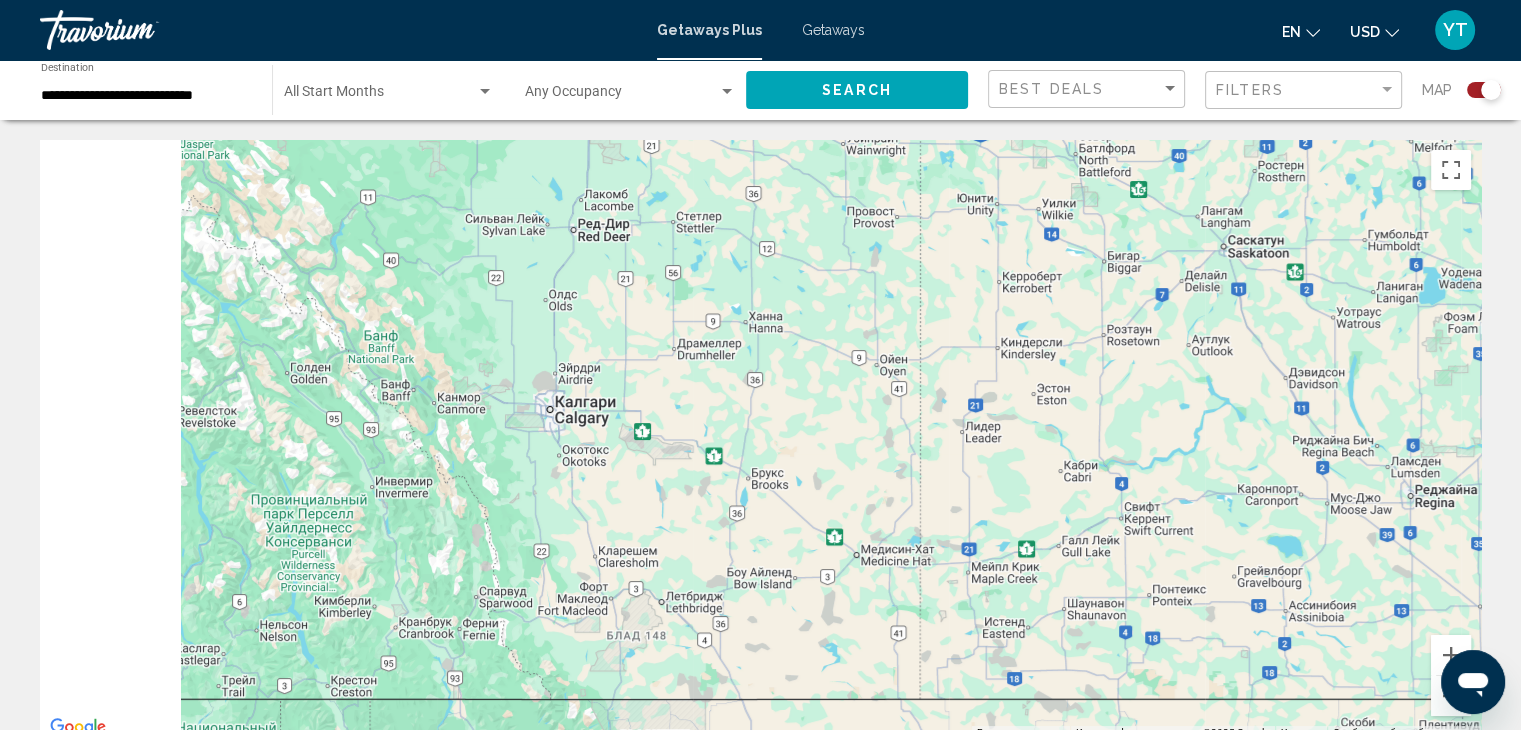 drag, startPoint x: 480, startPoint y: 447, endPoint x: 680, endPoint y: 471, distance: 201.43486 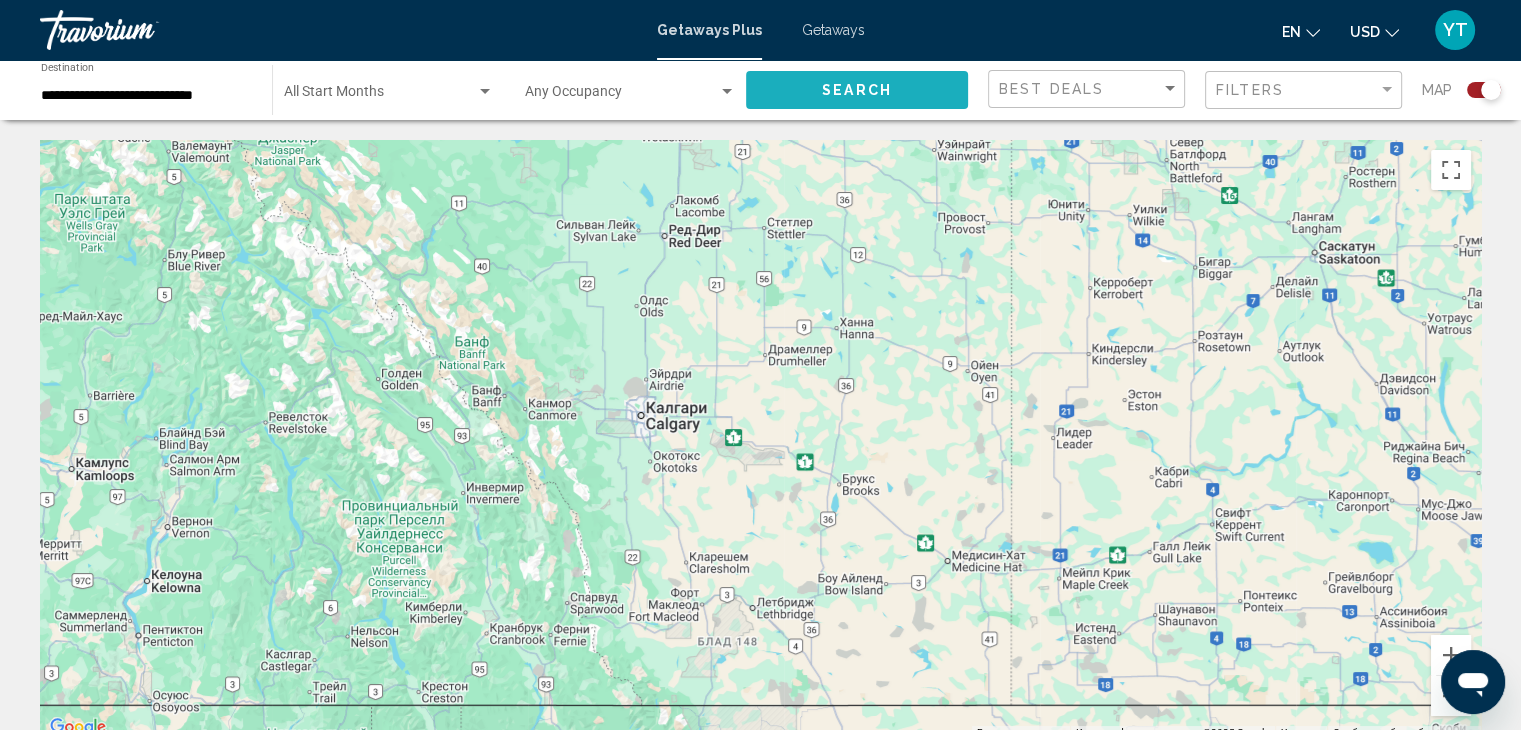 click on "Search" 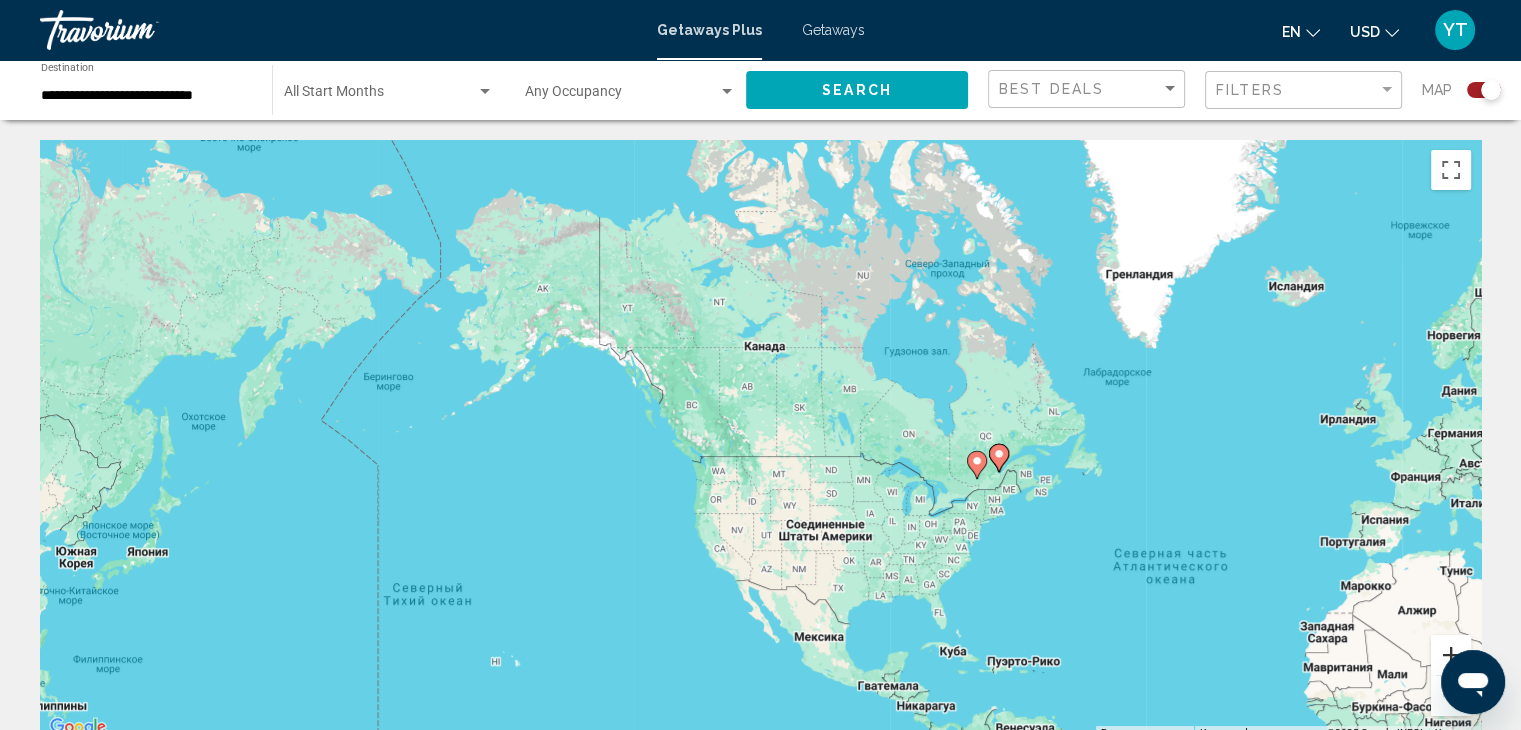 click at bounding box center [1451, 655] 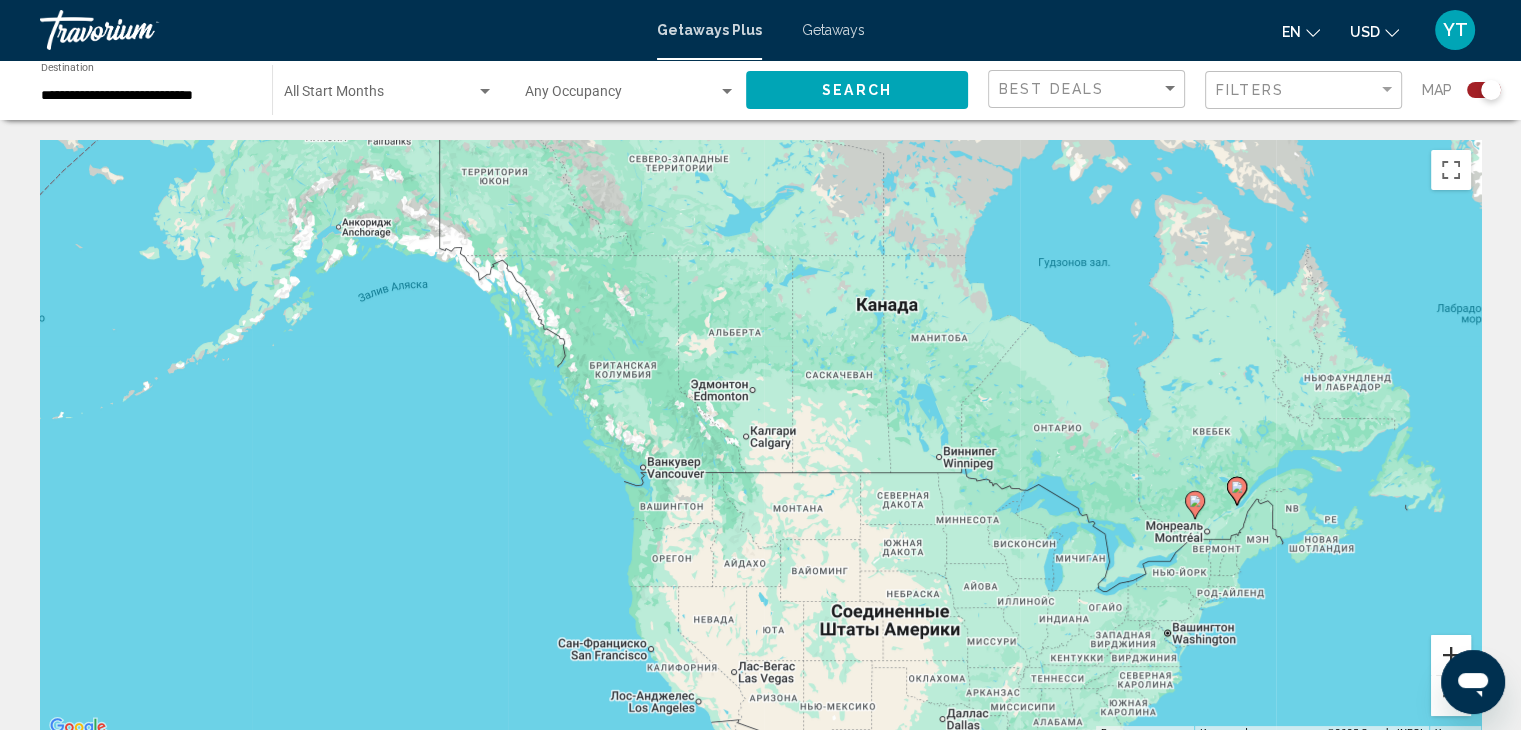 click at bounding box center [1451, 655] 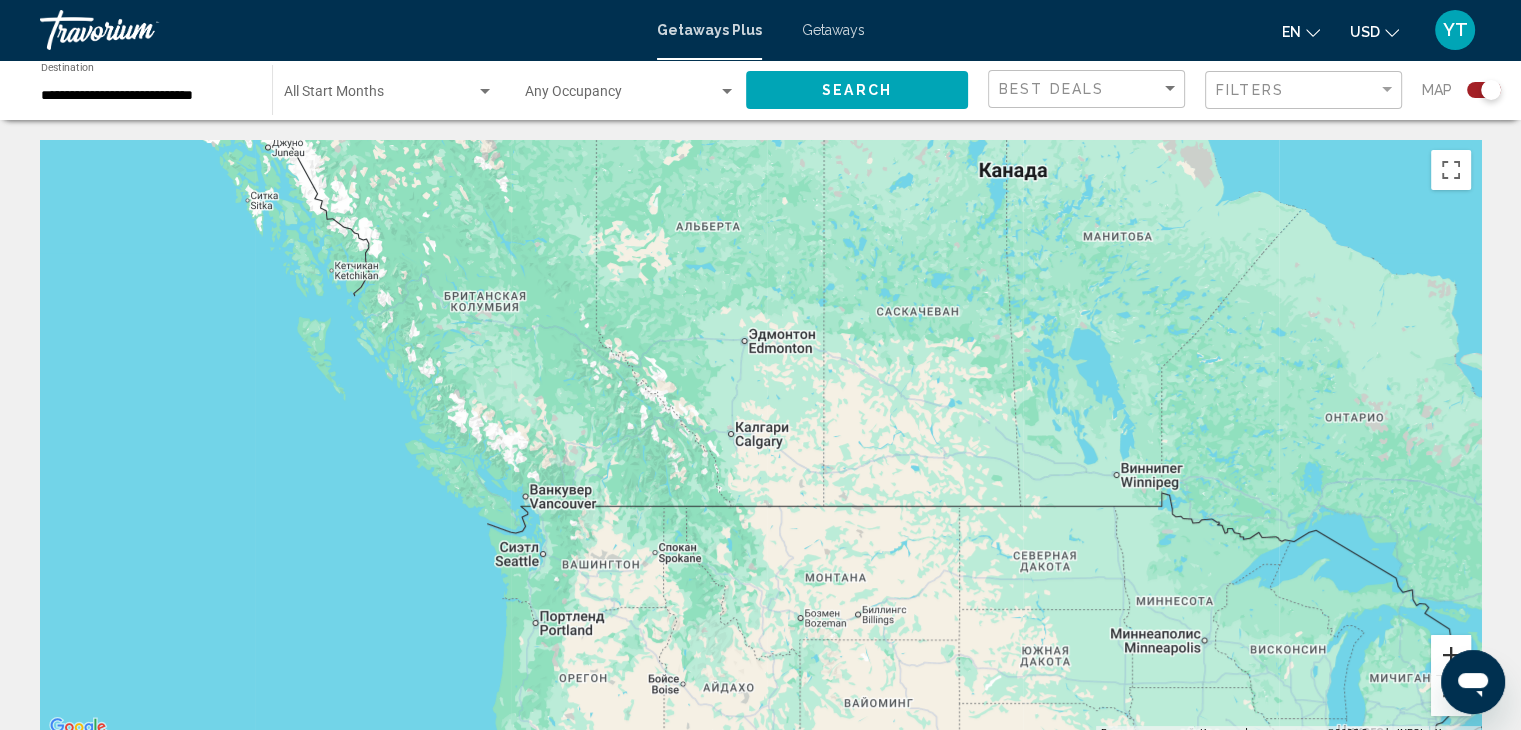 click at bounding box center (1451, 655) 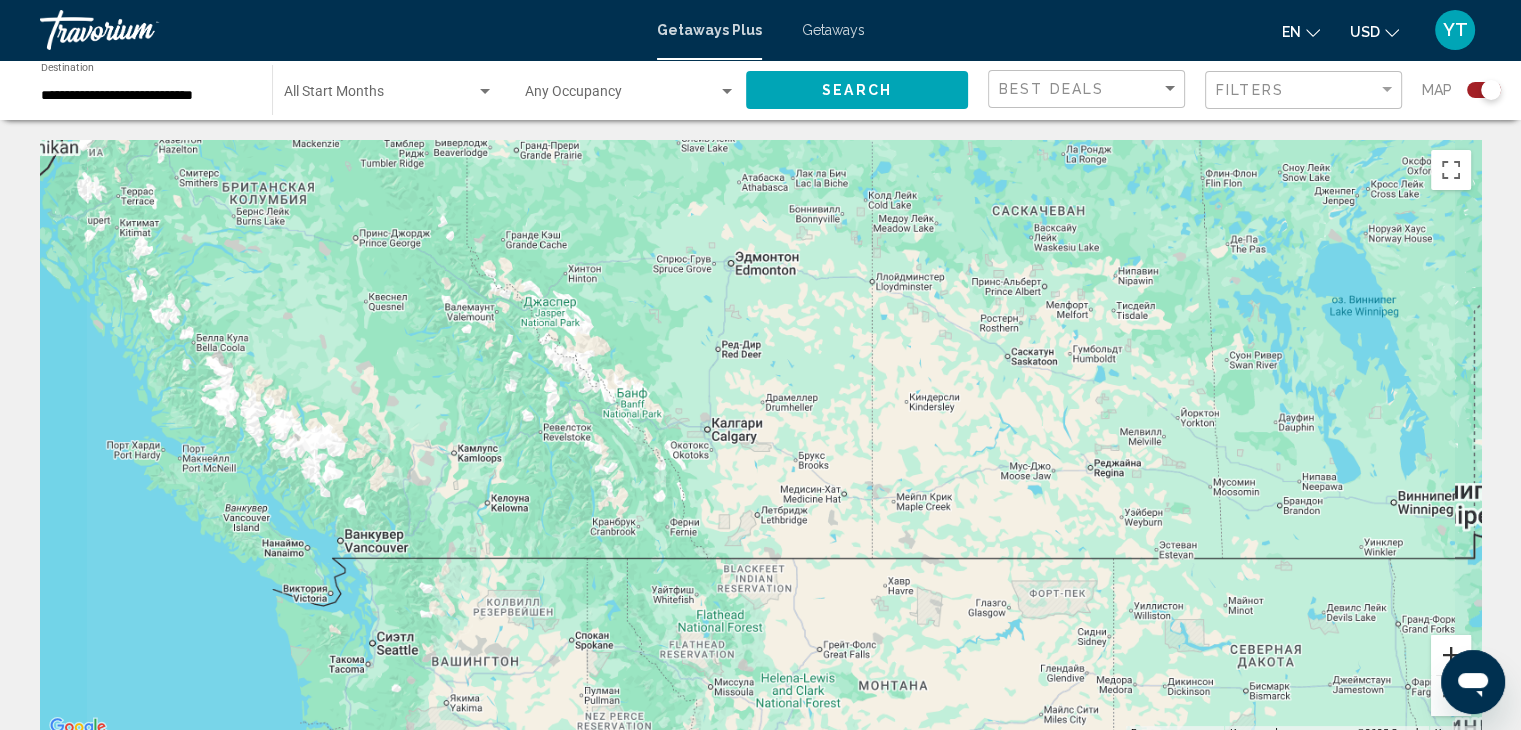 click at bounding box center [1451, 655] 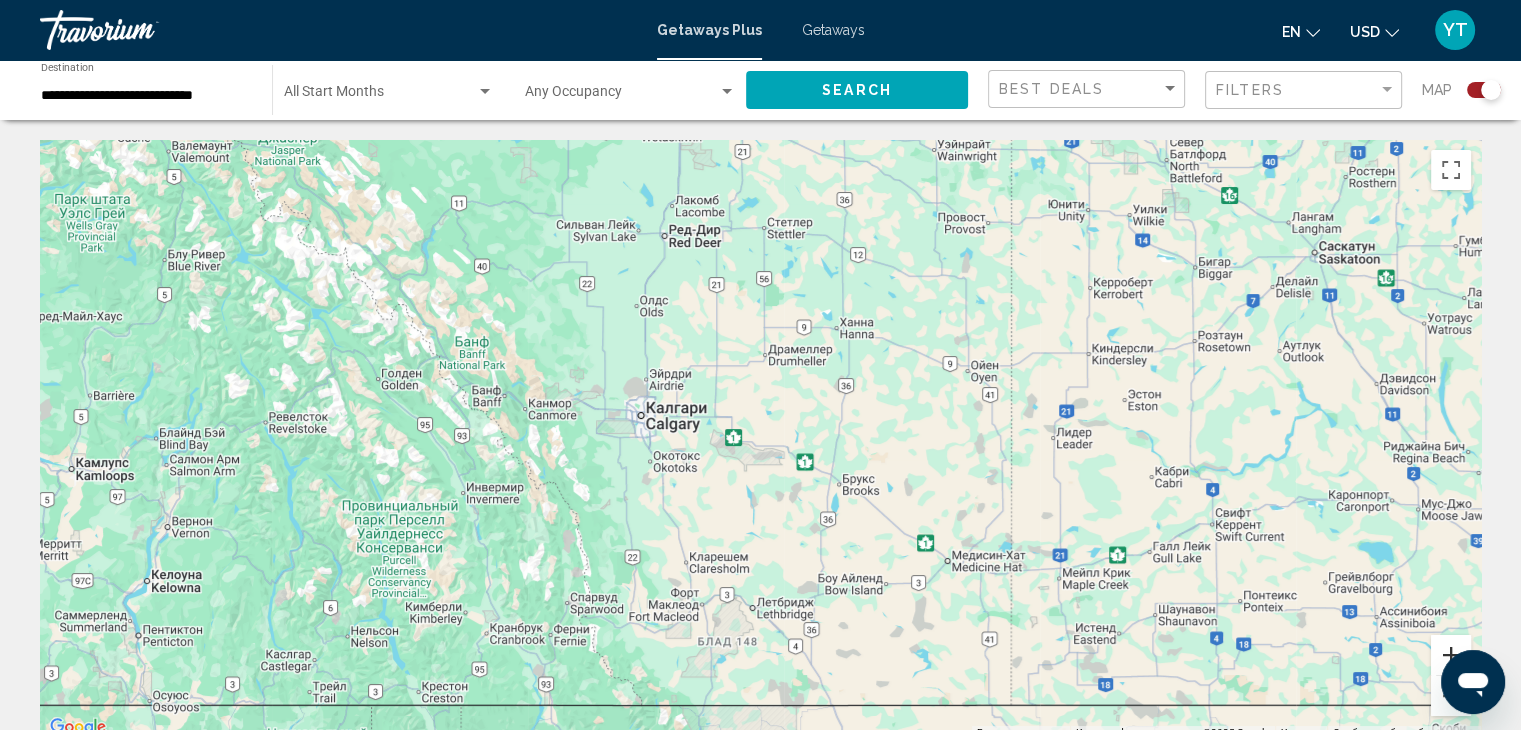 click at bounding box center (1451, 655) 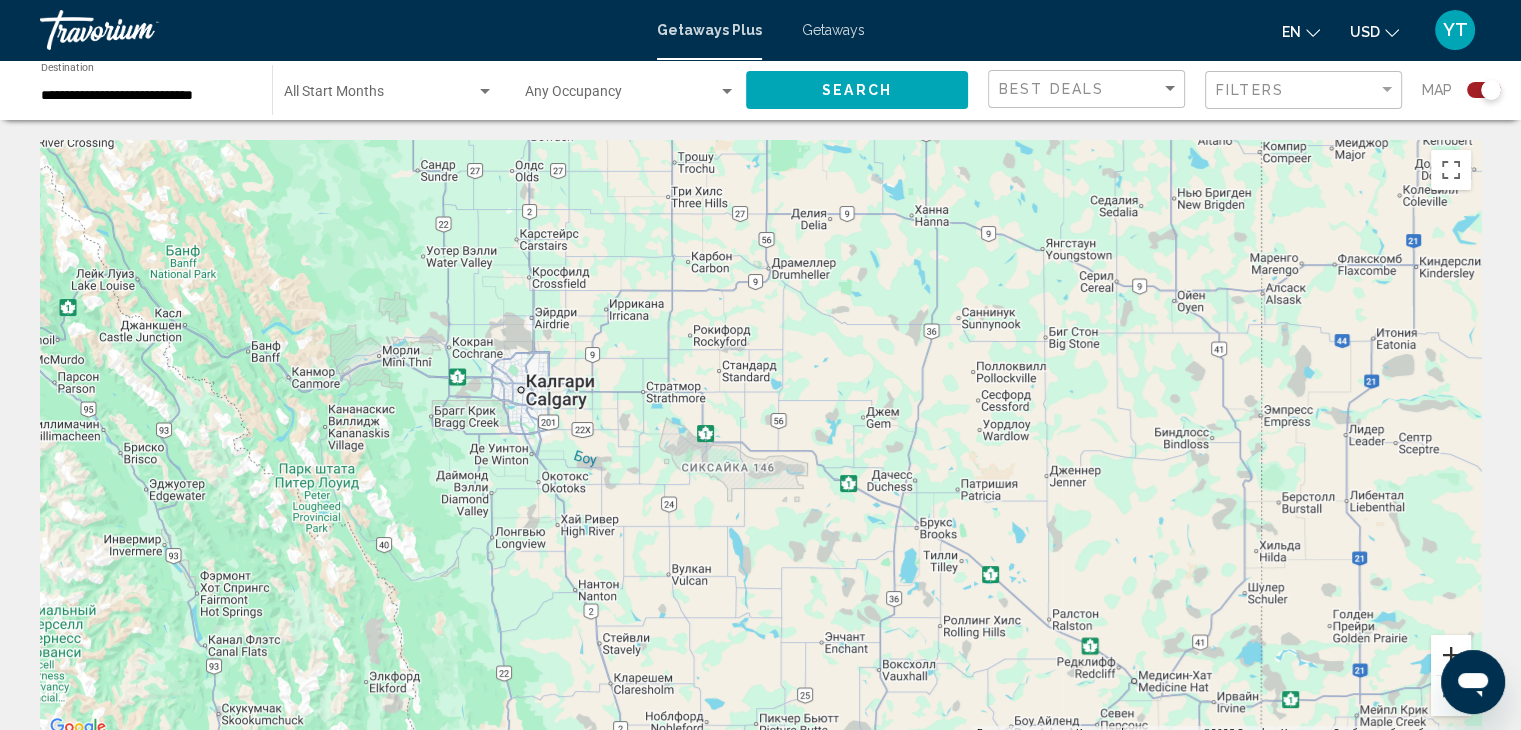 click at bounding box center [1451, 655] 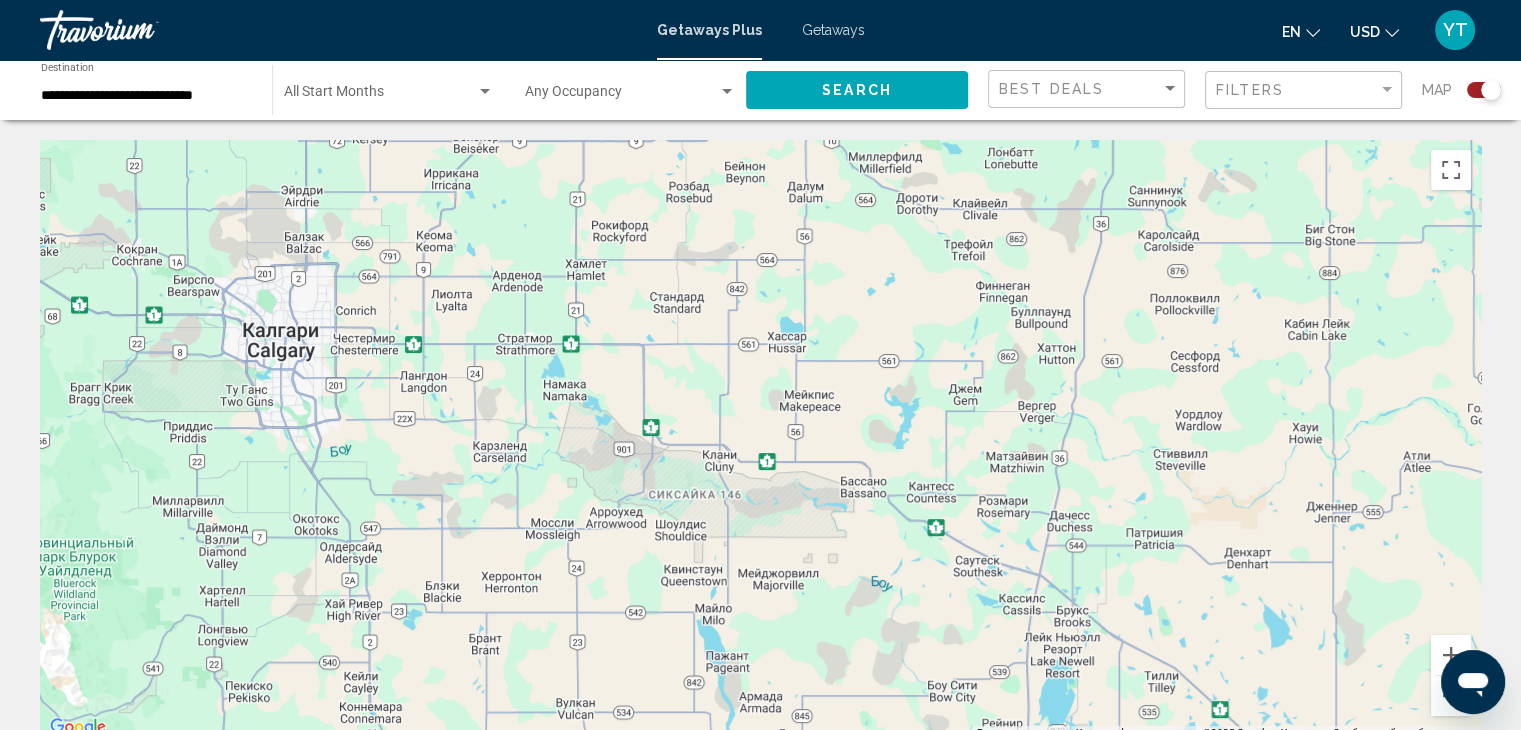 click on "Start Month All Start Months" 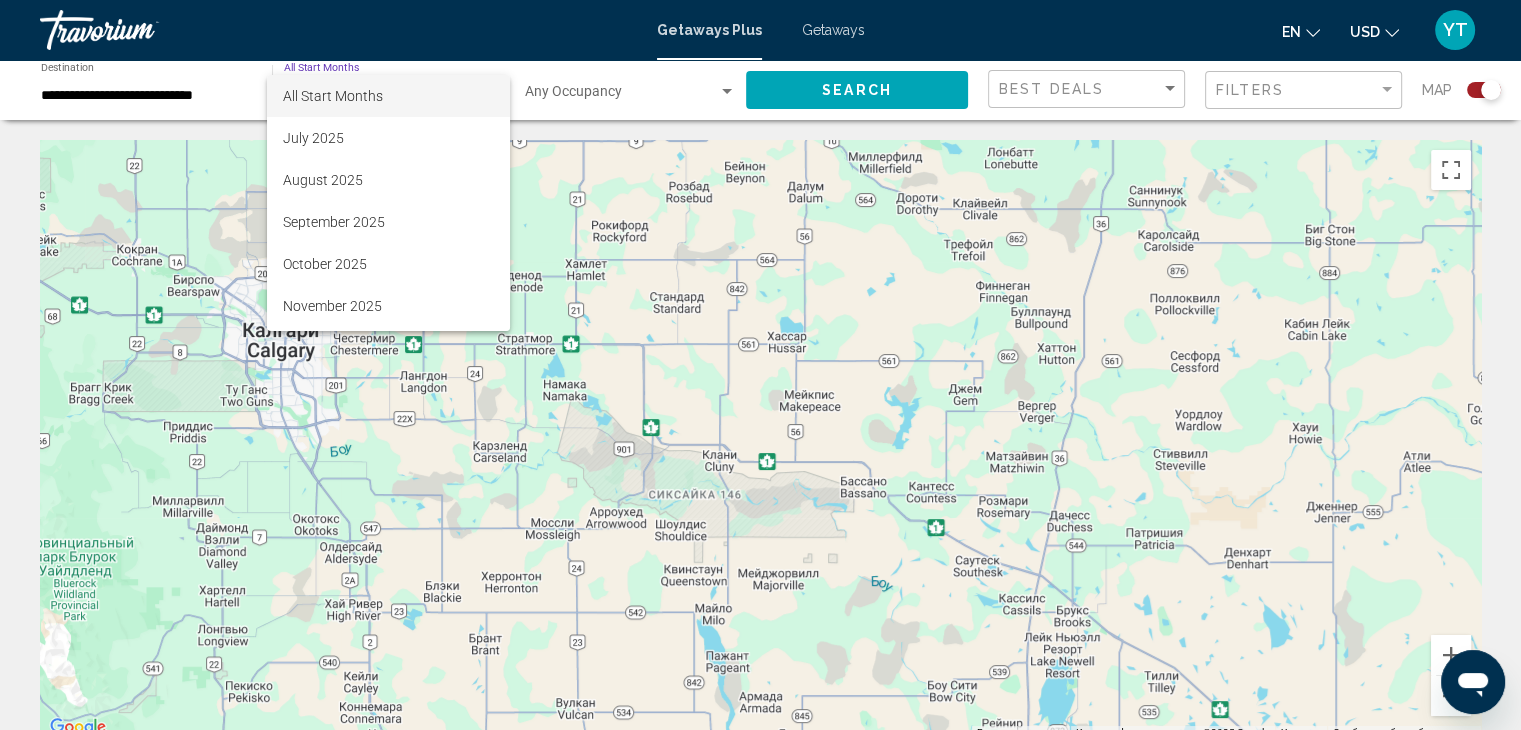click at bounding box center (760, 365) 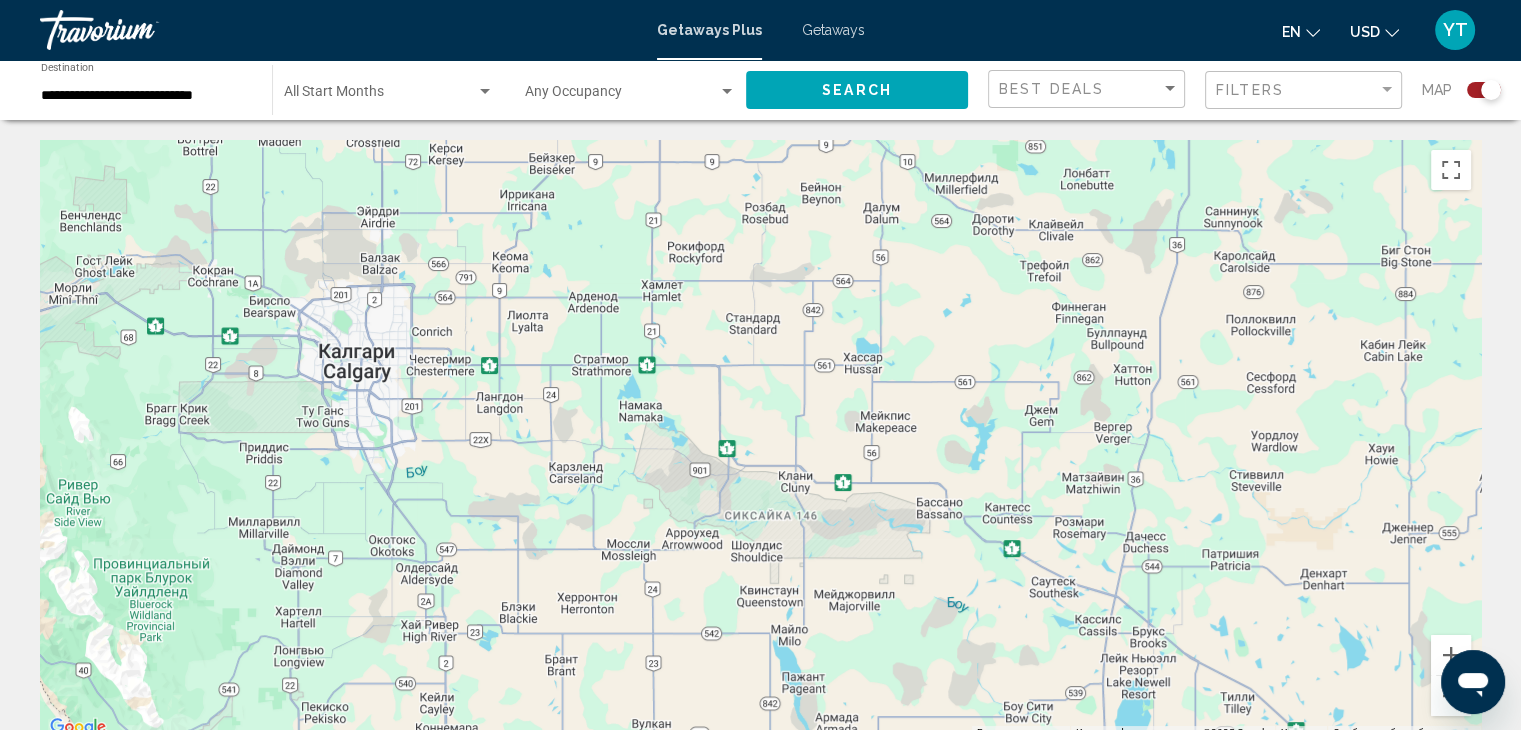 drag, startPoint x: 346, startPoint y: 364, endPoint x: 424, endPoint y: 385, distance: 80.77747 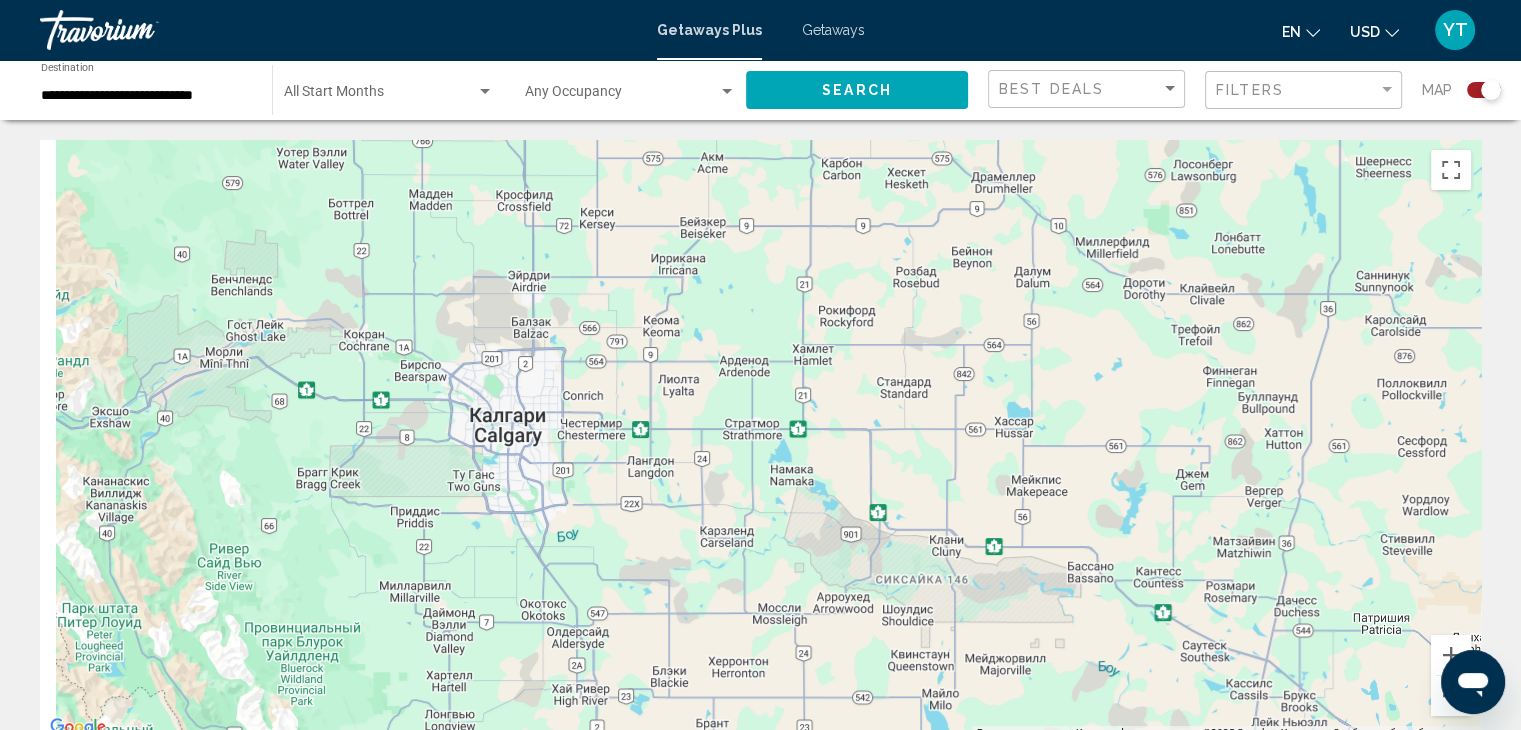 drag, startPoint x: 224, startPoint y: 352, endPoint x: 379, endPoint y: 421, distance: 169.66437 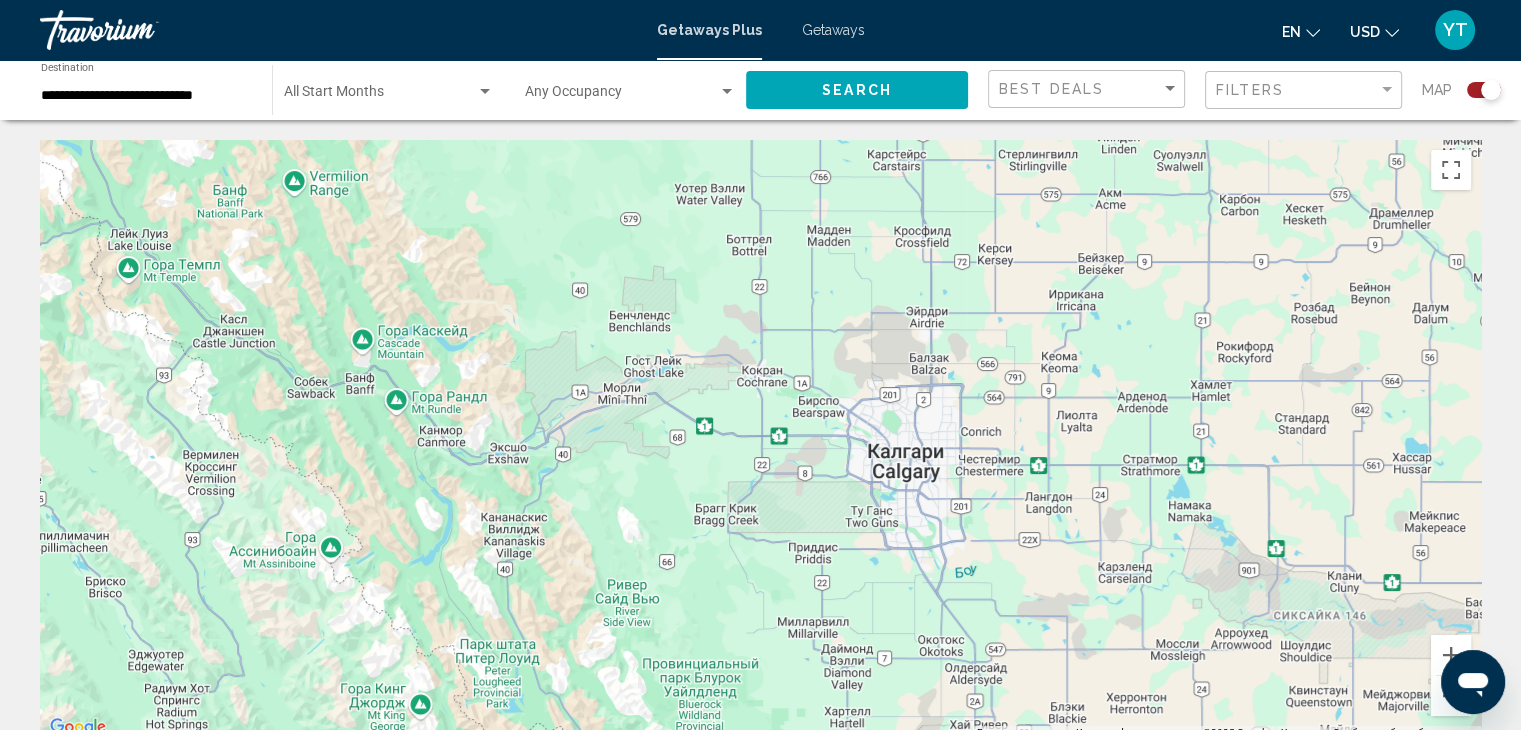 drag, startPoint x: 301, startPoint y: 354, endPoint x: 702, endPoint y: 390, distance: 402.61273 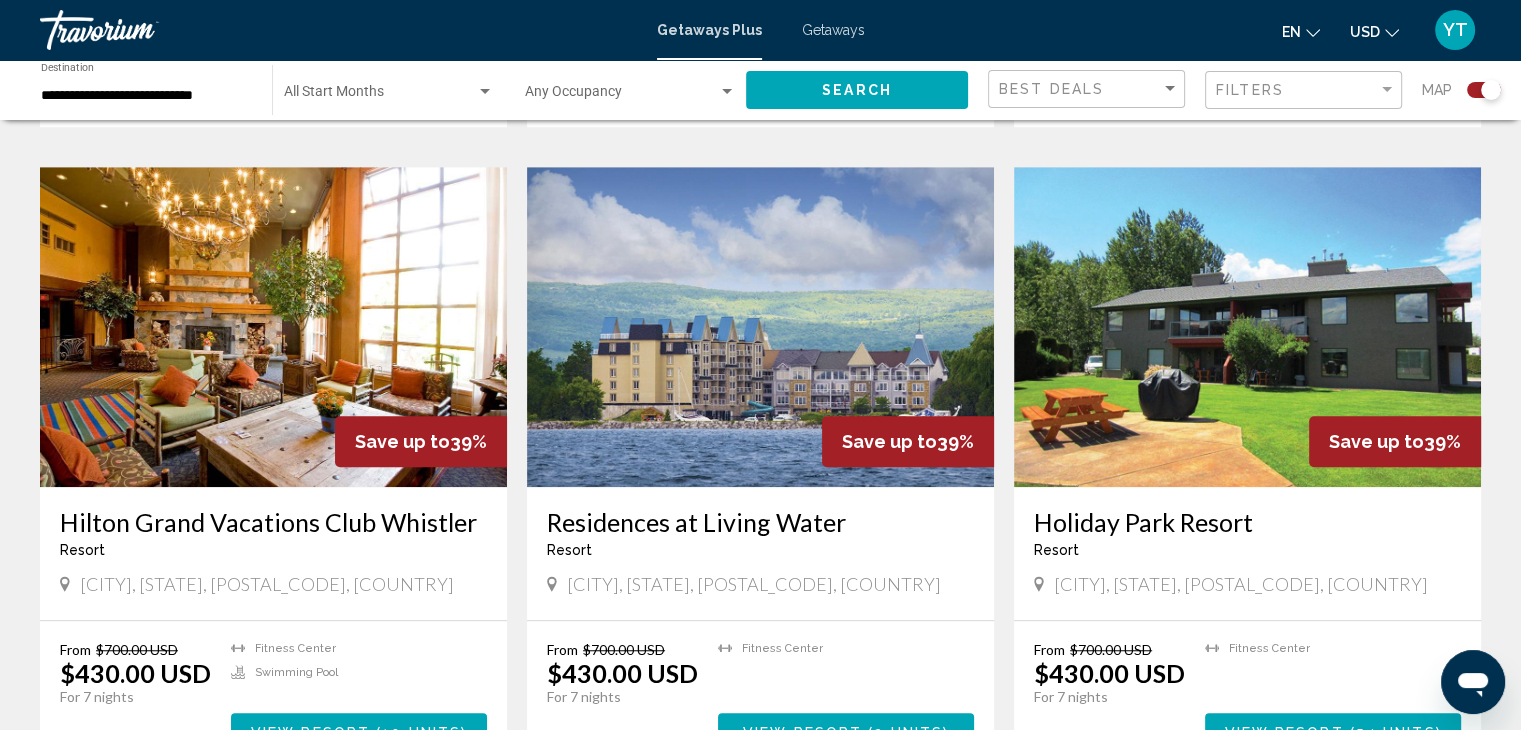 scroll, scrollTop: 1400, scrollLeft: 0, axis: vertical 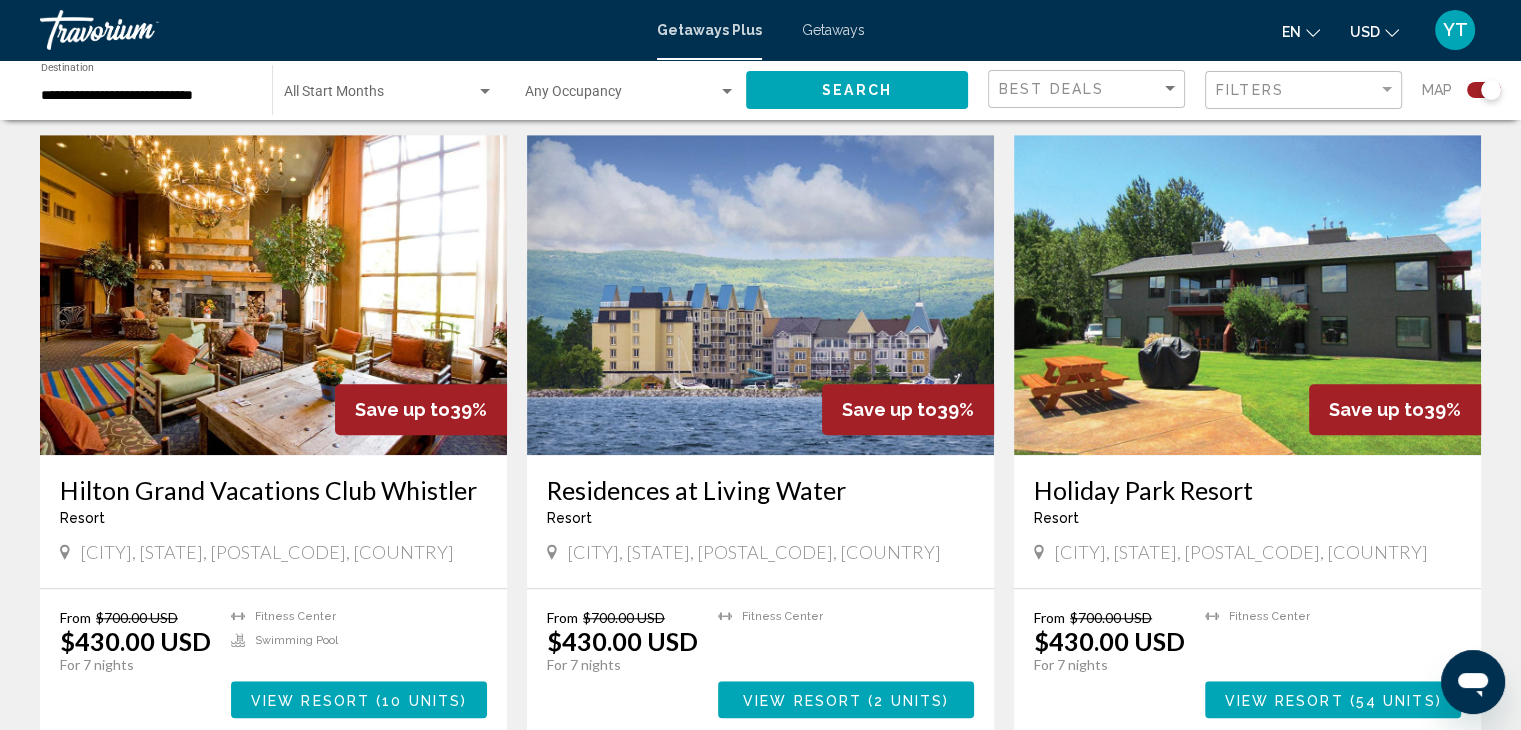 click on "Hilton Grand Vacations Club Whistler" at bounding box center (273, 490) 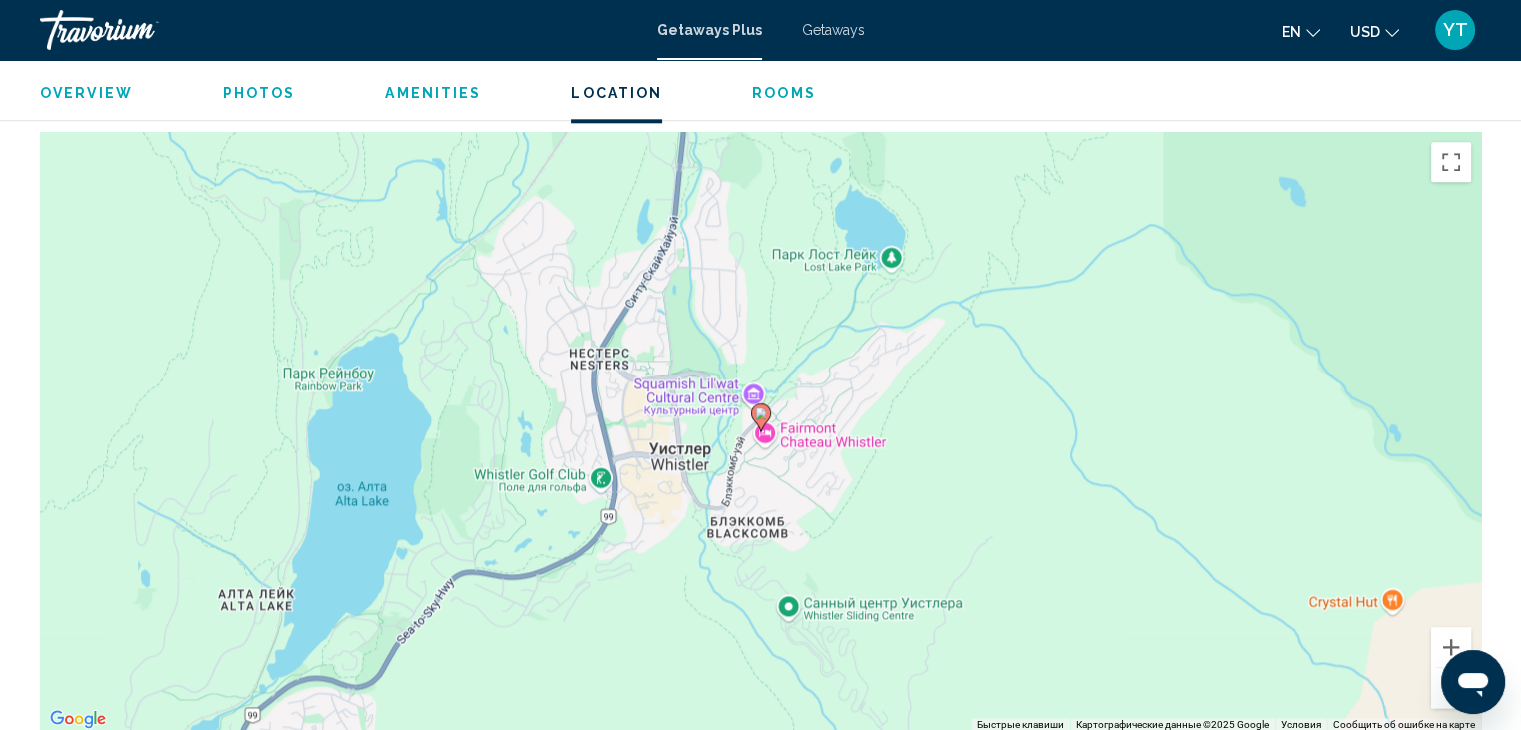 scroll, scrollTop: 2300, scrollLeft: 0, axis: vertical 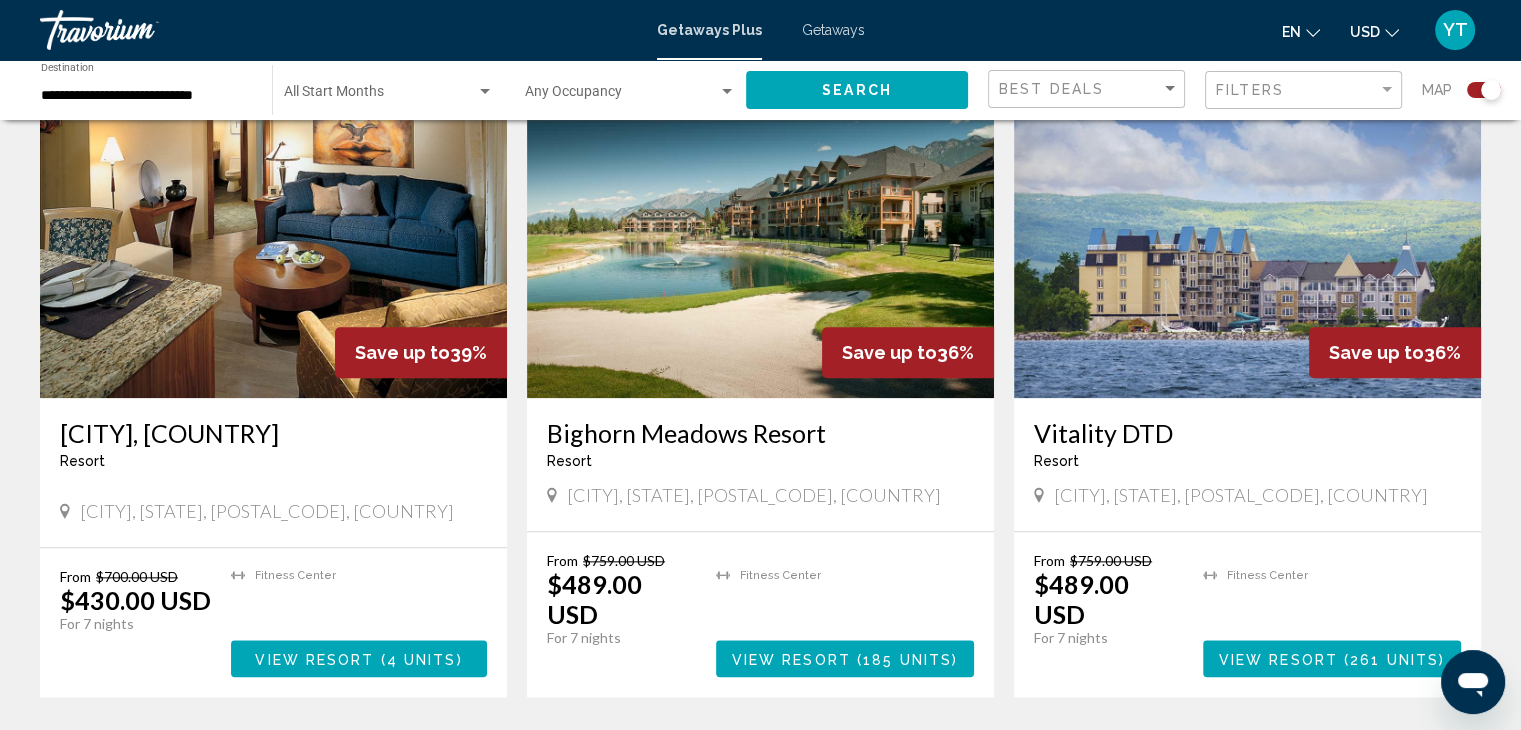 click on "Bighorn Meadows Resort" at bounding box center [760, 433] 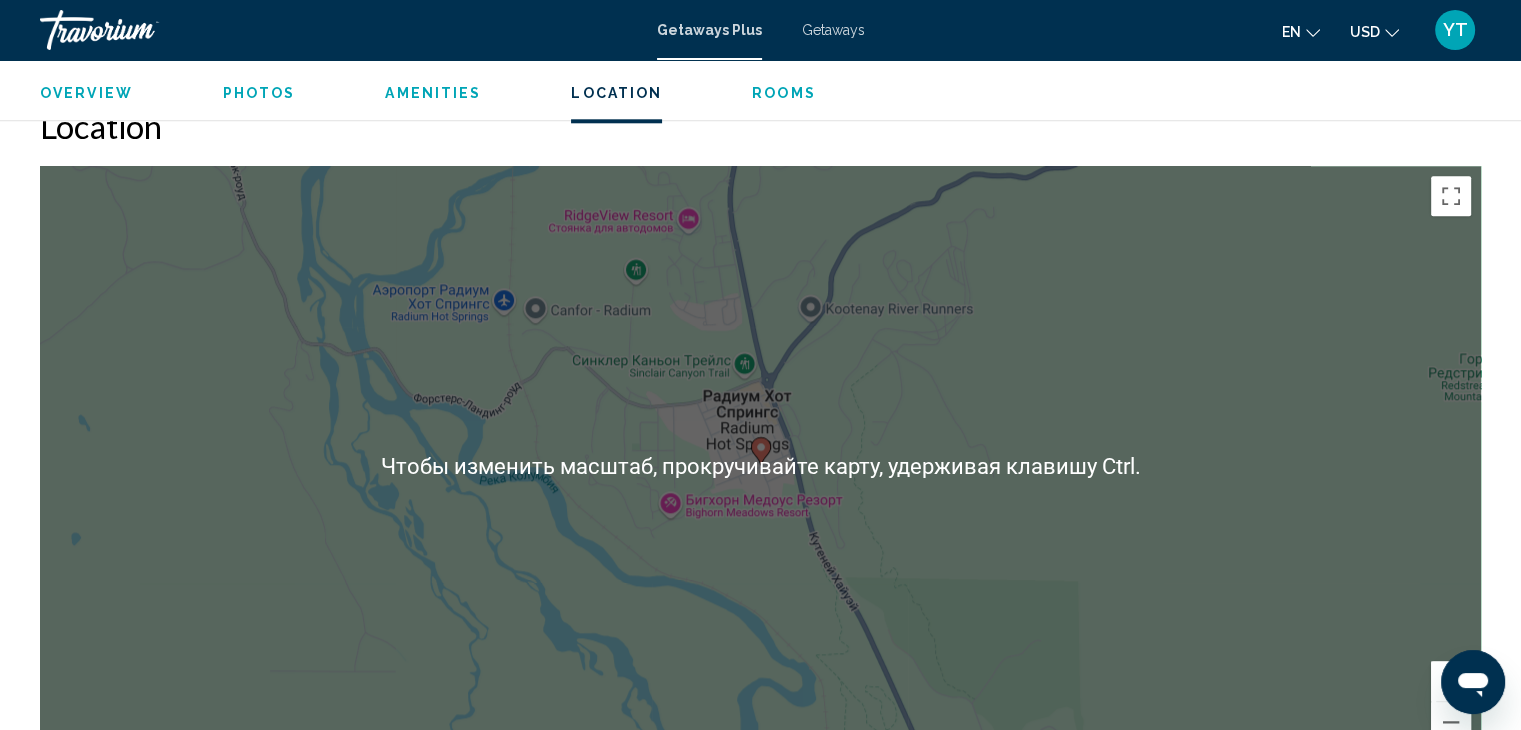 scroll, scrollTop: 2300, scrollLeft: 0, axis: vertical 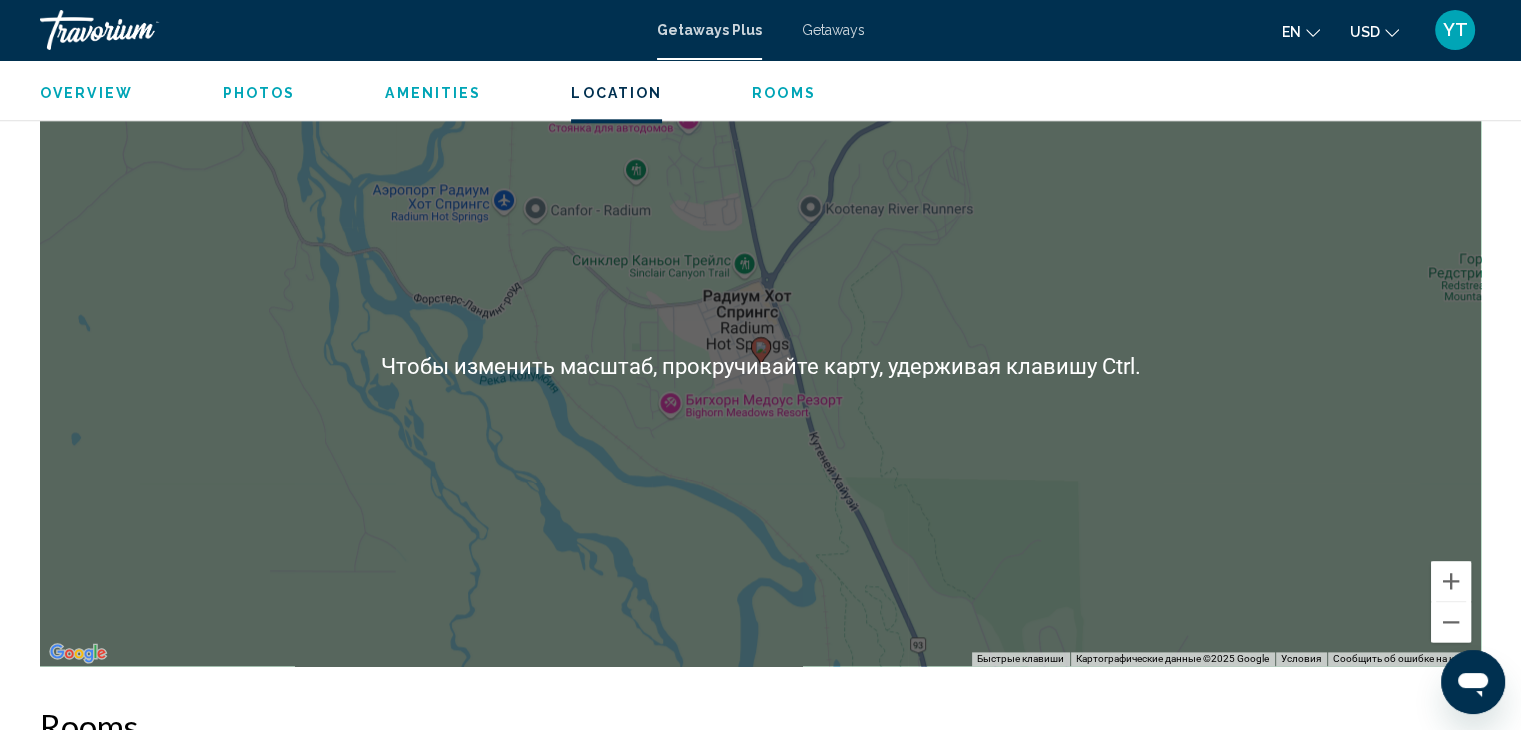 click on "Для навигации используйте клавиши со стрелками. Чтобы активировать перетаскивание с помощью клавиатуры, нажмите Alt + Ввод. После этого перемещайте маркер, используя клавиши со стрелками. Чтобы завершить перетаскивание, нажмите клавишу Ввод. Чтобы отменить действие, нажмите клавишу Esc." at bounding box center [760, 366] 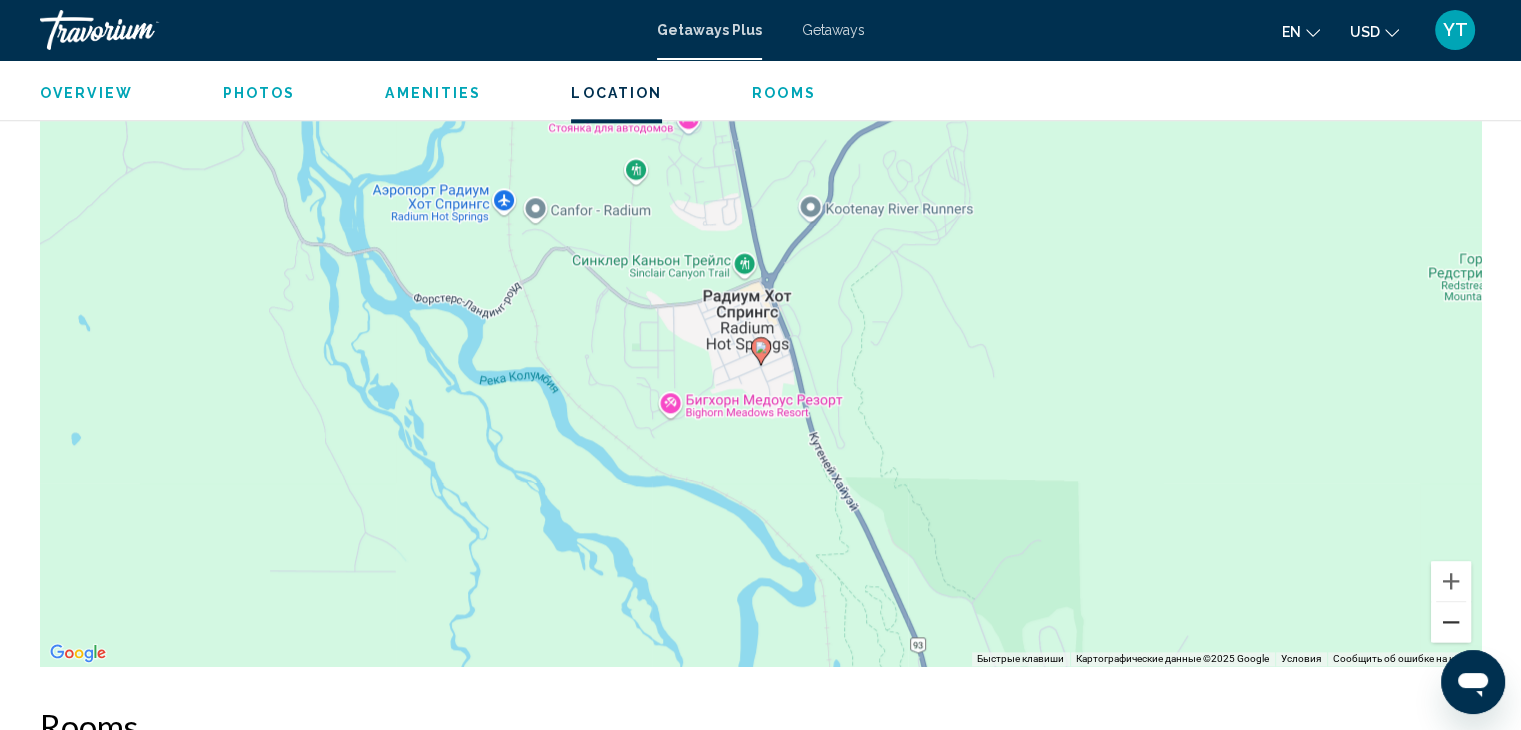 click at bounding box center [1451, 622] 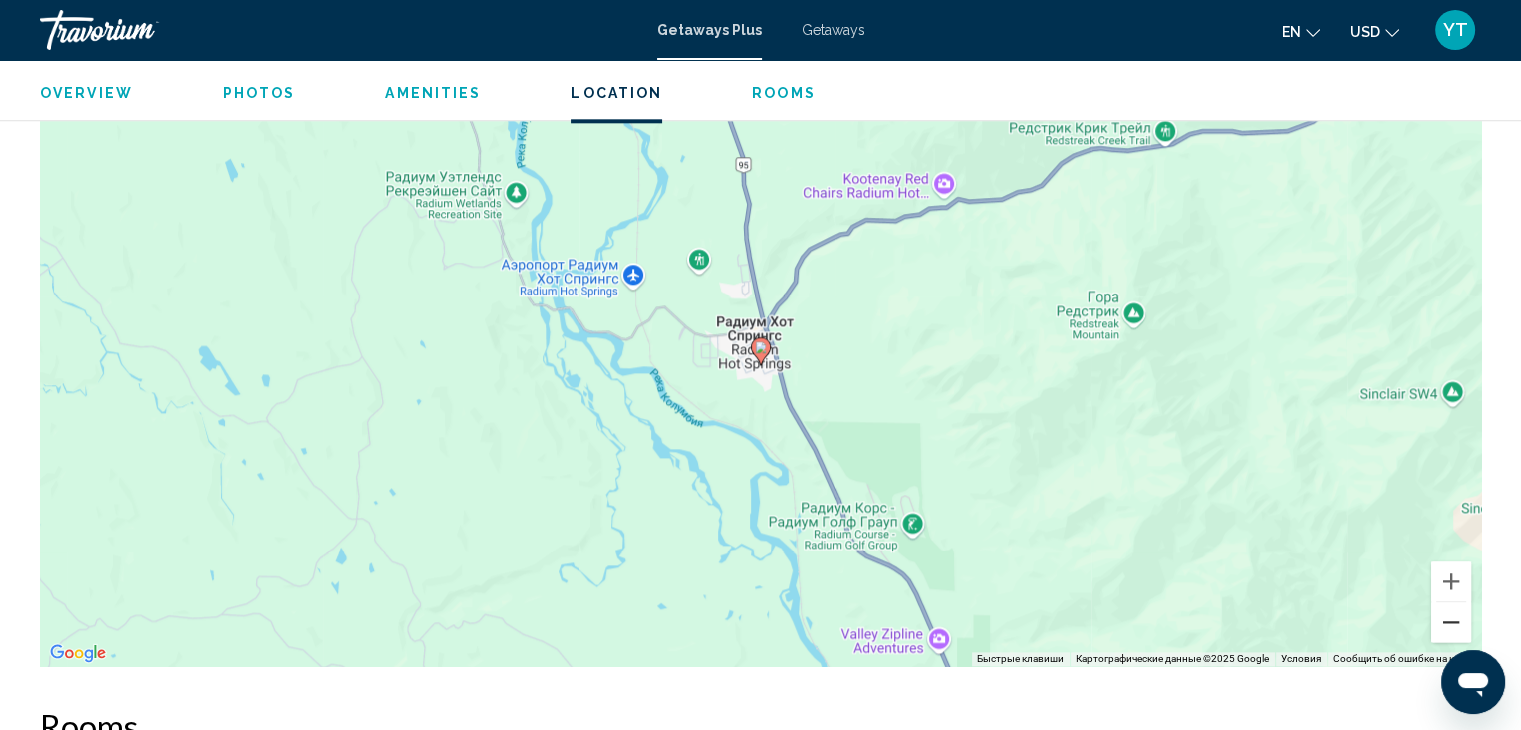 click at bounding box center [1451, 622] 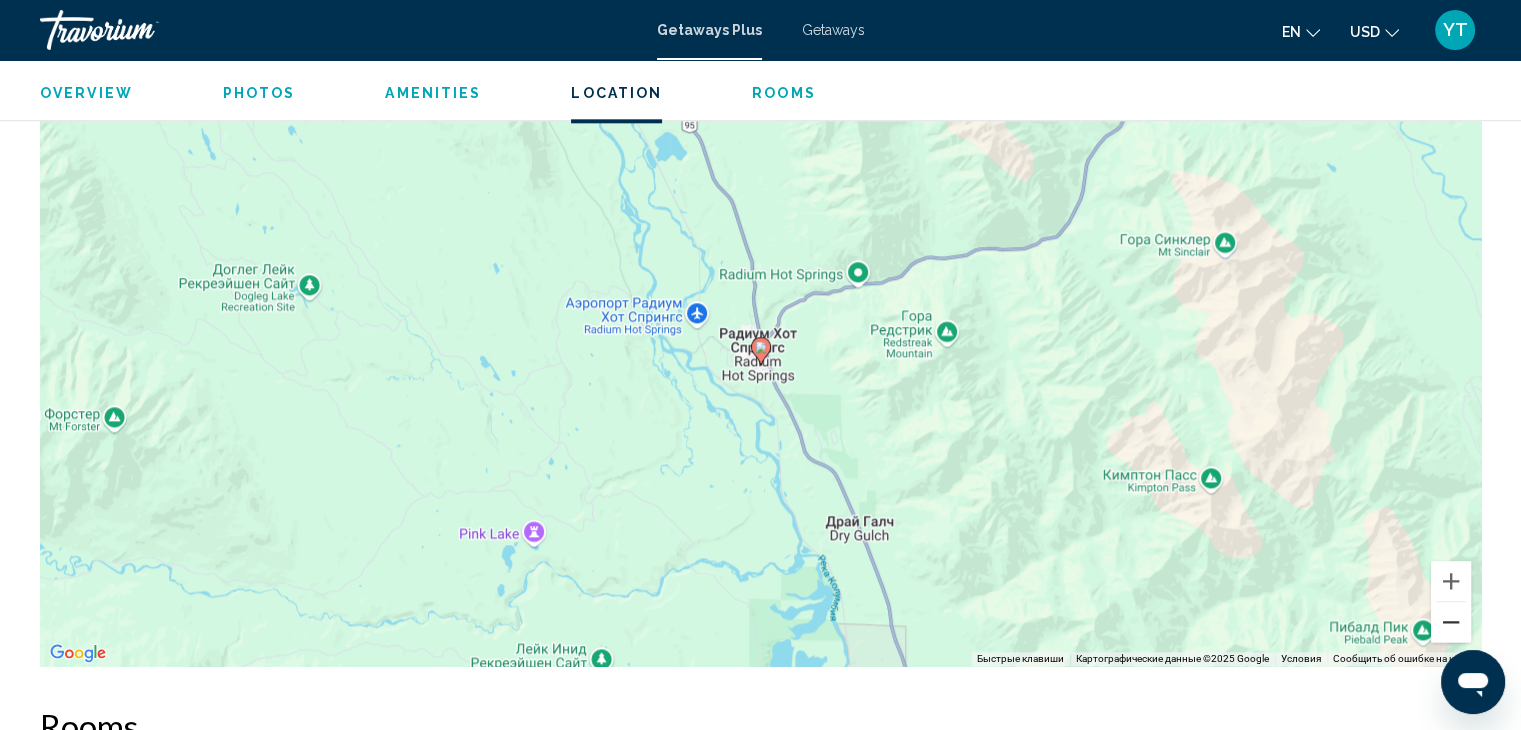 click at bounding box center [1451, 622] 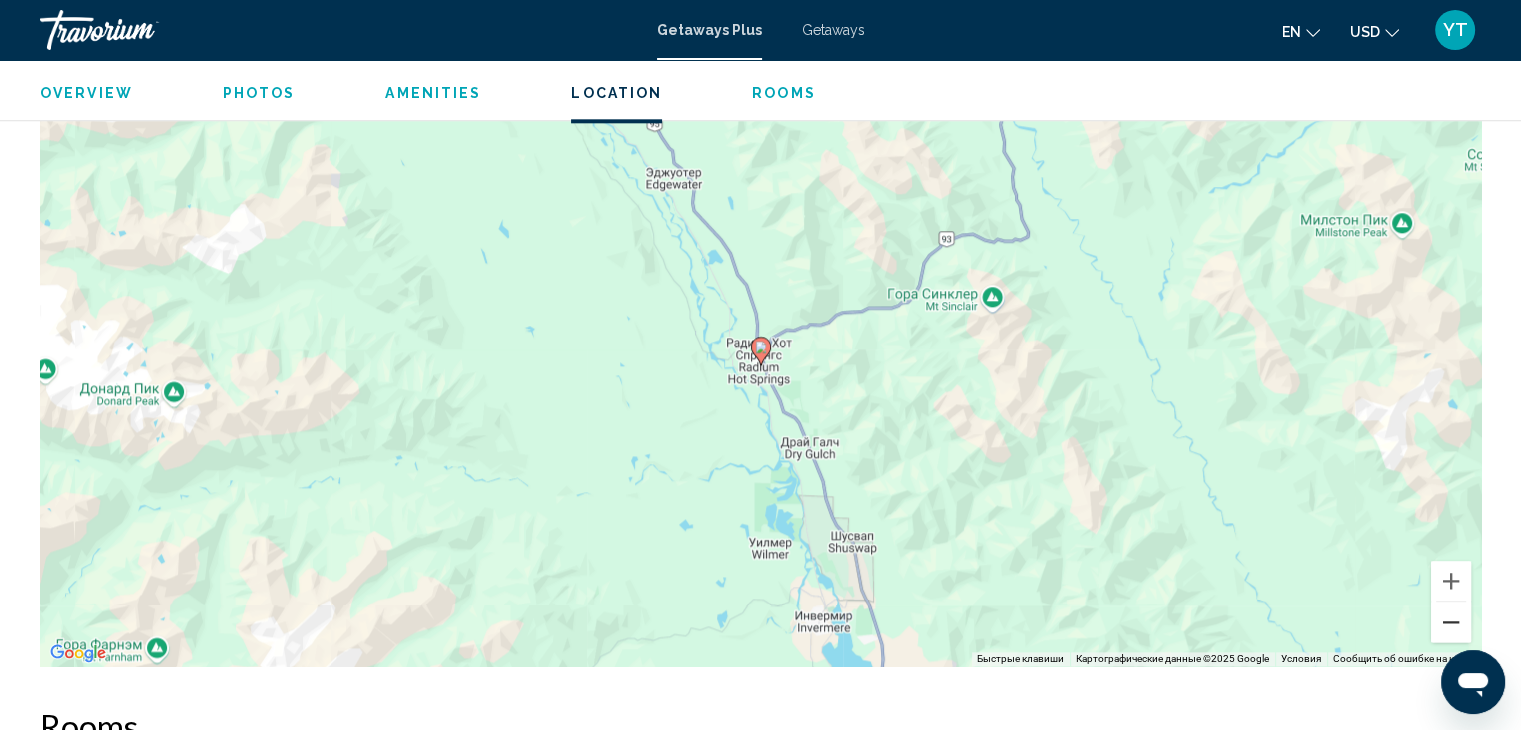 click at bounding box center [1451, 622] 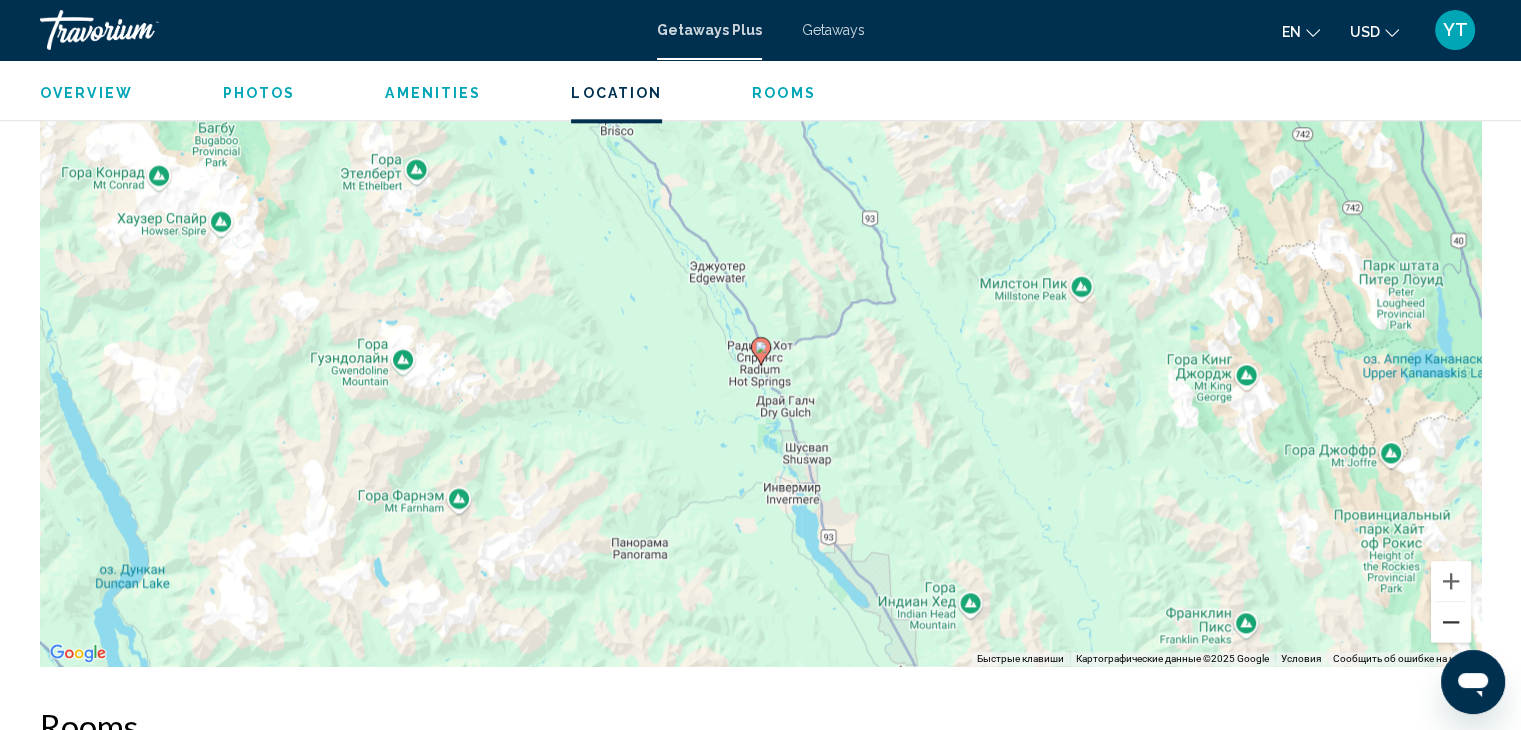 click at bounding box center [1451, 622] 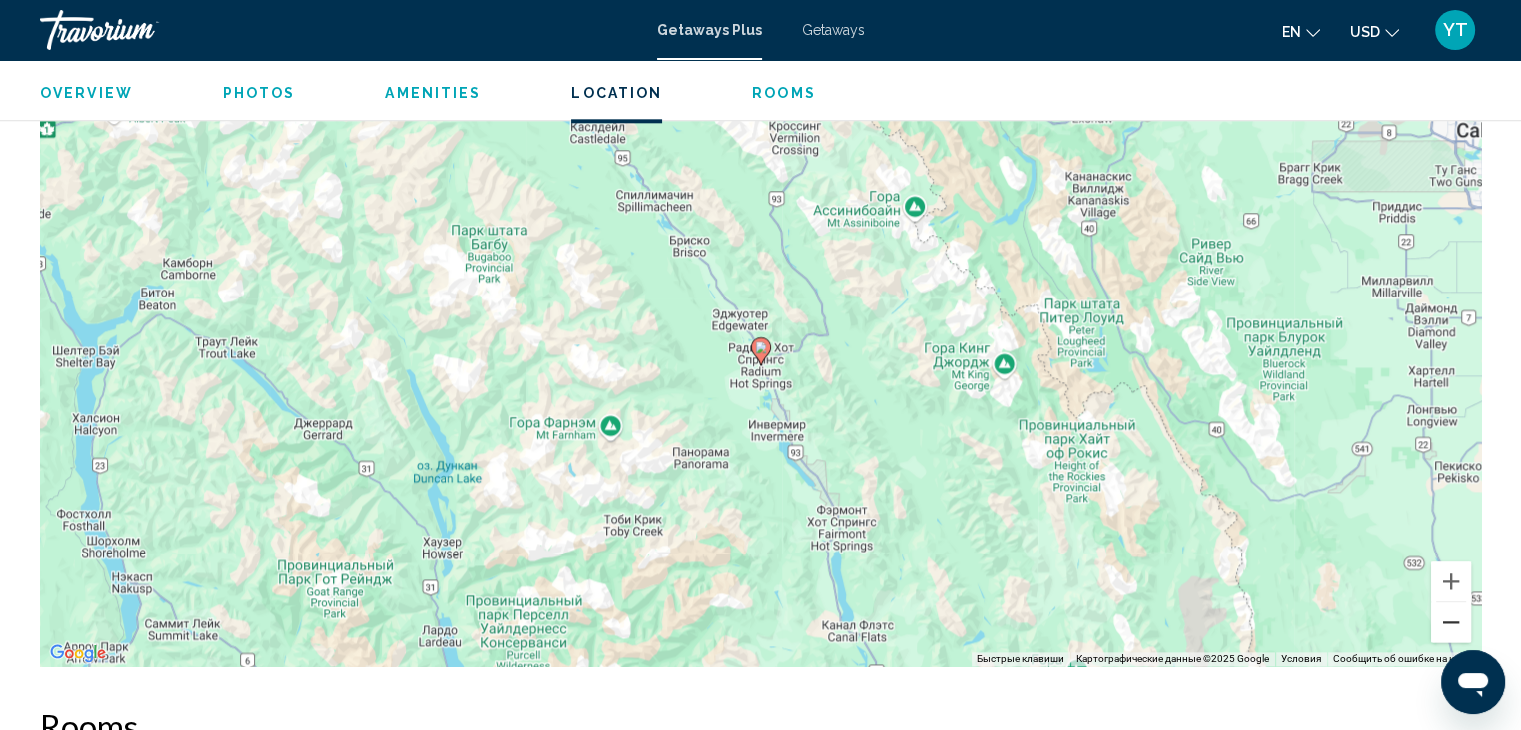 click at bounding box center [1451, 622] 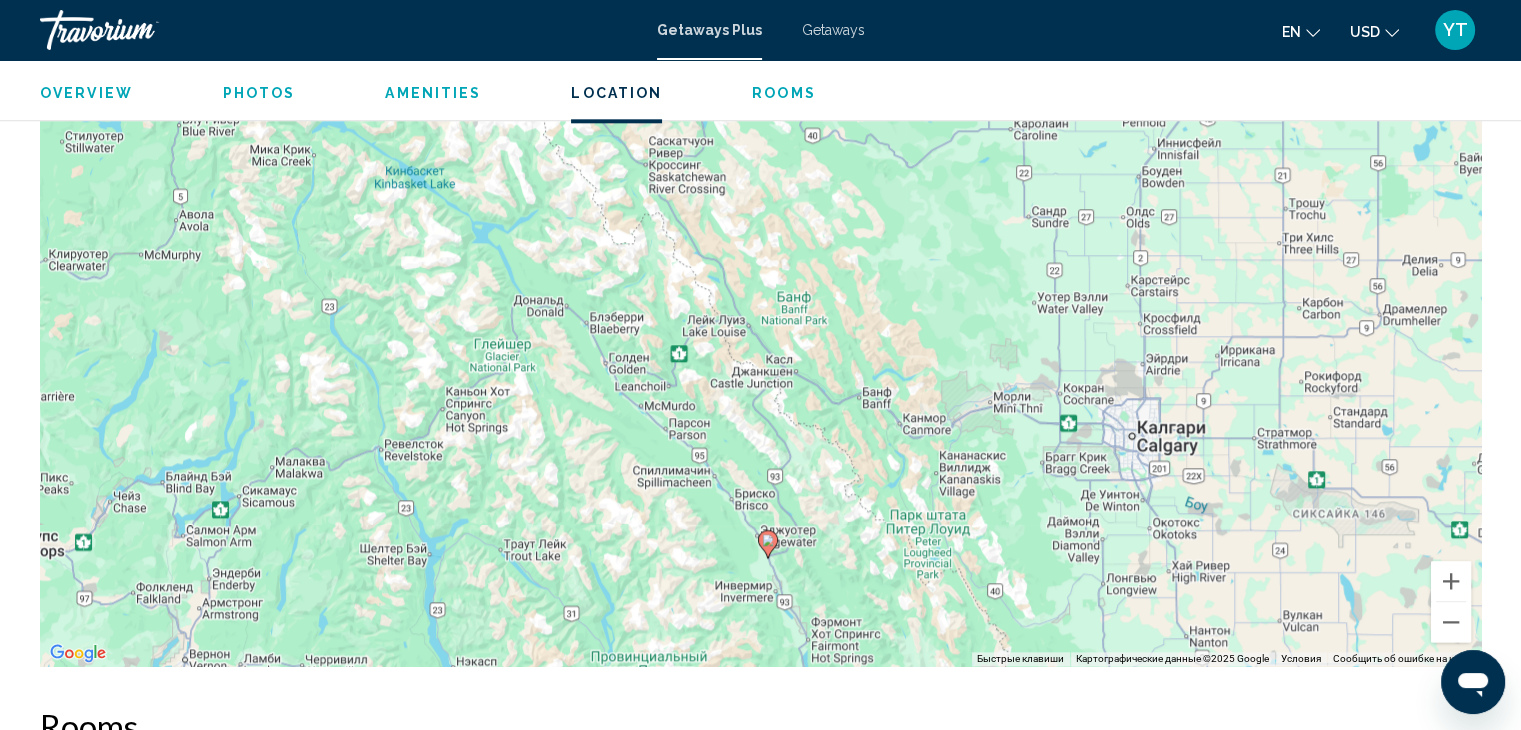drag, startPoint x: 920, startPoint y: 411, endPoint x: 940, endPoint y: 515, distance: 105.90562 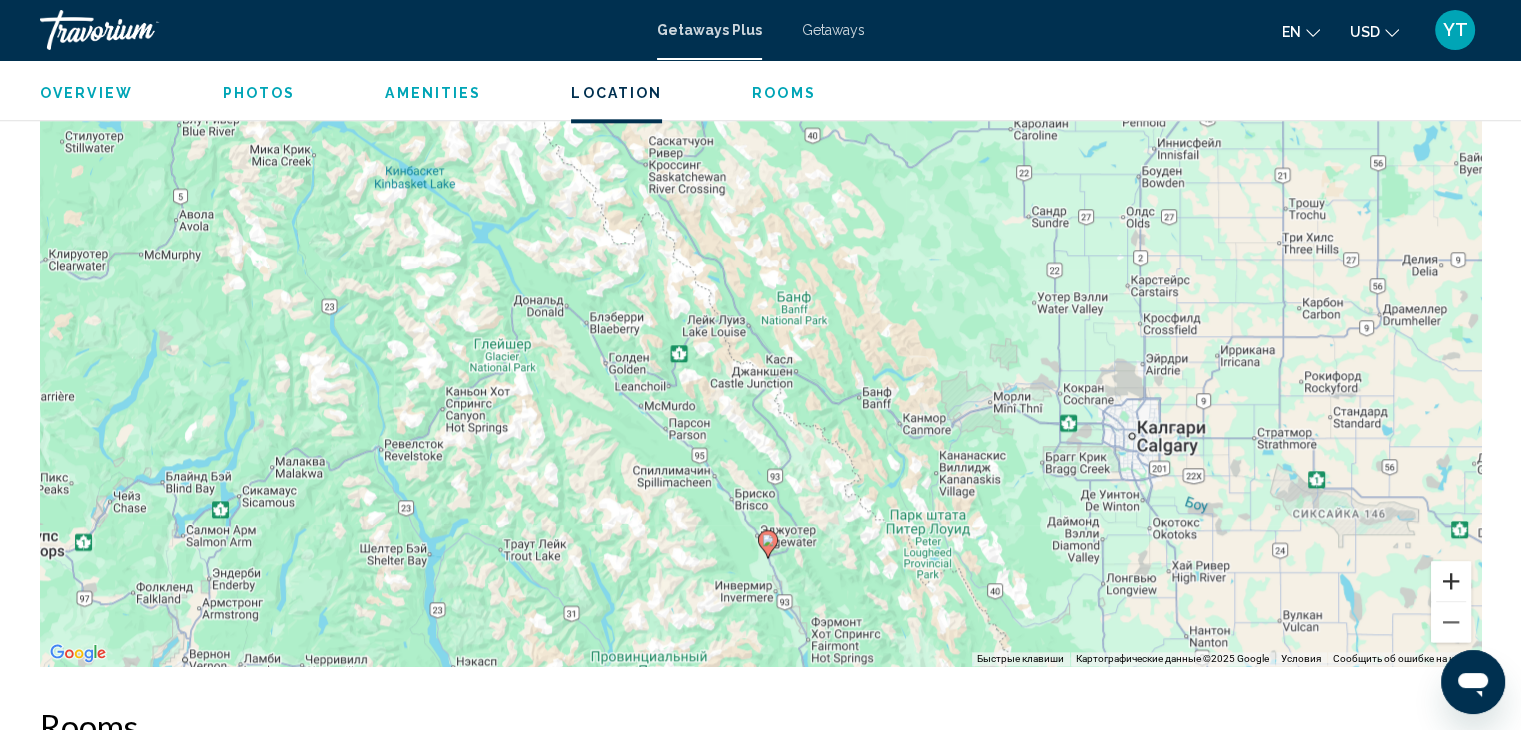 click at bounding box center (1451, 581) 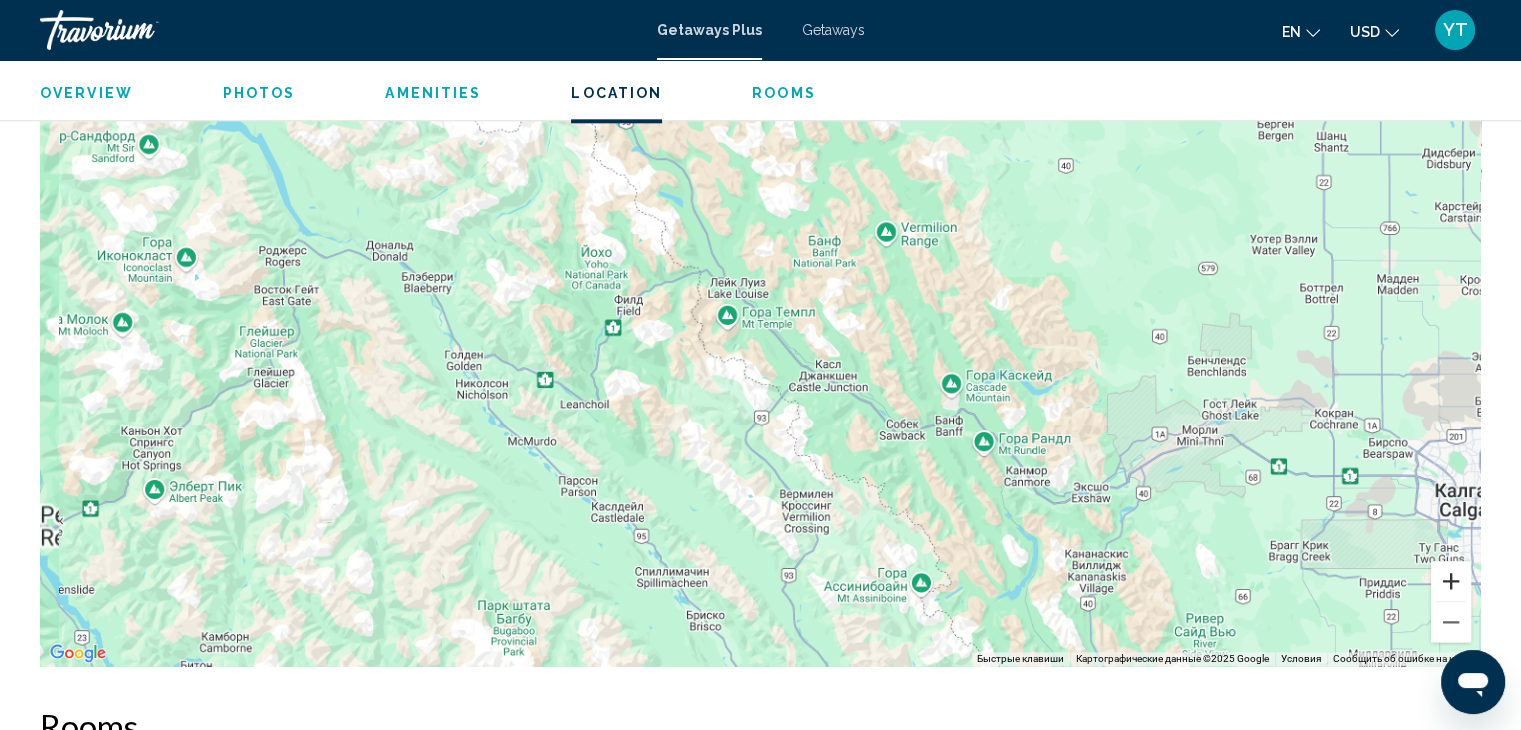 click at bounding box center [1451, 581] 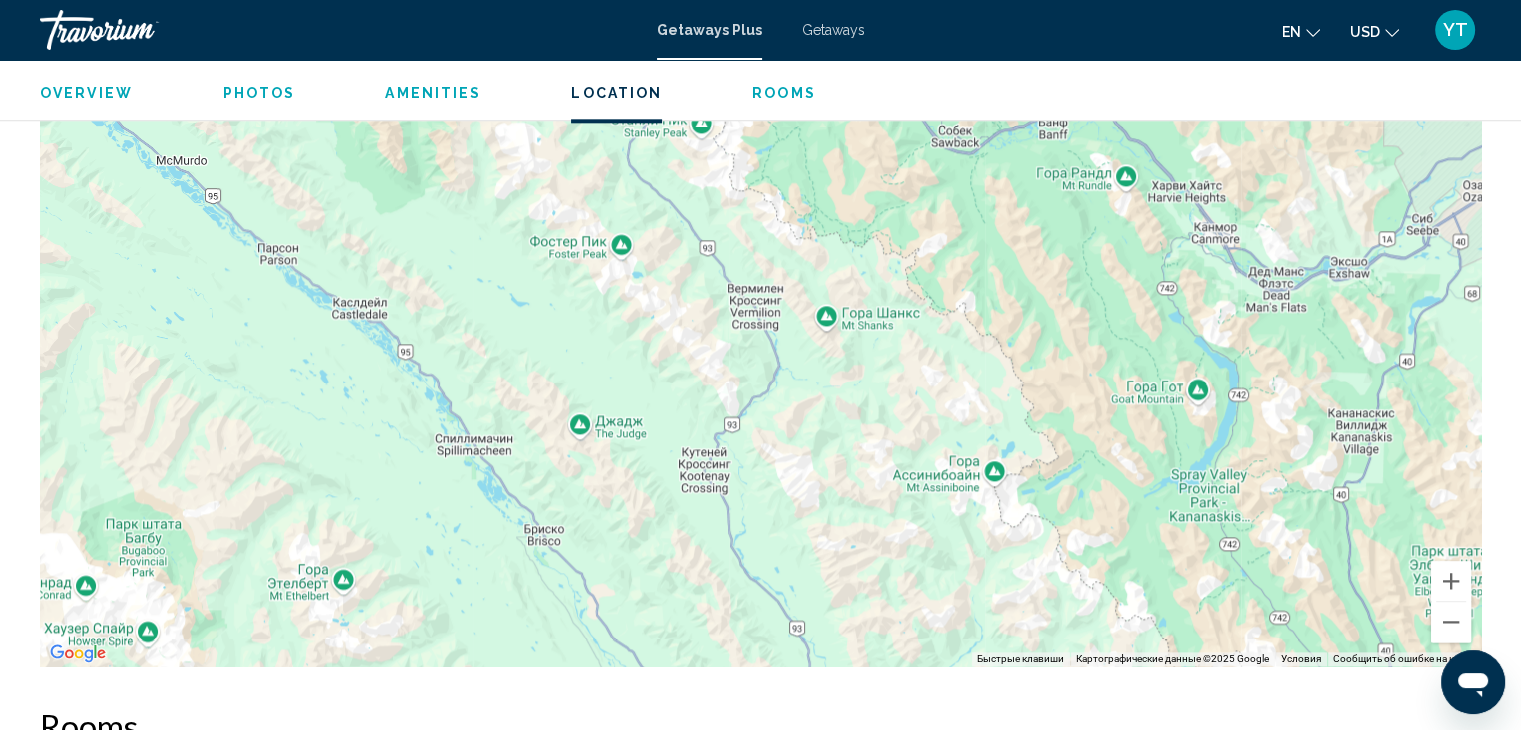 drag, startPoint x: 932, startPoint y: 469, endPoint x: 831, endPoint y: 104, distance: 378.71625 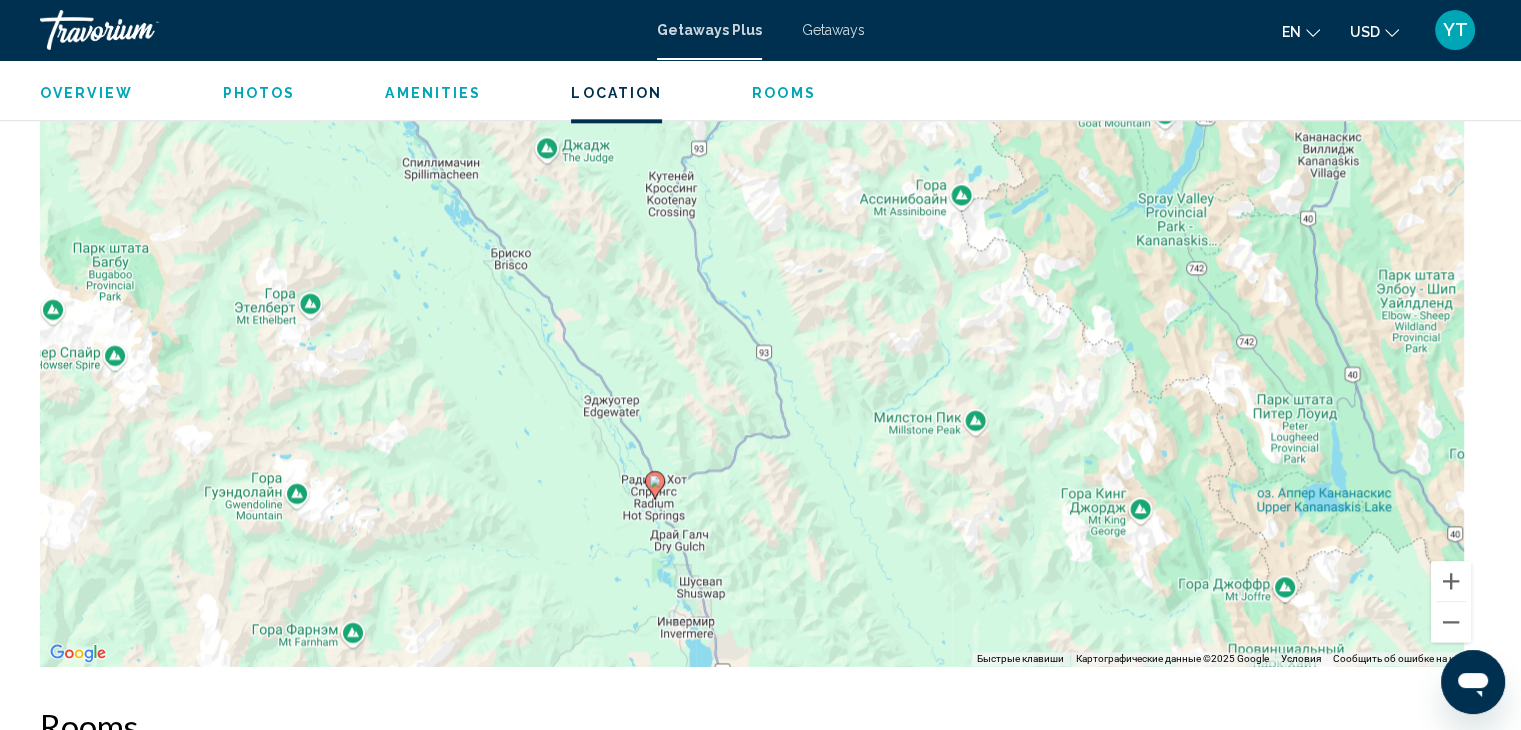 drag, startPoint x: 900, startPoint y: 381, endPoint x: 868, endPoint y: 111, distance: 271.88968 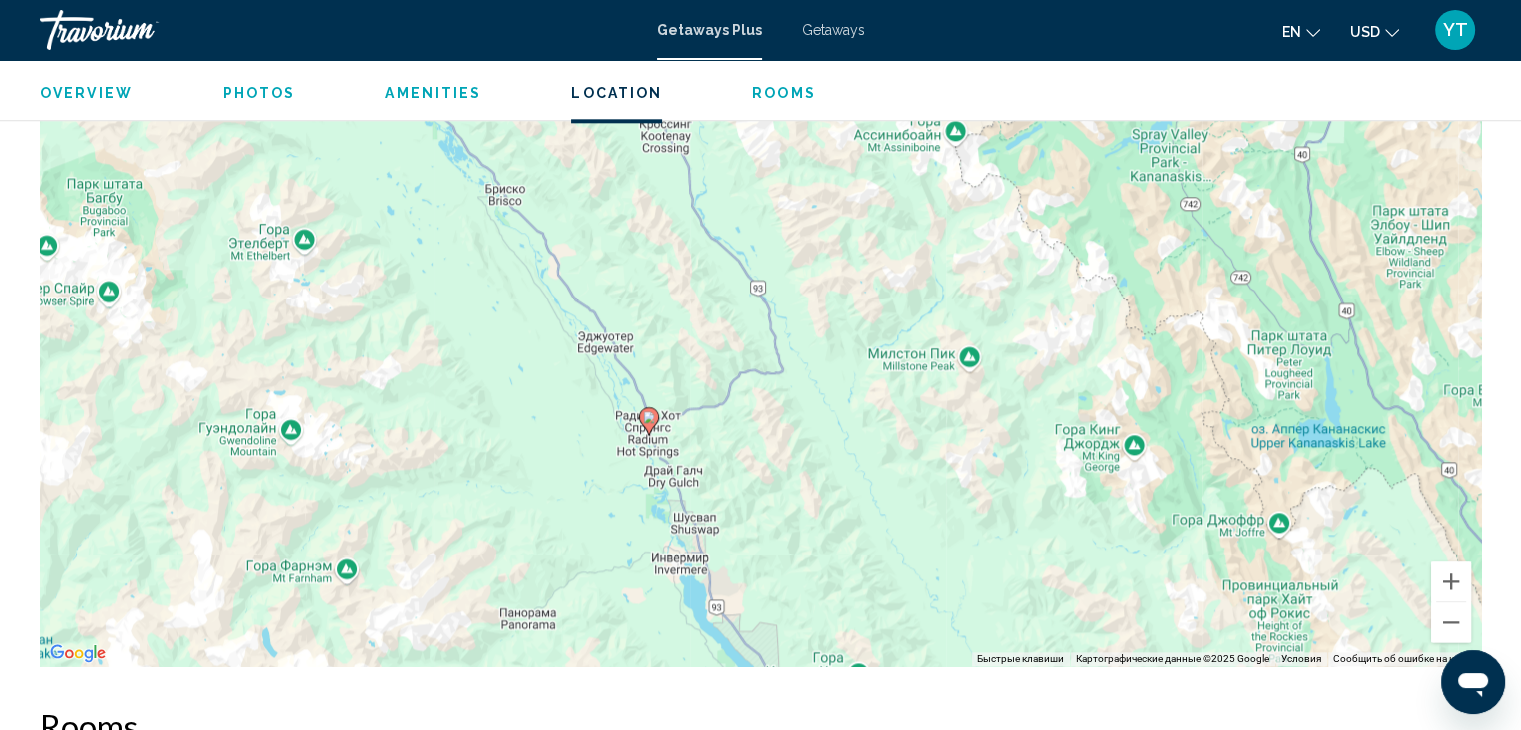 drag, startPoint x: 783, startPoint y: 311, endPoint x: 782, endPoint y: 296, distance: 15.033297 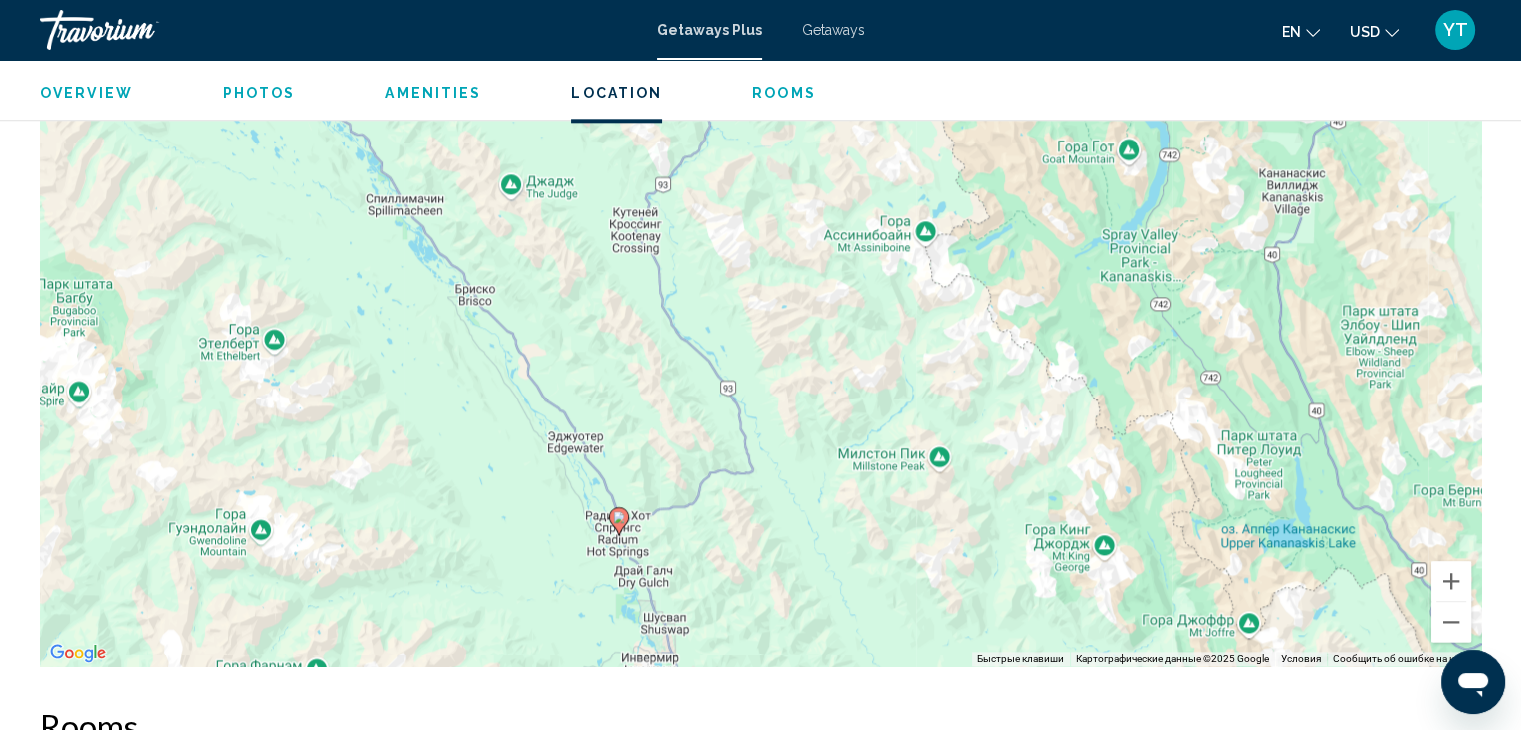 drag, startPoint x: 807, startPoint y: 245, endPoint x: 776, endPoint y: 349, distance: 108.52189 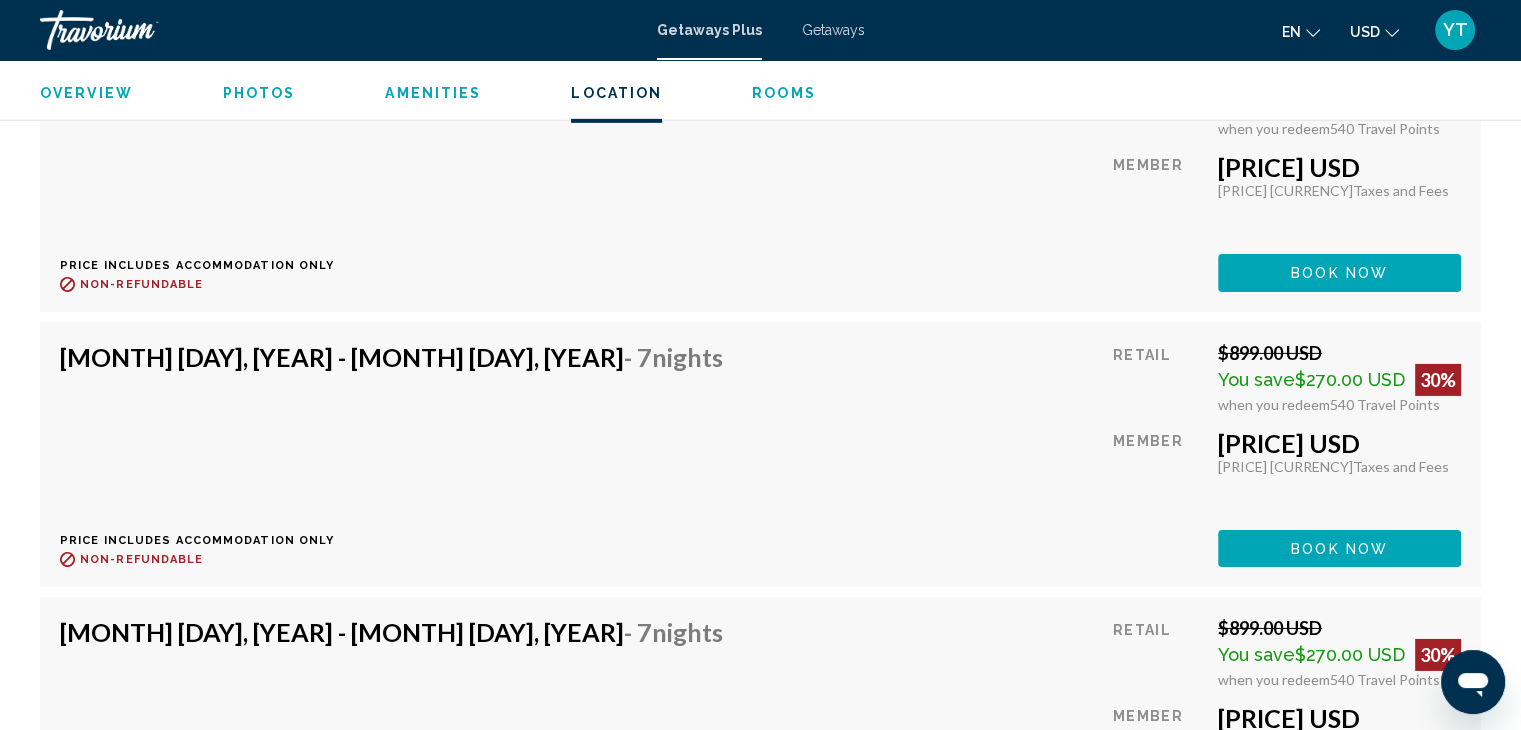 scroll, scrollTop: 28900, scrollLeft: 0, axis: vertical 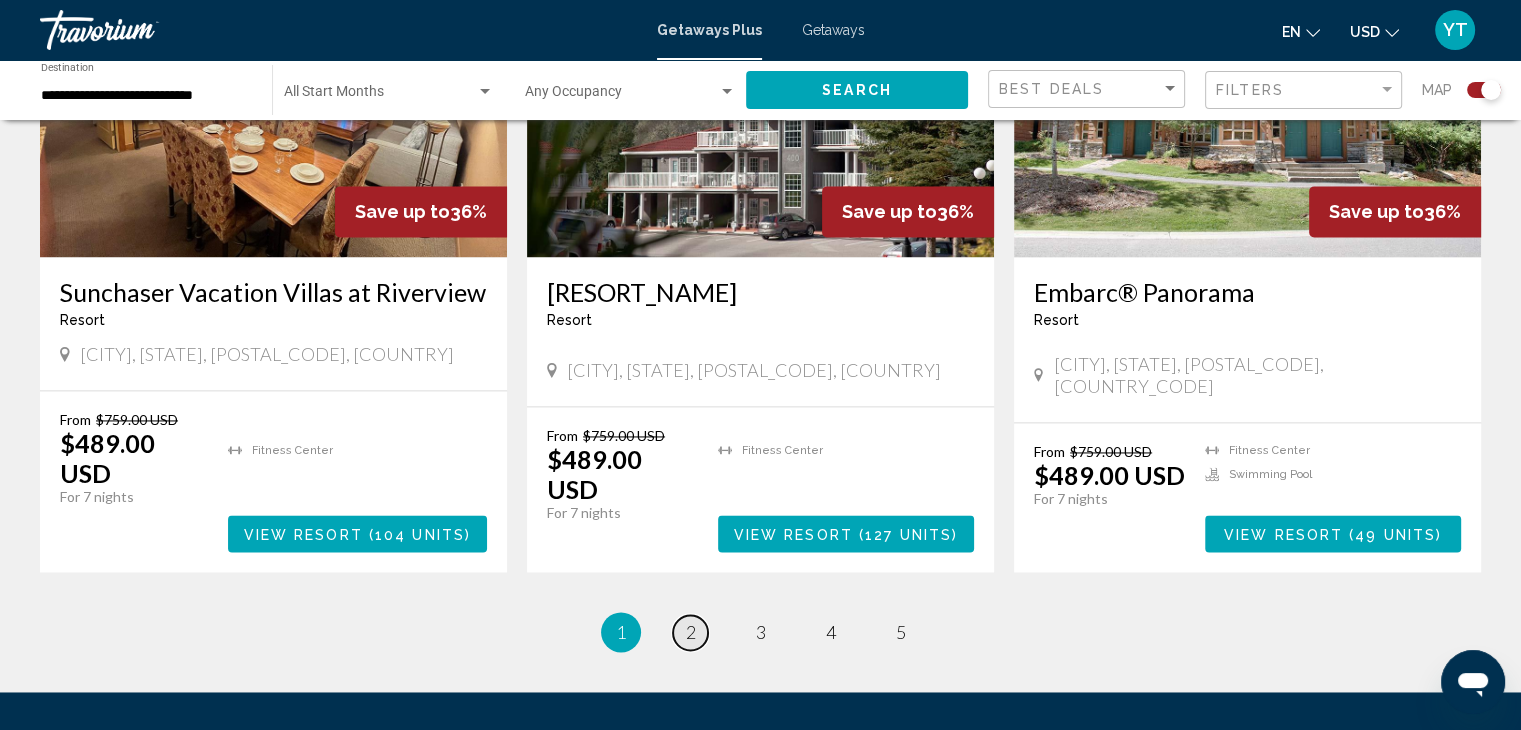 click on "page  2" at bounding box center (690, 632) 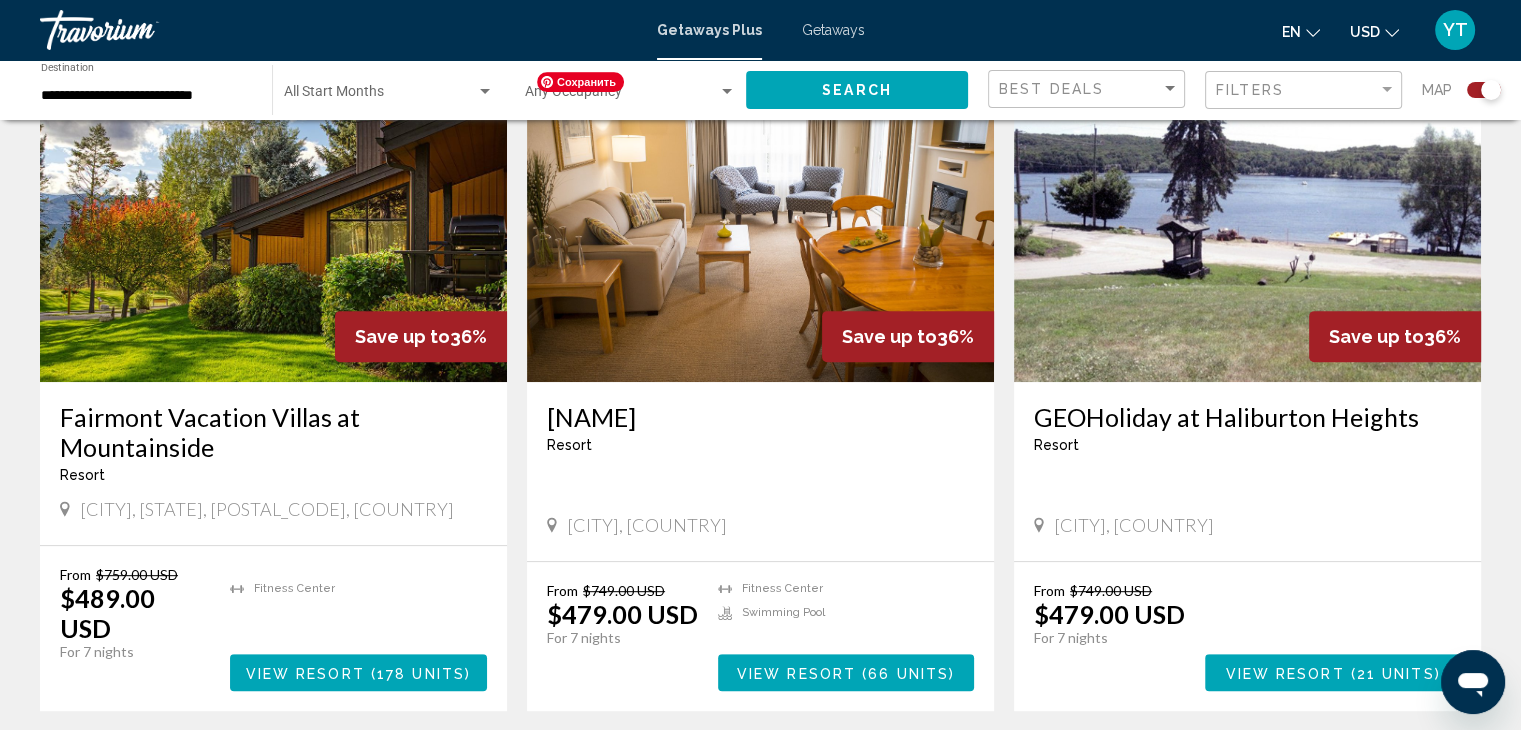 scroll, scrollTop: 800, scrollLeft: 0, axis: vertical 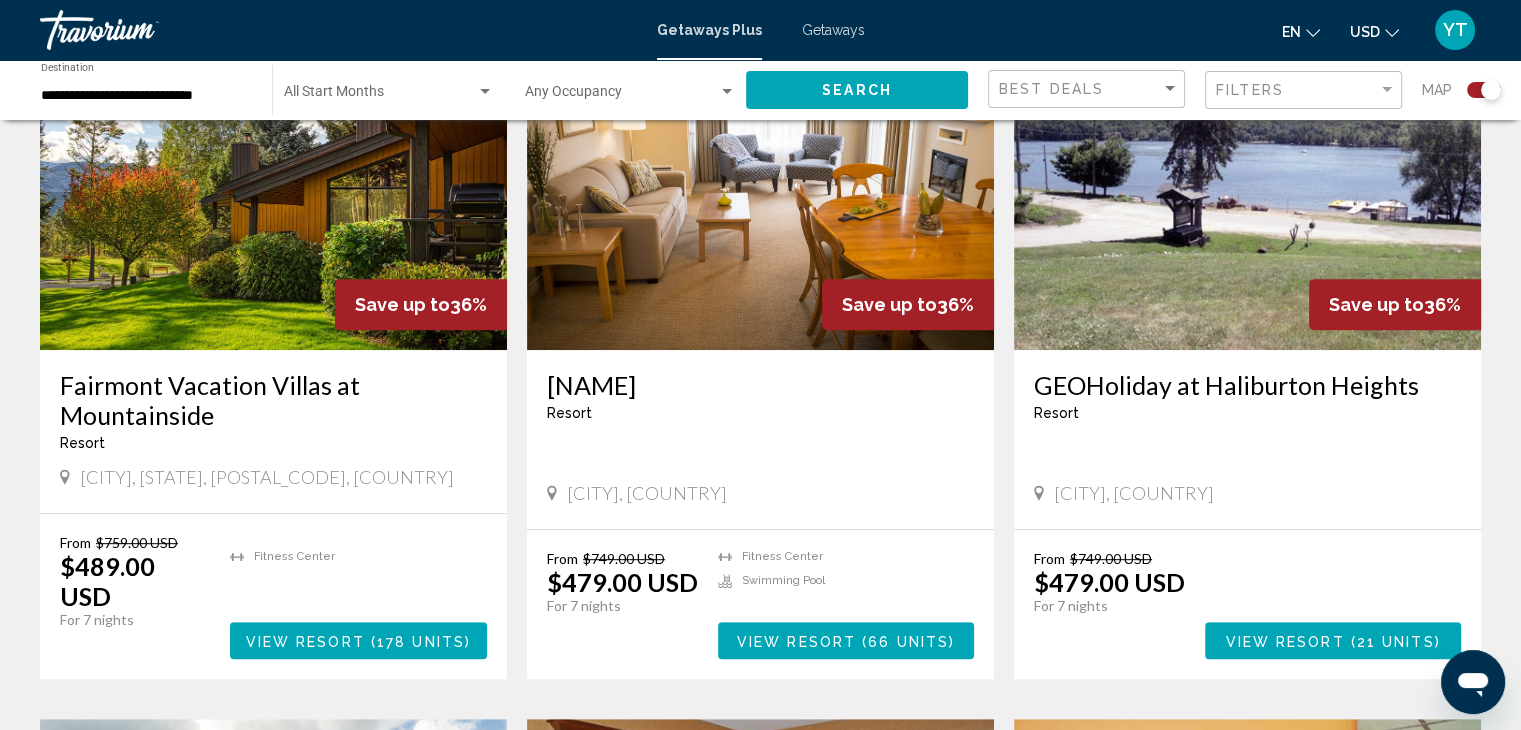 click on "Fairmont Vacation Villas at Mountainside" at bounding box center (273, 400) 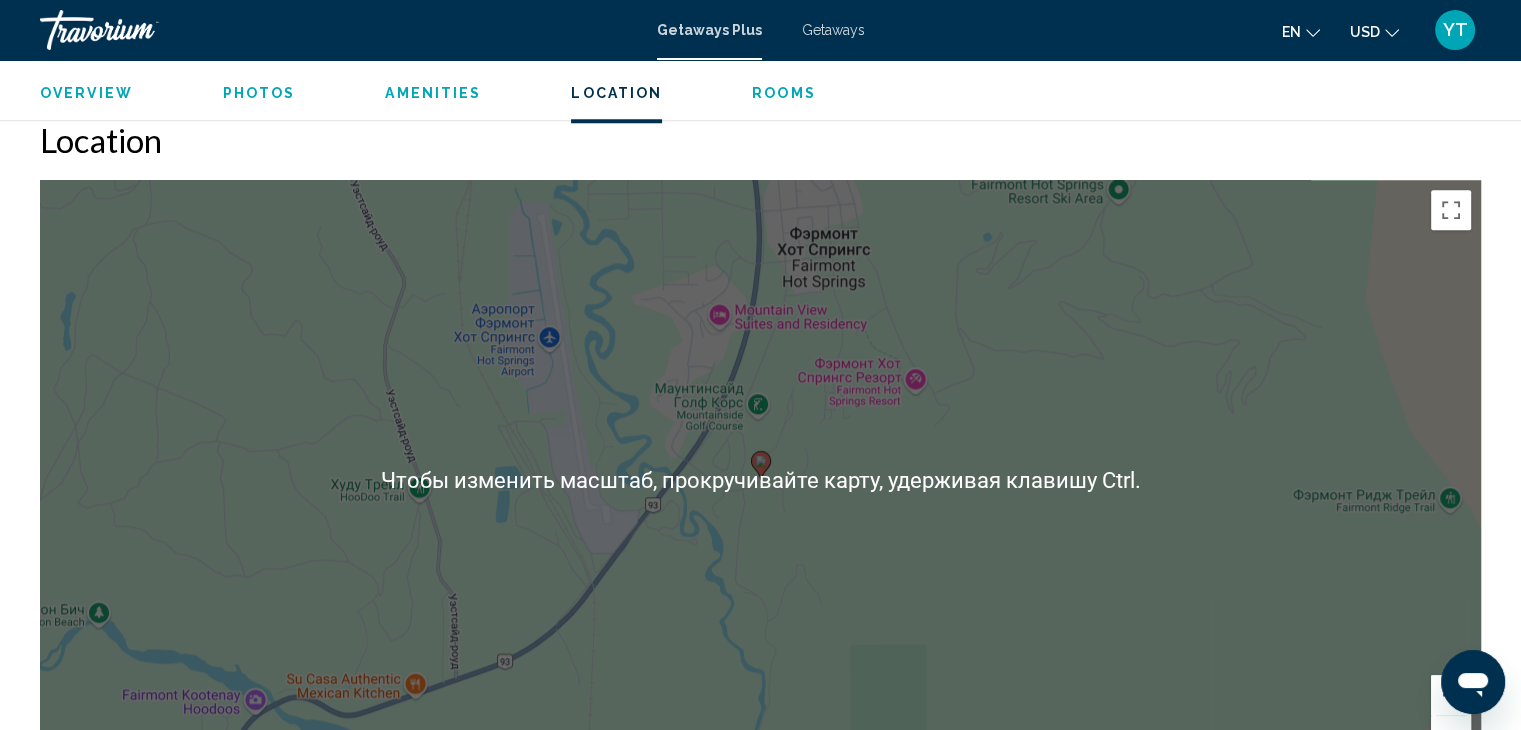 scroll, scrollTop: 2000, scrollLeft: 0, axis: vertical 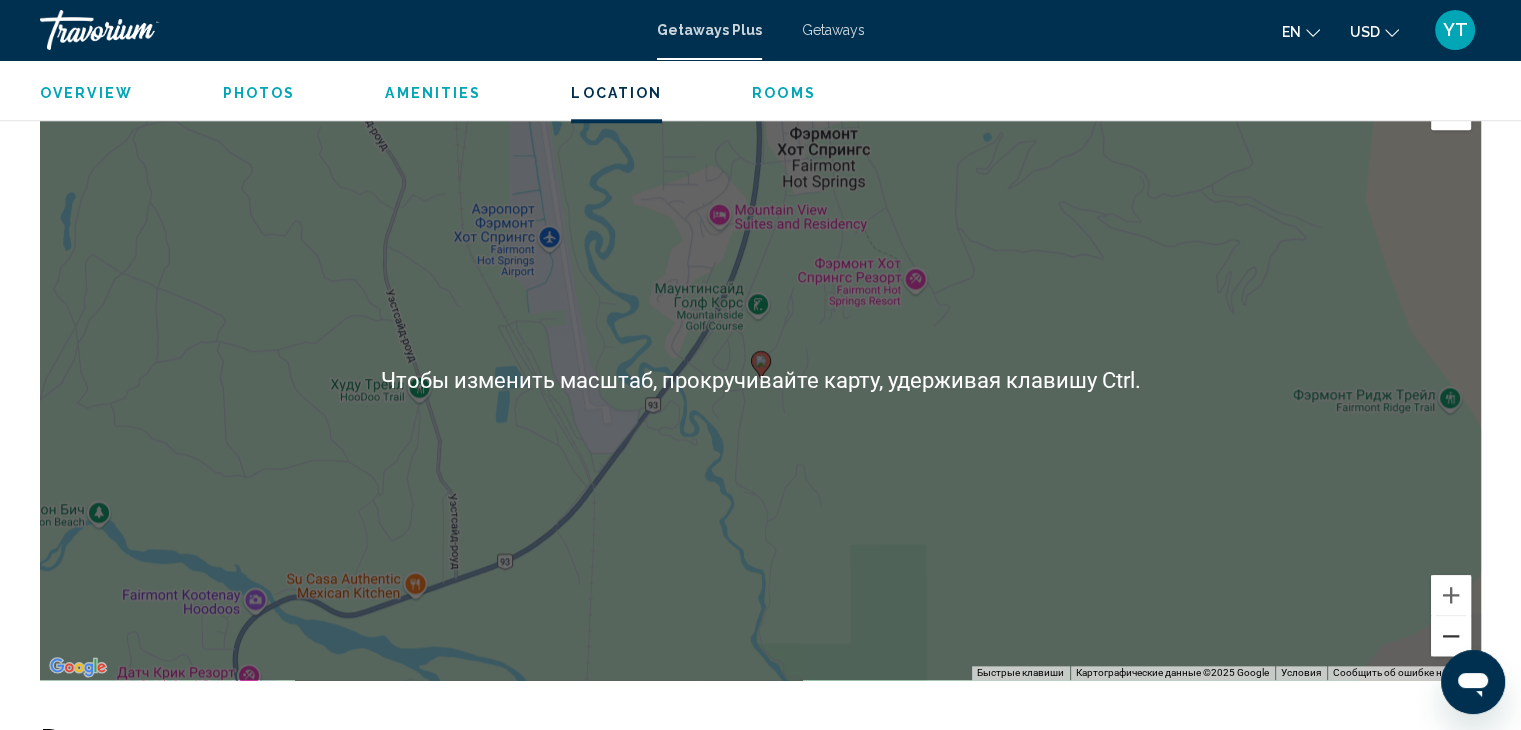 click at bounding box center [1451, 636] 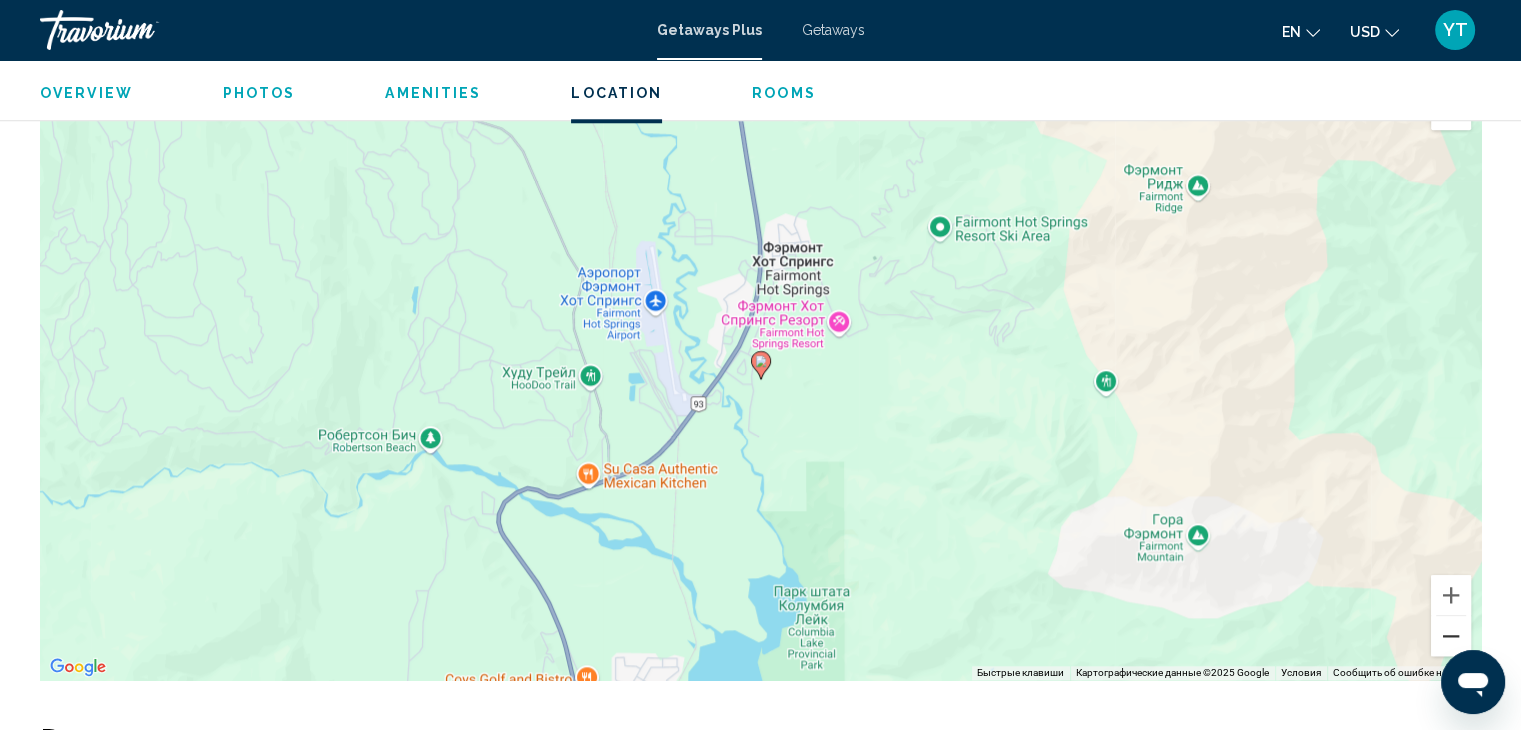 click at bounding box center (1451, 636) 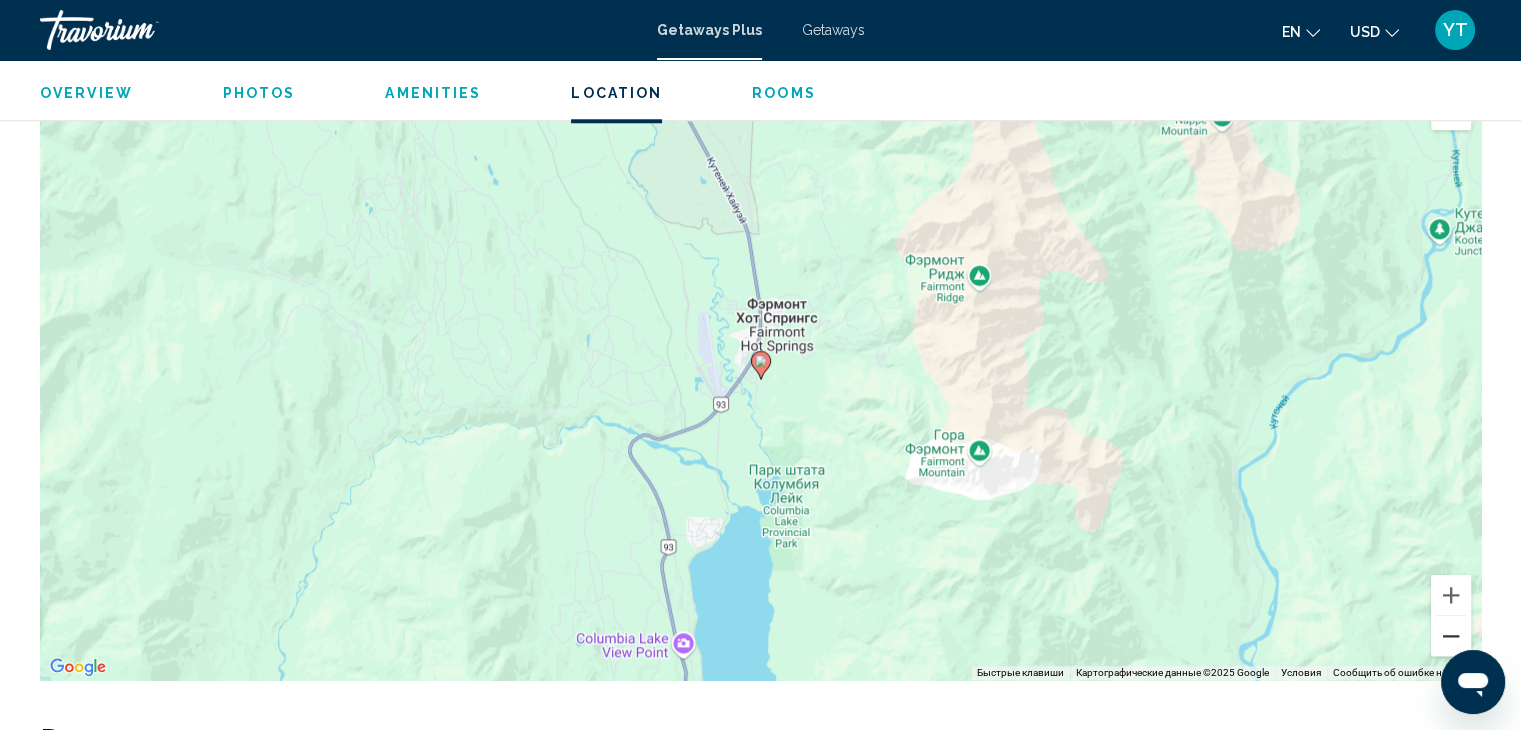 click at bounding box center (1451, 636) 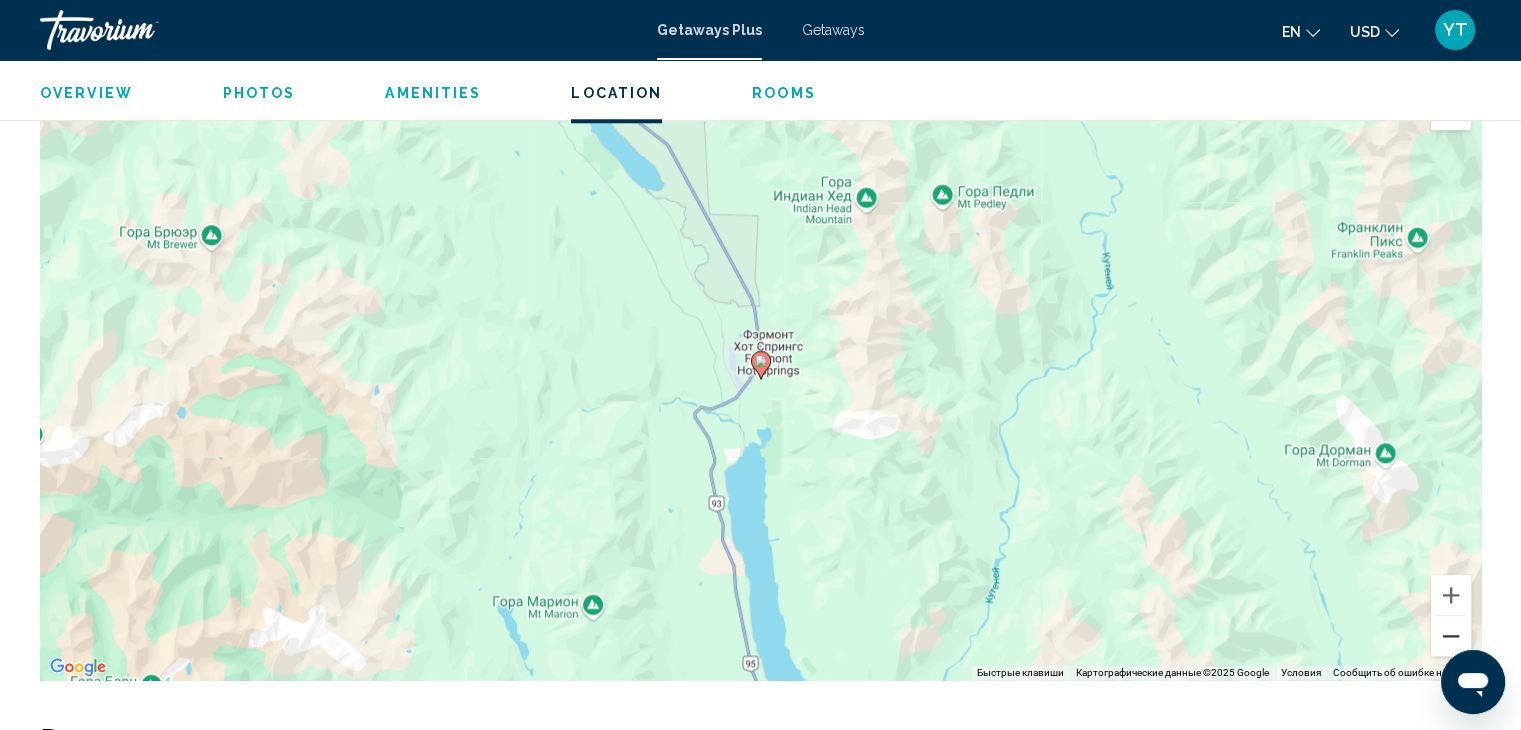 click at bounding box center [1451, 636] 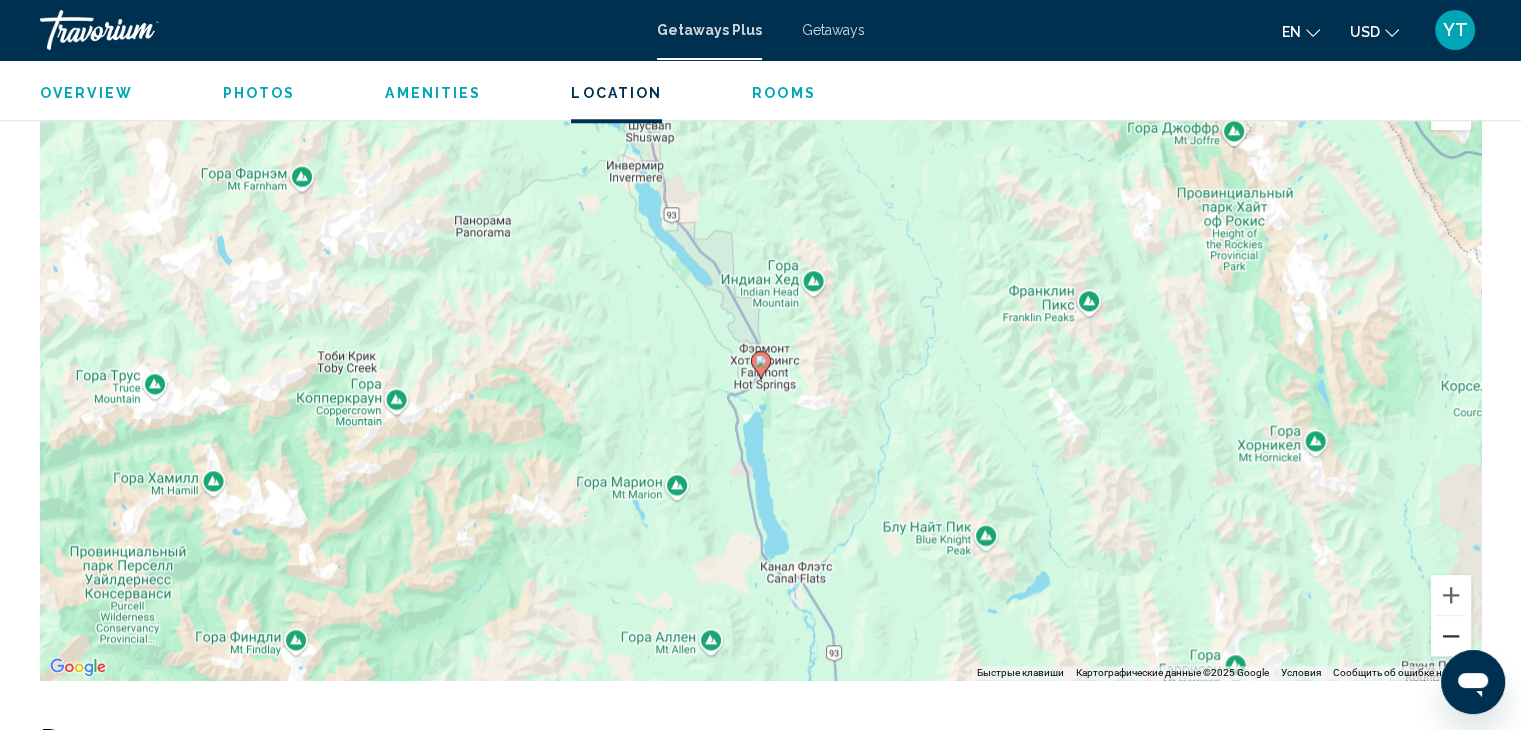 click at bounding box center (1451, 636) 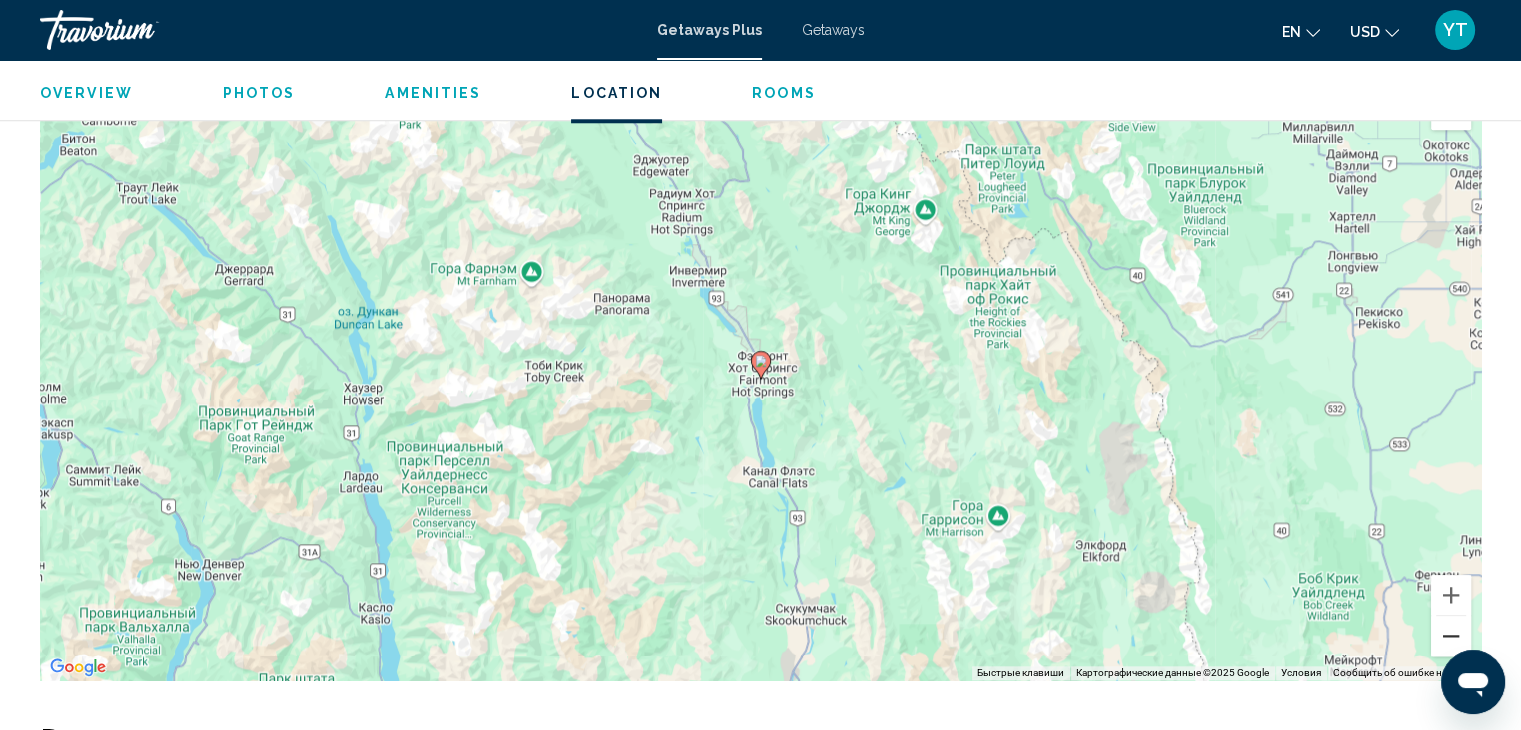 click at bounding box center [1451, 636] 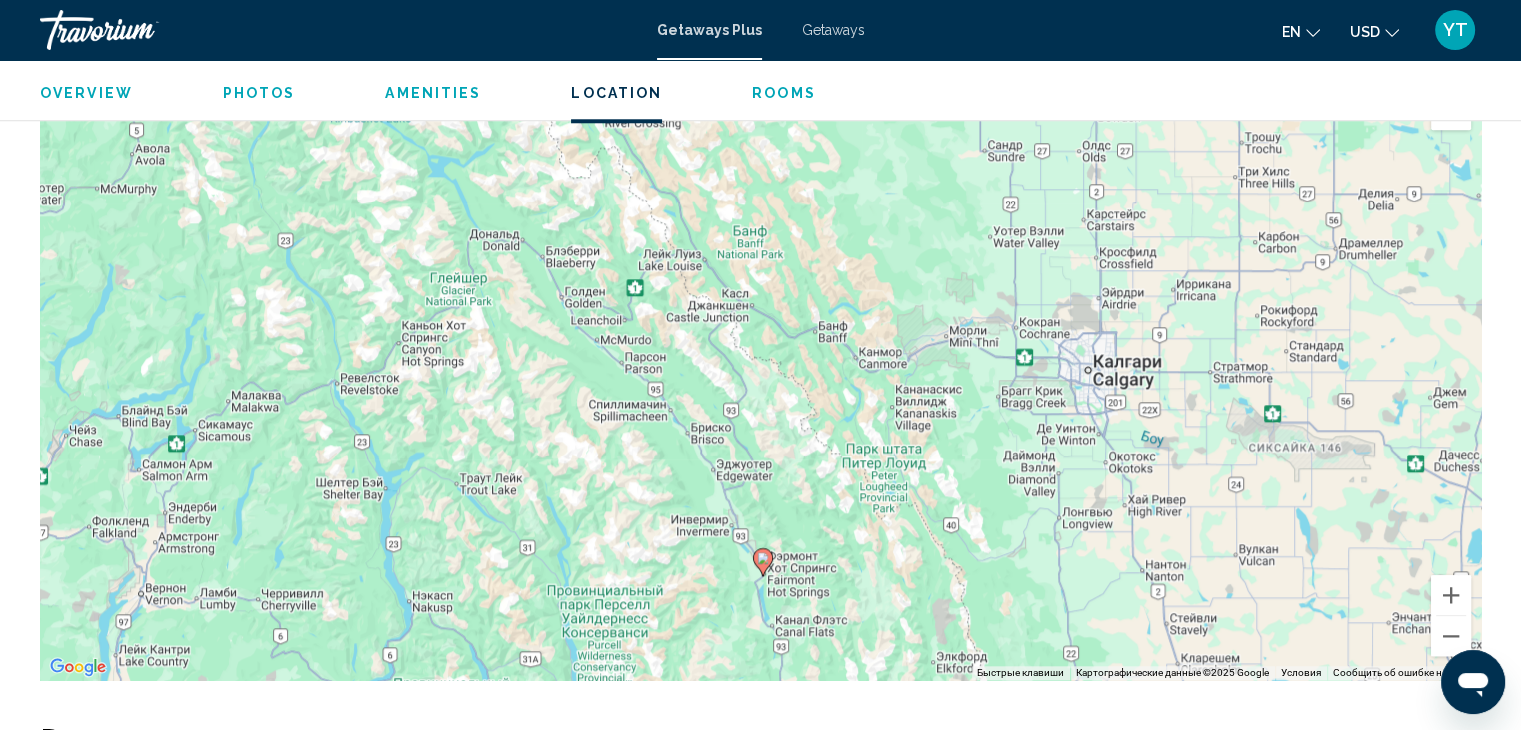 drag, startPoint x: 800, startPoint y: 269, endPoint x: 802, endPoint y: 468, distance: 199.01006 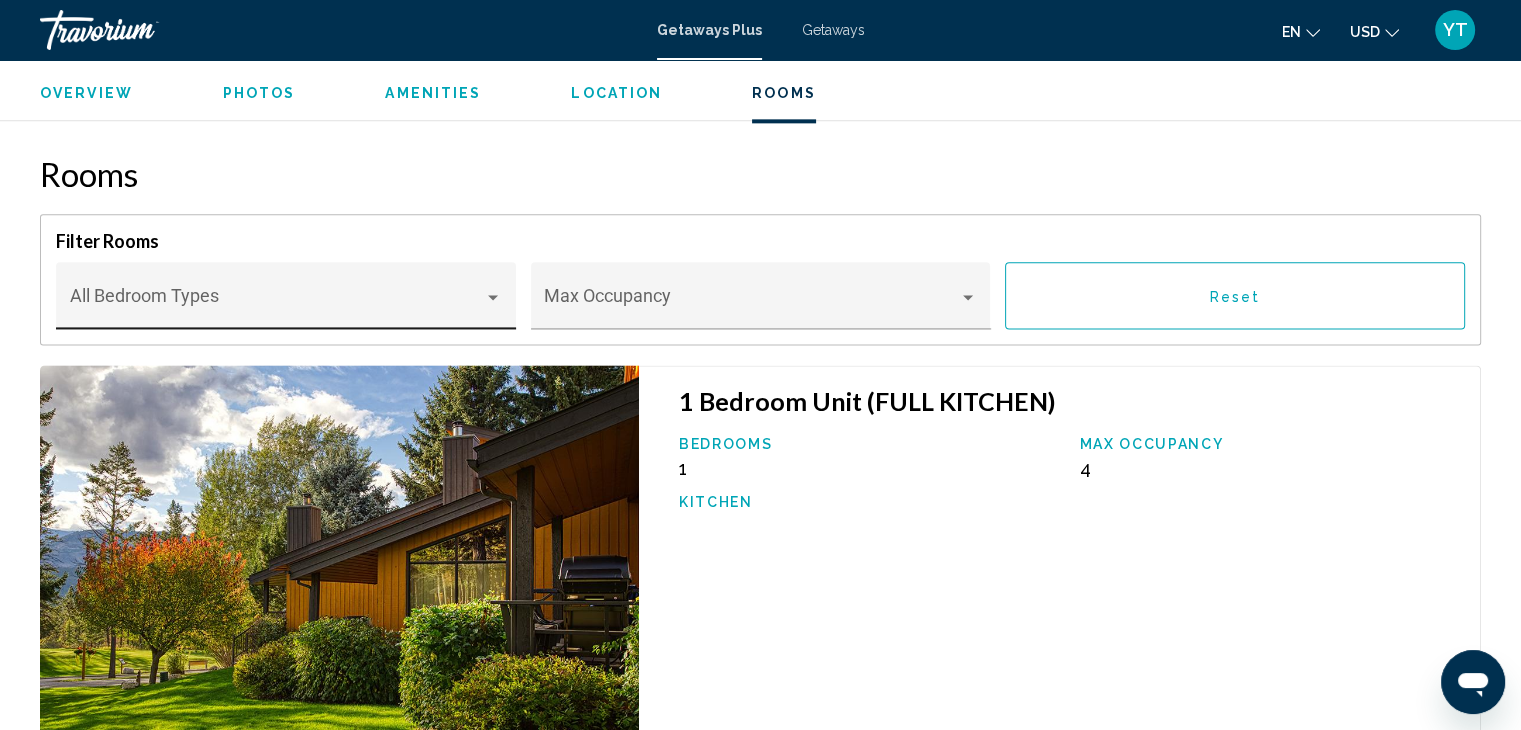 scroll, scrollTop: 2600, scrollLeft: 0, axis: vertical 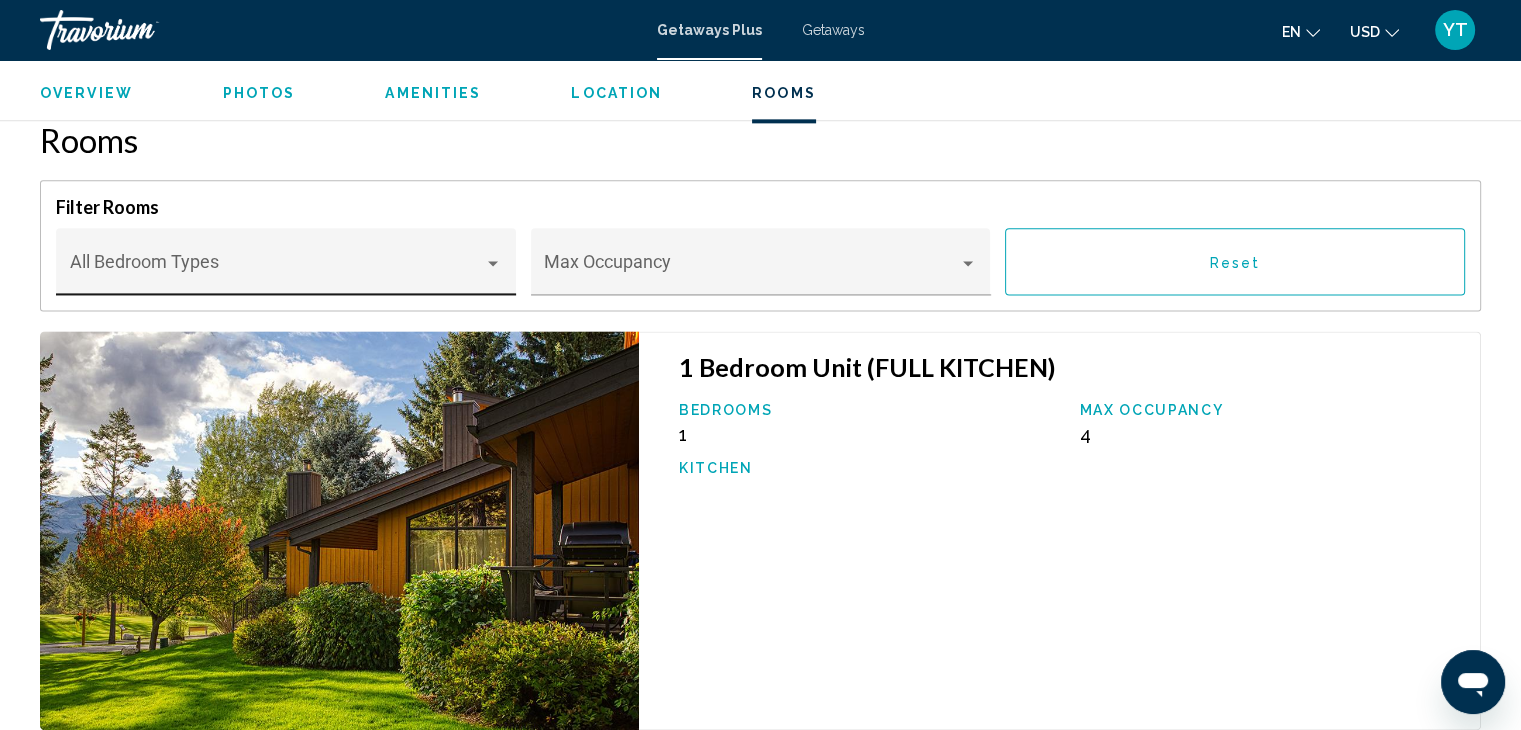 click at bounding box center (277, 271) 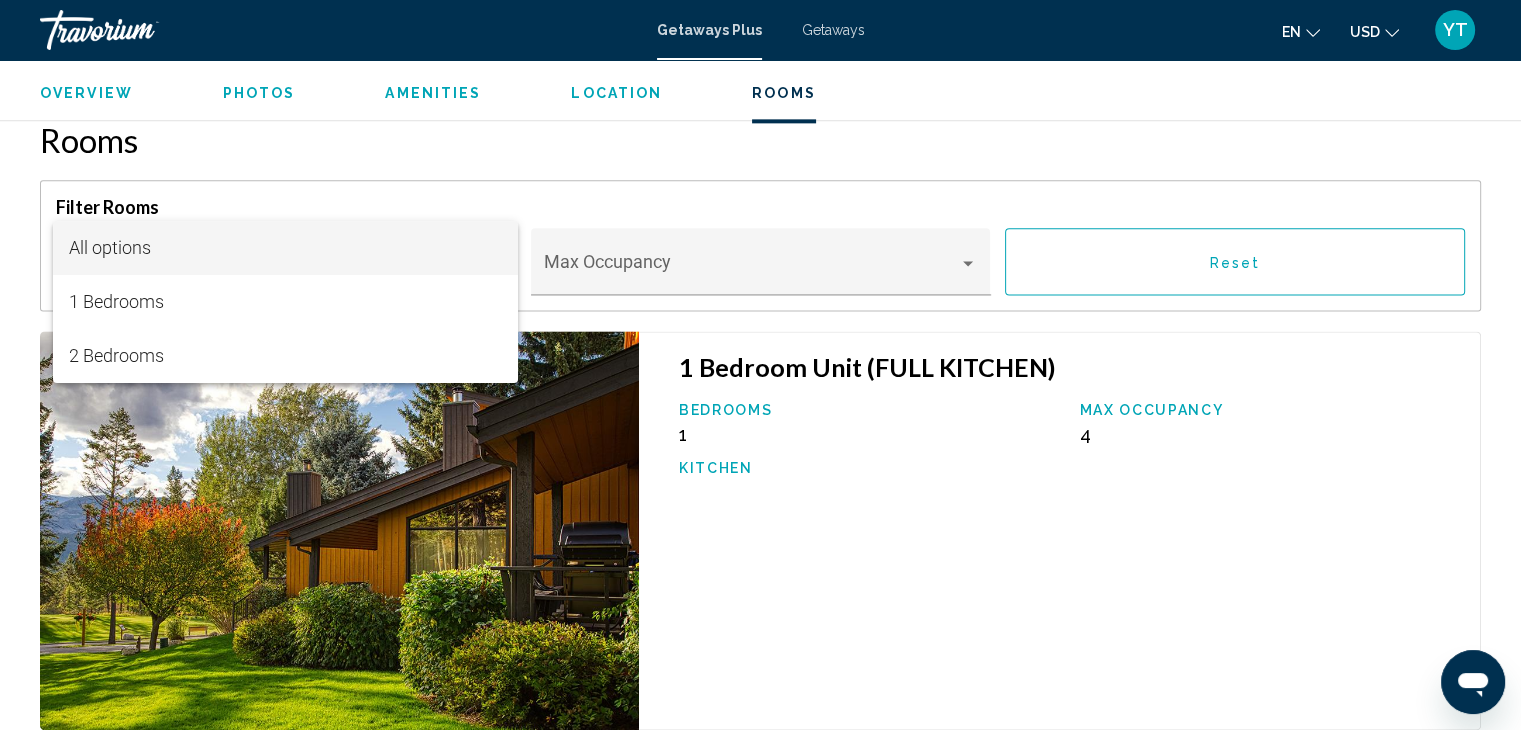 click at bounding box center (760, 365) 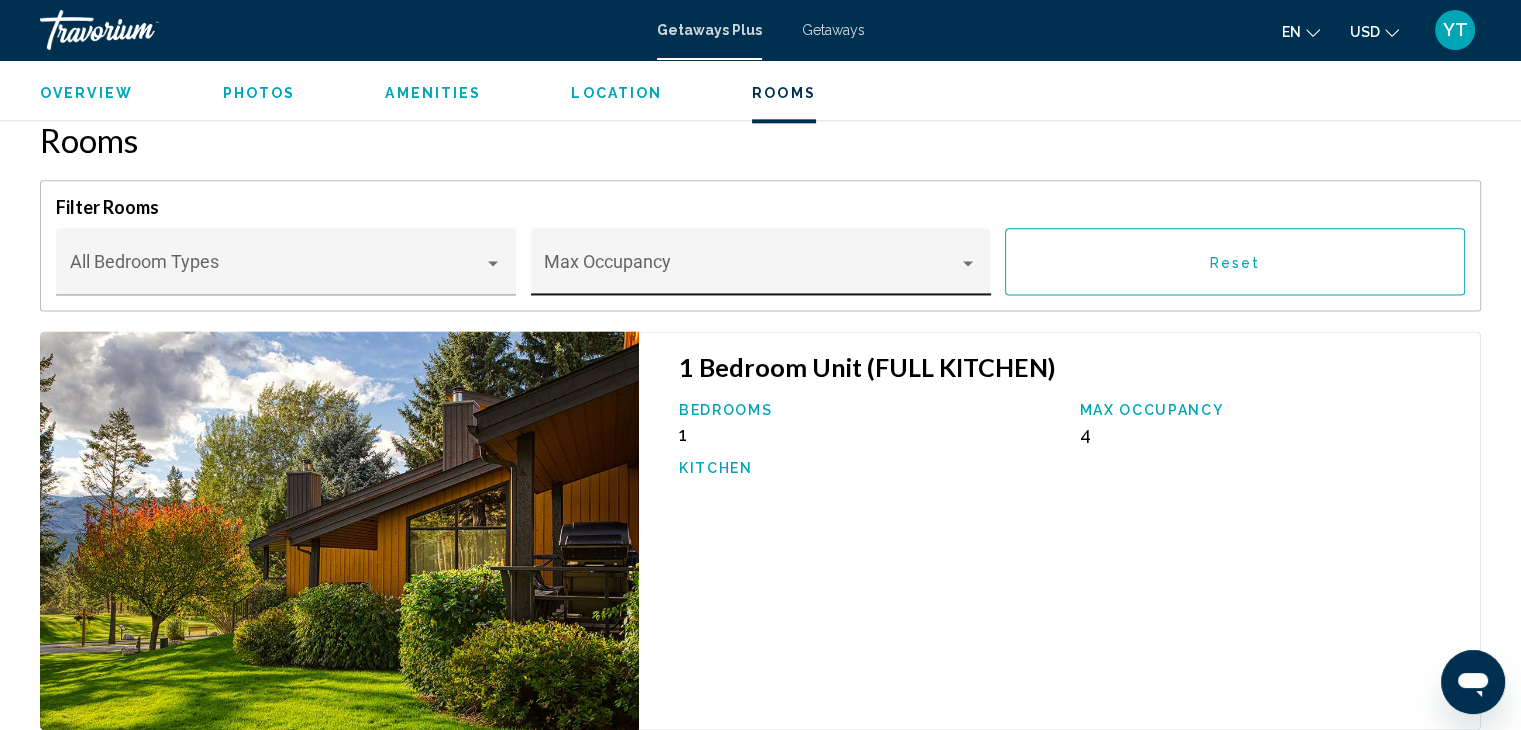 click at bounding box center (751, 271) 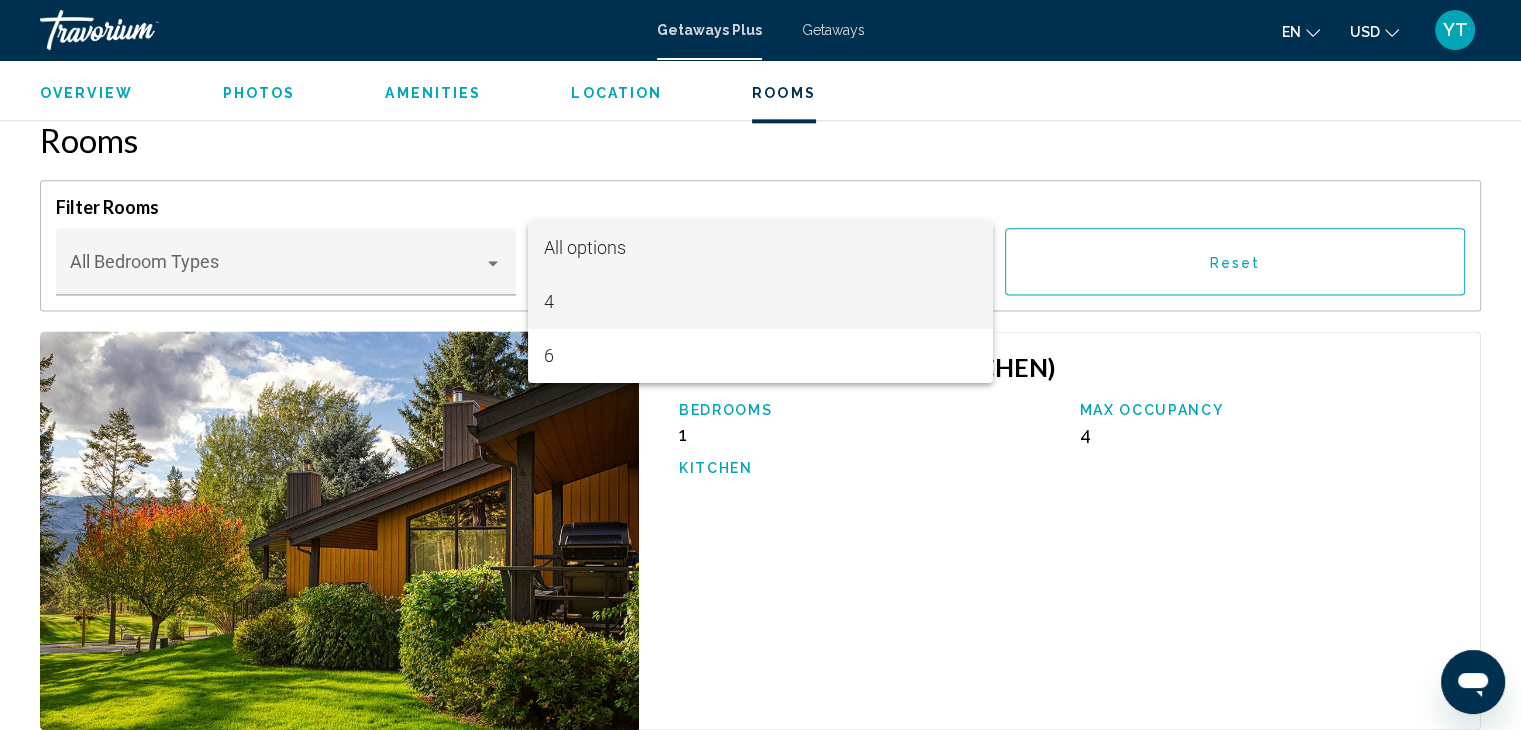 click on "4" at bounding box center [760, 302] 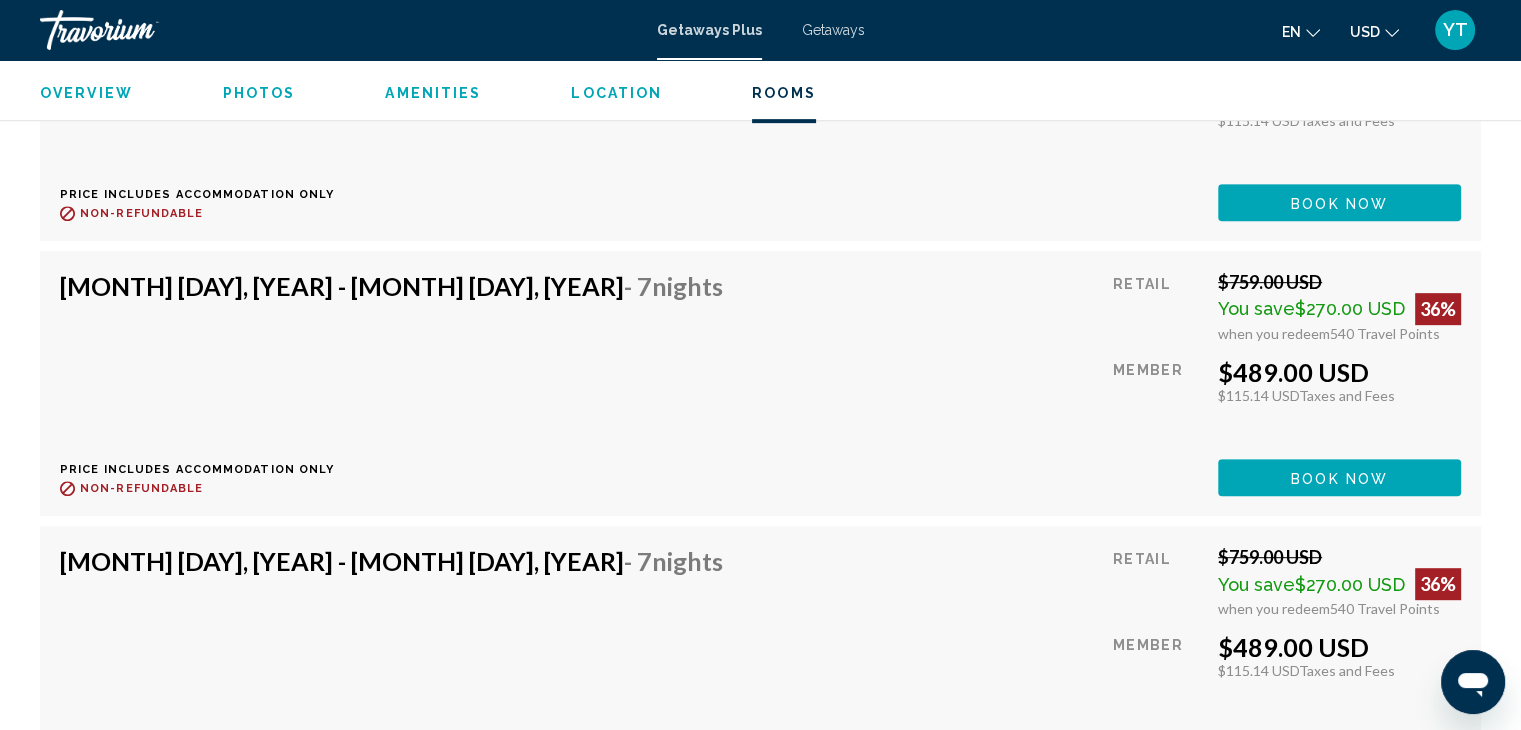 scroll, scrollTop: 8500, scrollLeft: 0, axis: vertical 